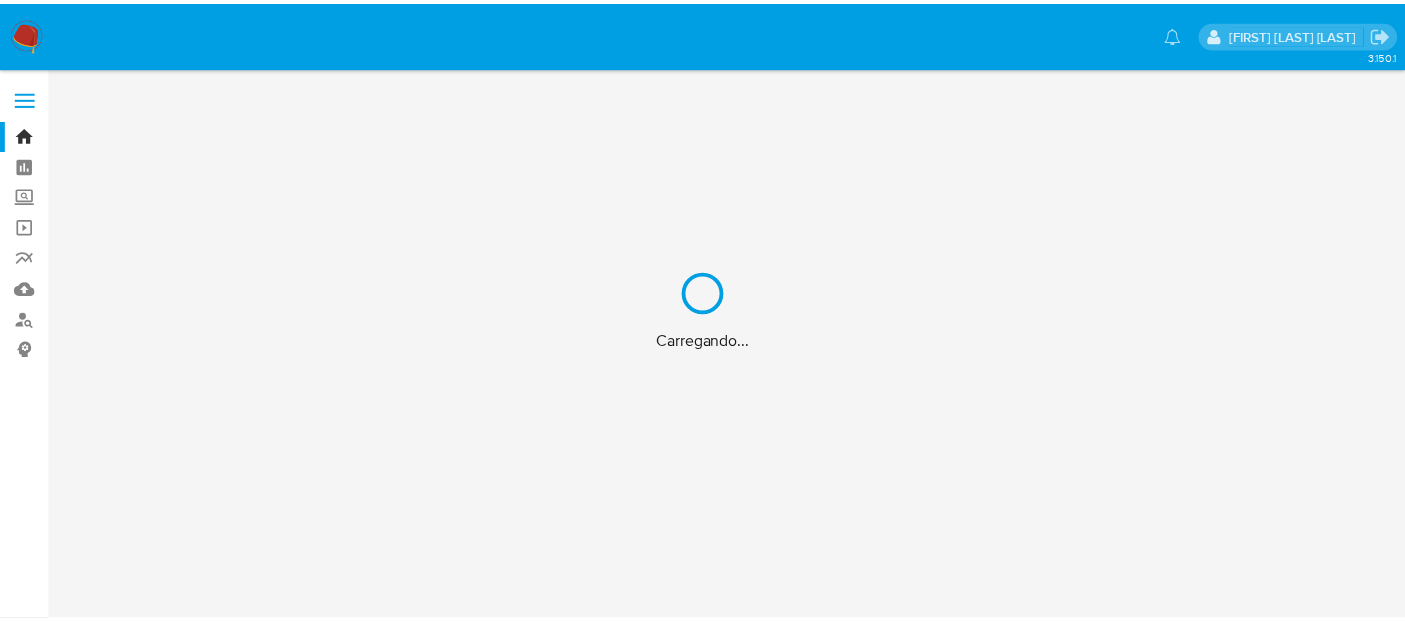 scroll, scrollTop: 0, scrollLeft: 0, axis: both 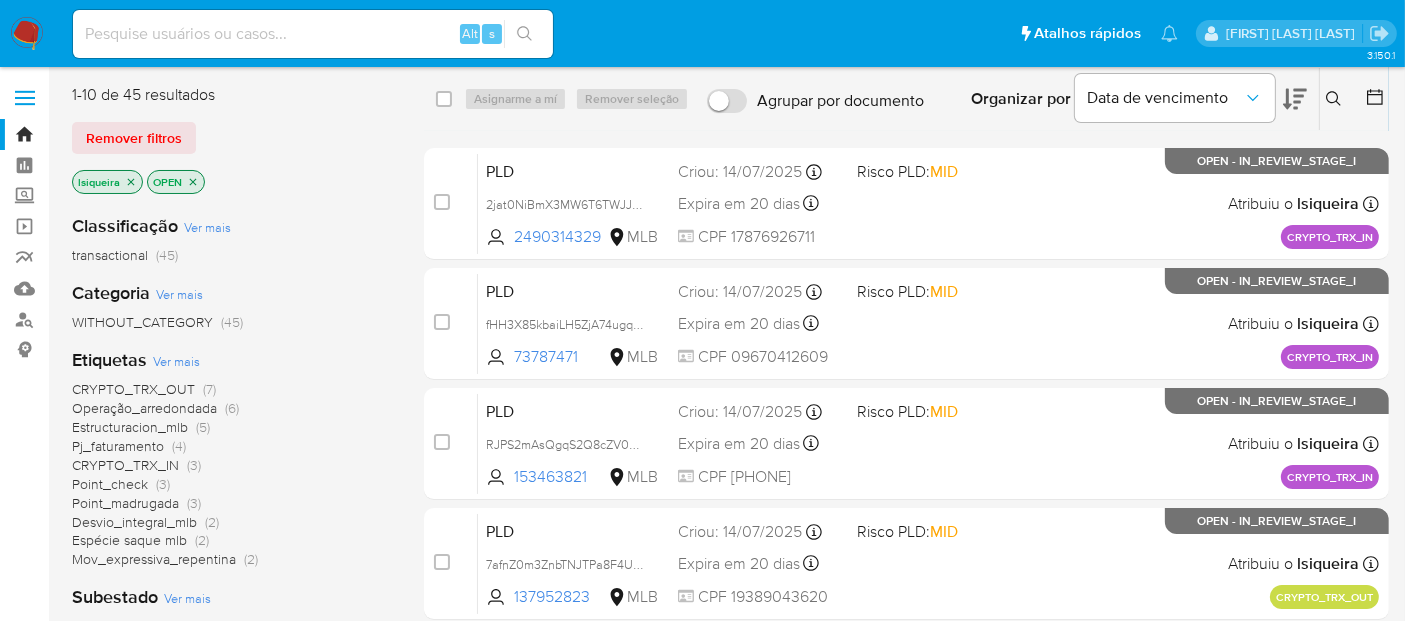 click on "Ver mais" at bounding box center [176, 361] 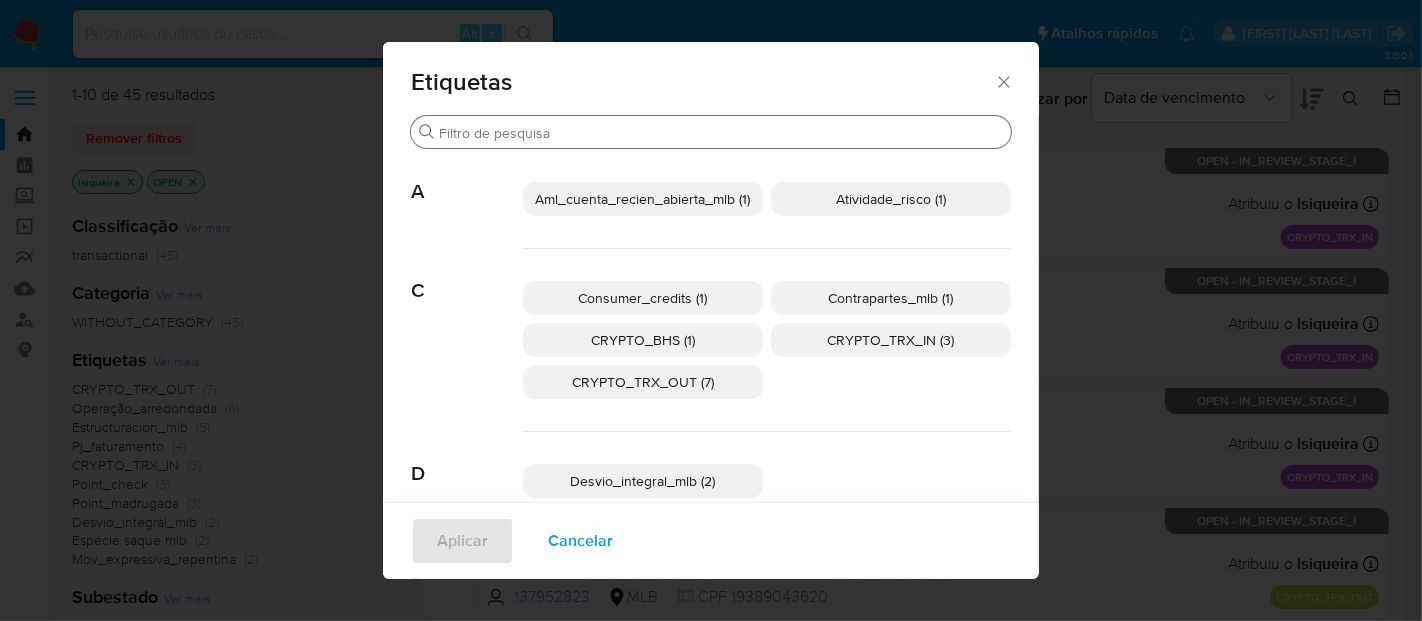 click on "Buscar" at bounding box center (721, 133) 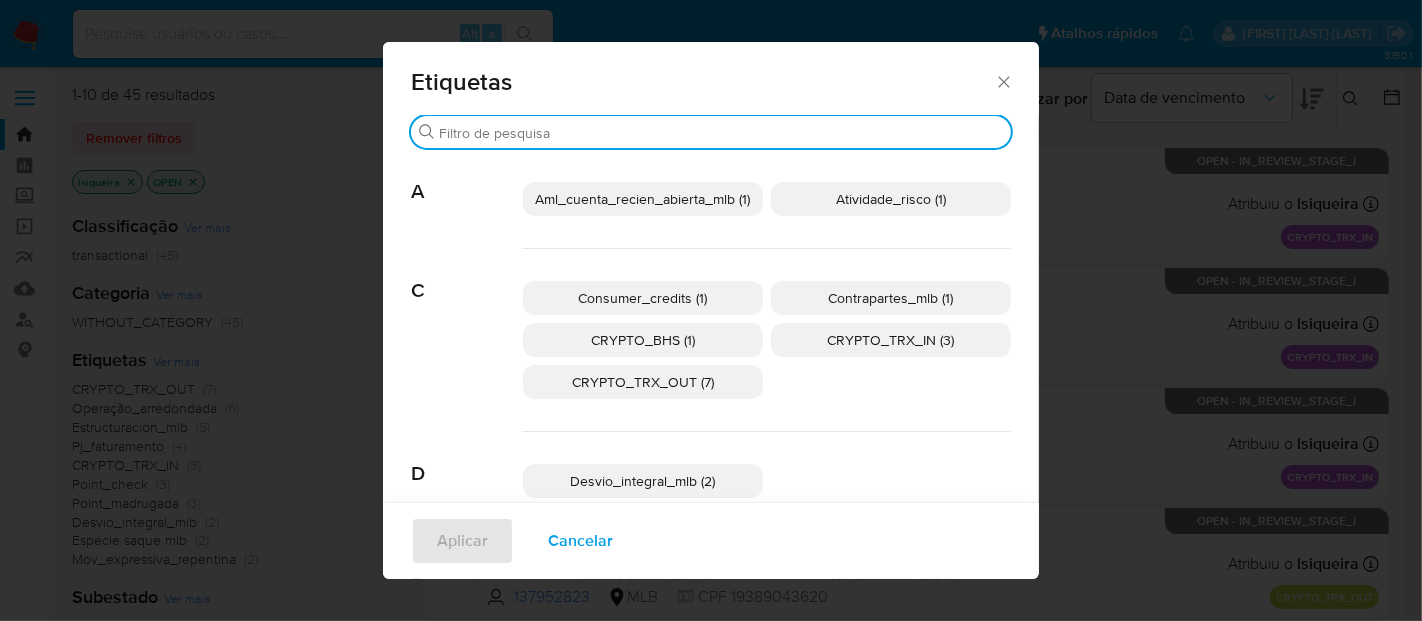 click on "Buscar" at bounding box center (721, 133) 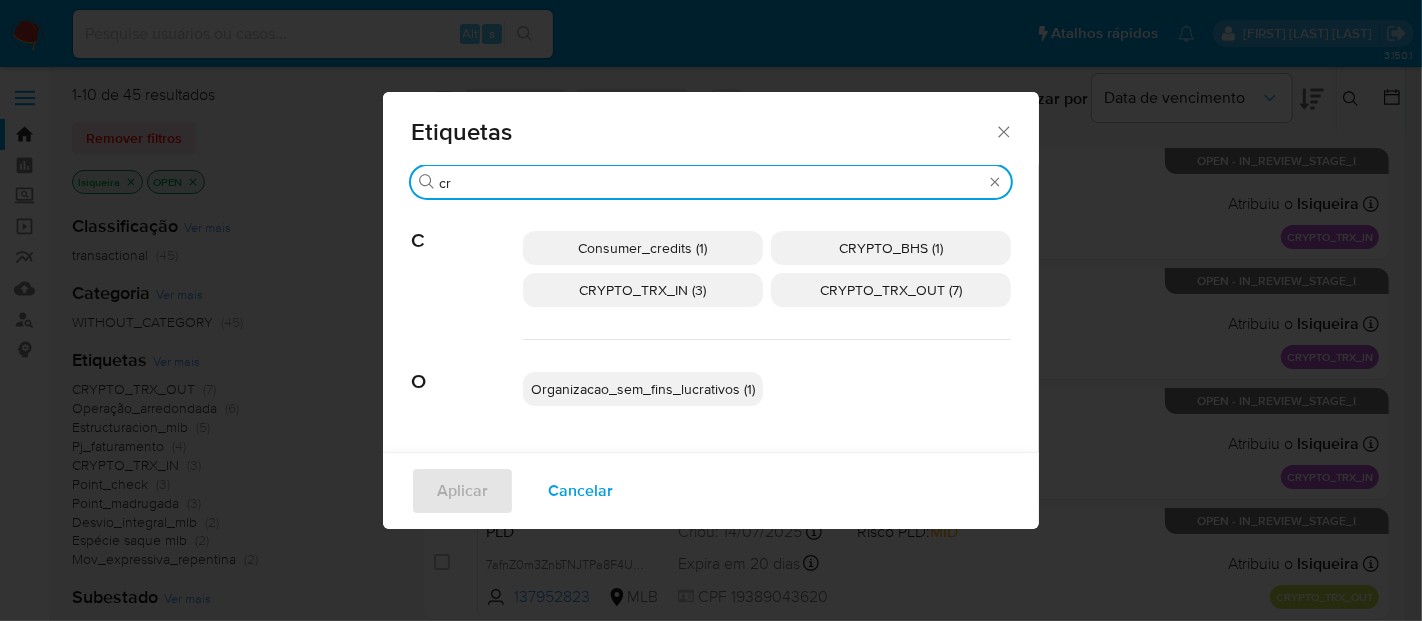 type on "cr" 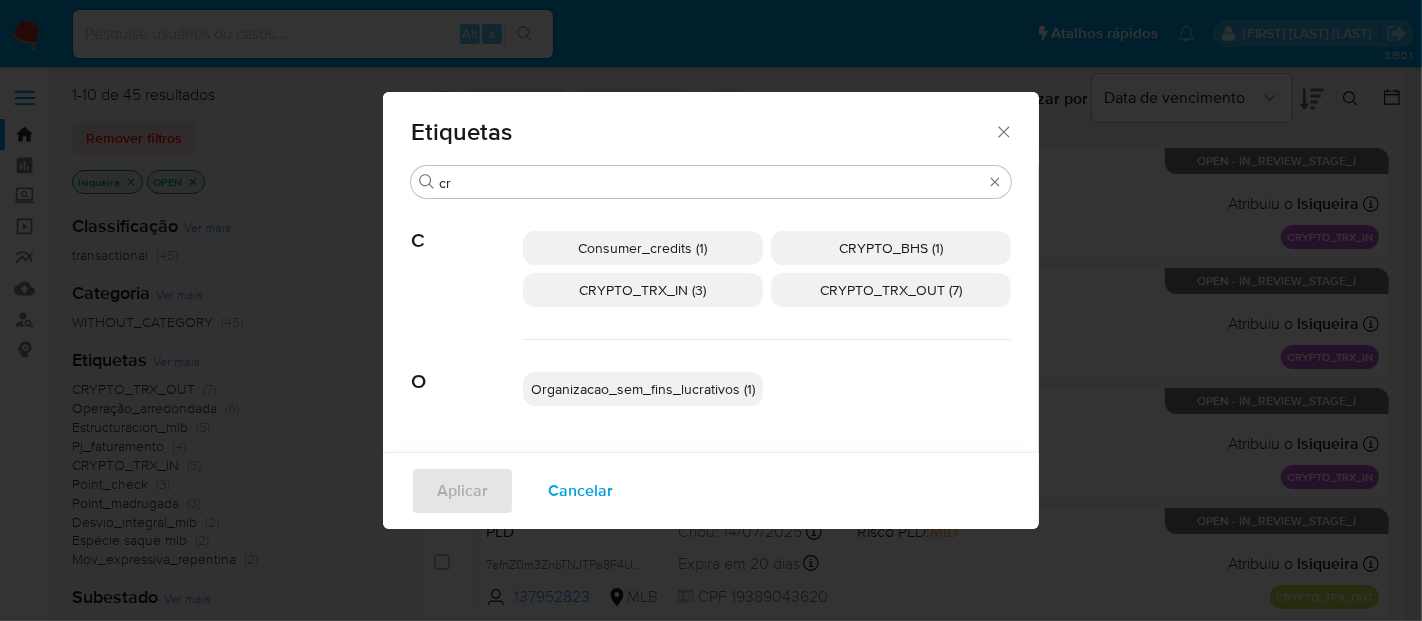 click on "CRYPTO_BHS (1)" at bounding box center [891, 248] 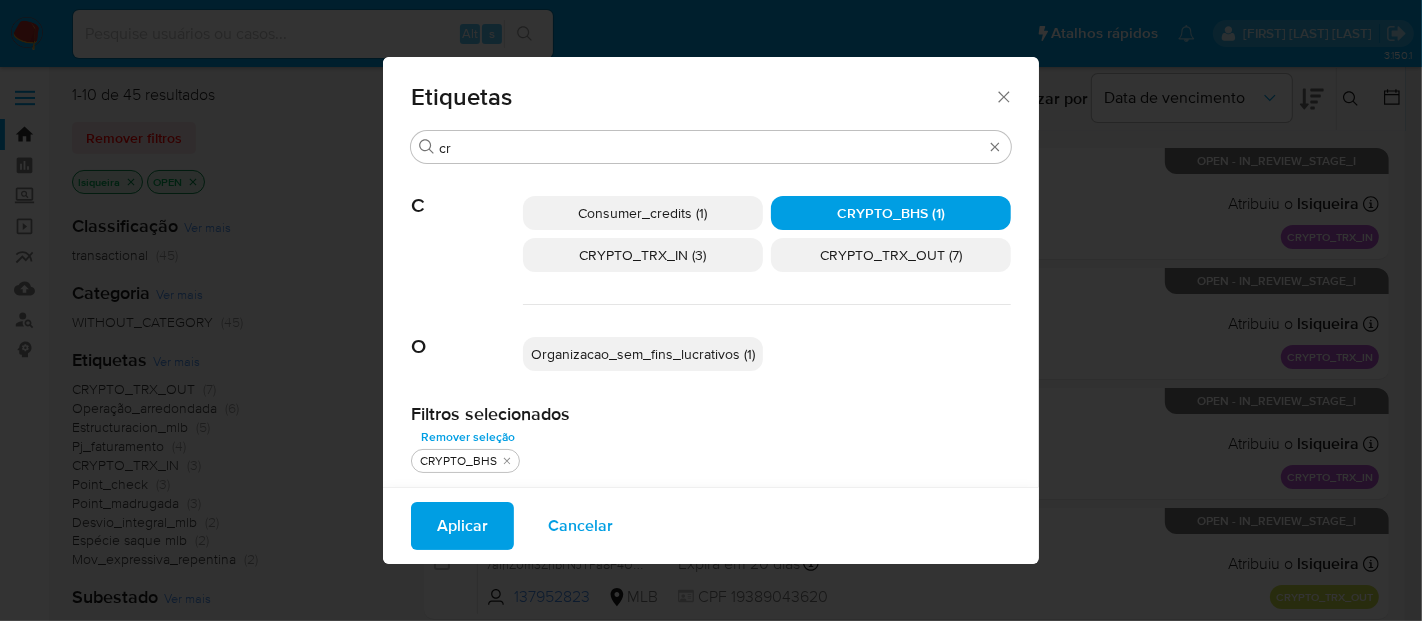 click on "CRYPTO_TRX_IN (3)" at bounding box center [643, 255] 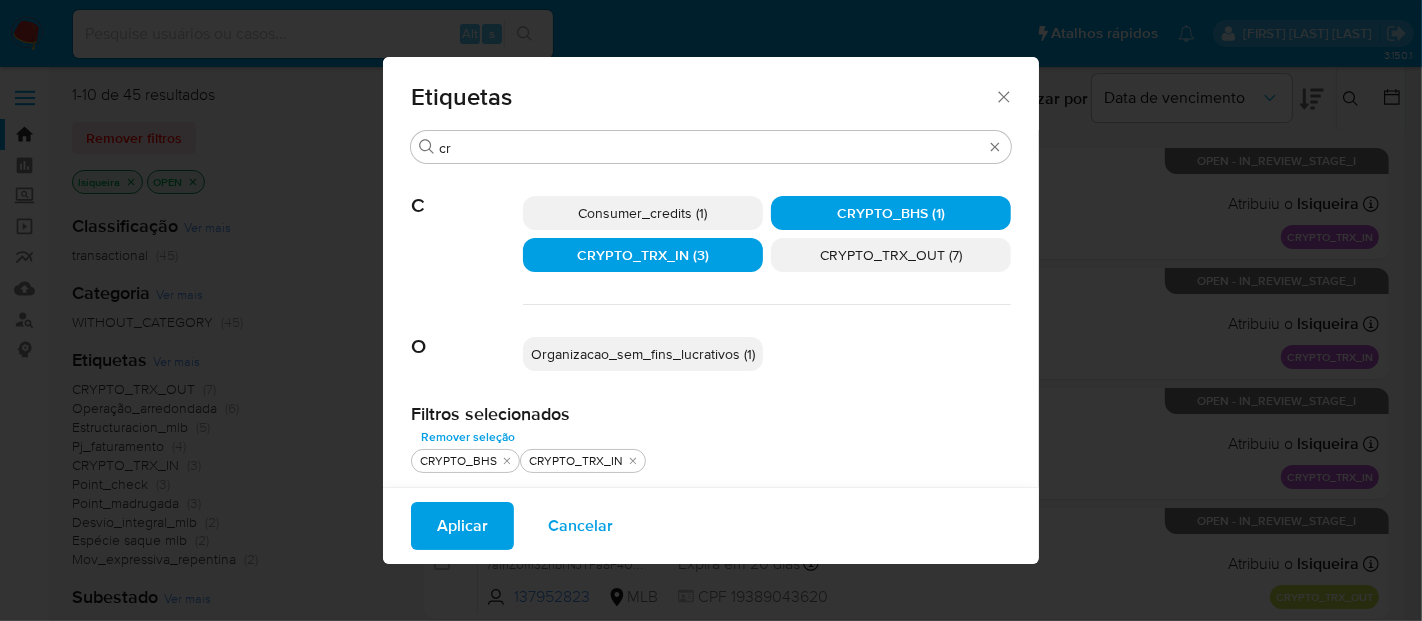 click on "Aplicar" at bounding box center (462, 526) 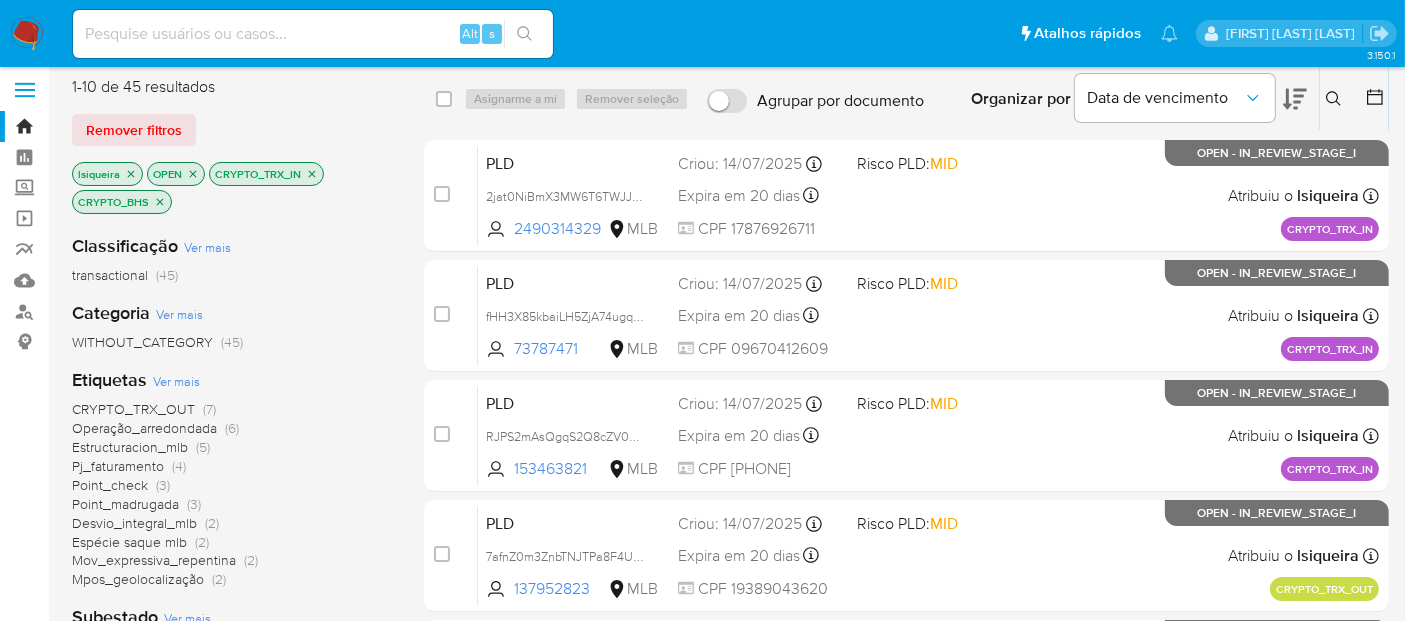 scroll, scrollTop: 0, scrollLeft: 0, axis: both 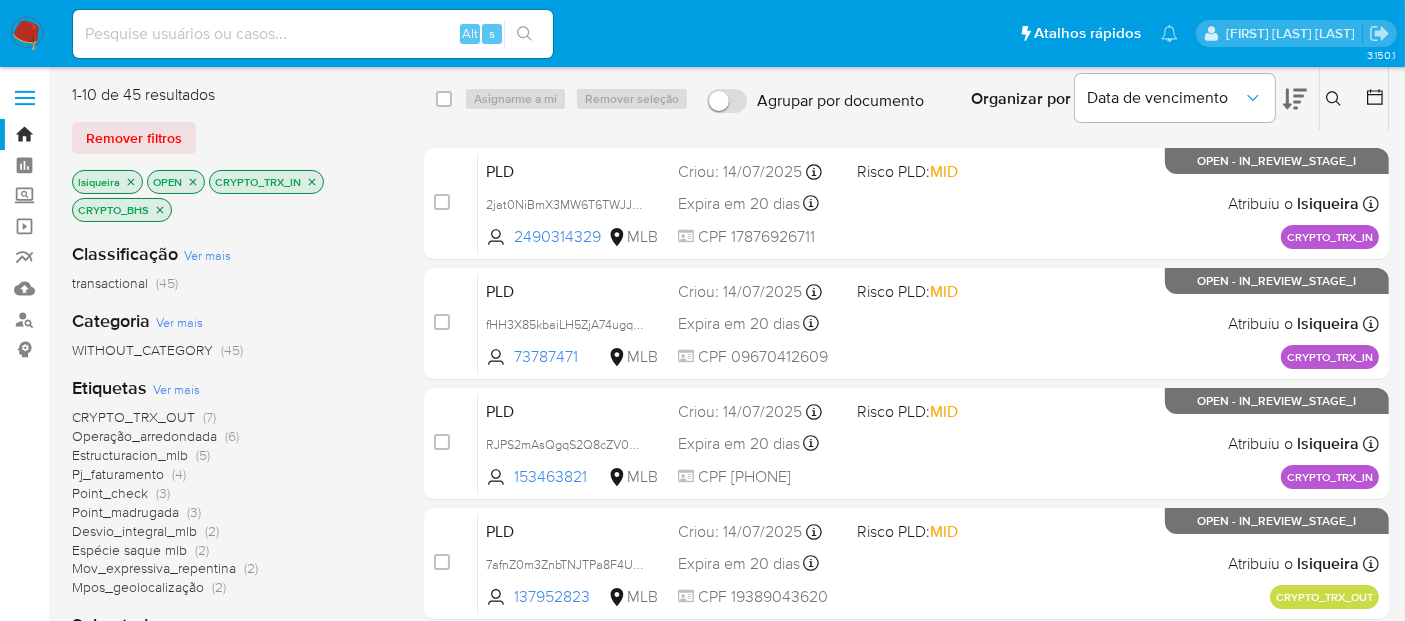click on "CRYPTO_TRX_IN" at bounding box center [266, 182] 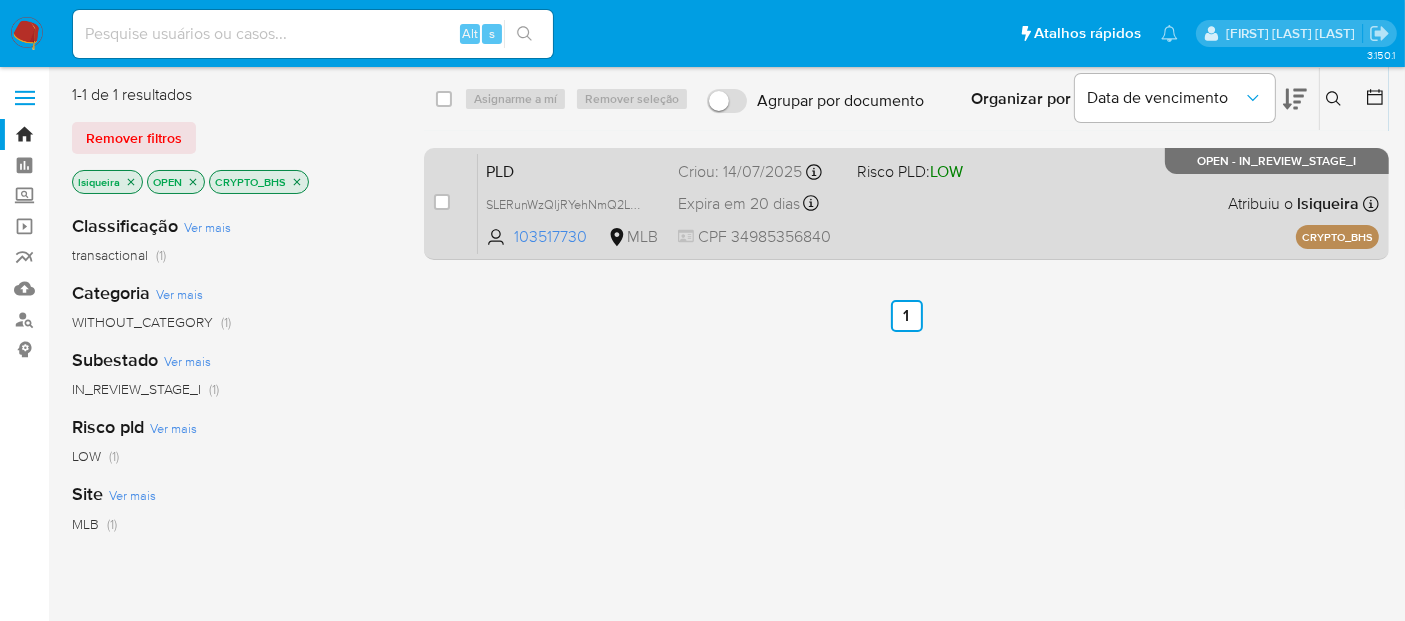 click on "PLD SLERunWzQljRYehNmQ2LCbPc 103517730 MLB Risco PLD:  LOW Criou: 14/07/2025   Criou: 14/07/2025 16:55:30 Expira em 20 dias   Expira em 28/08/2025 16:55:31 CPF   34985356840 Atribuiu o   lsiqueira   Asignado el: 14/07/2025 16:55:30 CRYPTO_BHS OPEN - IN_REVIEW_STAGE_I" at bounding box center (928, 203) 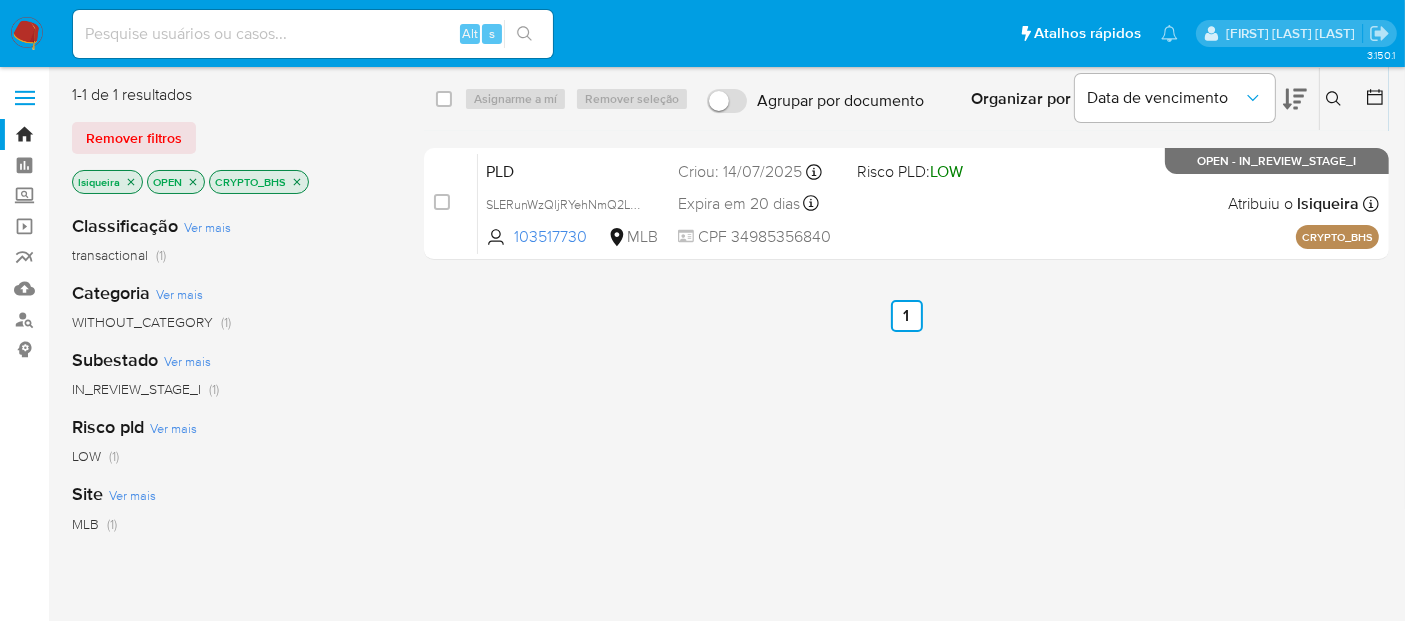 click 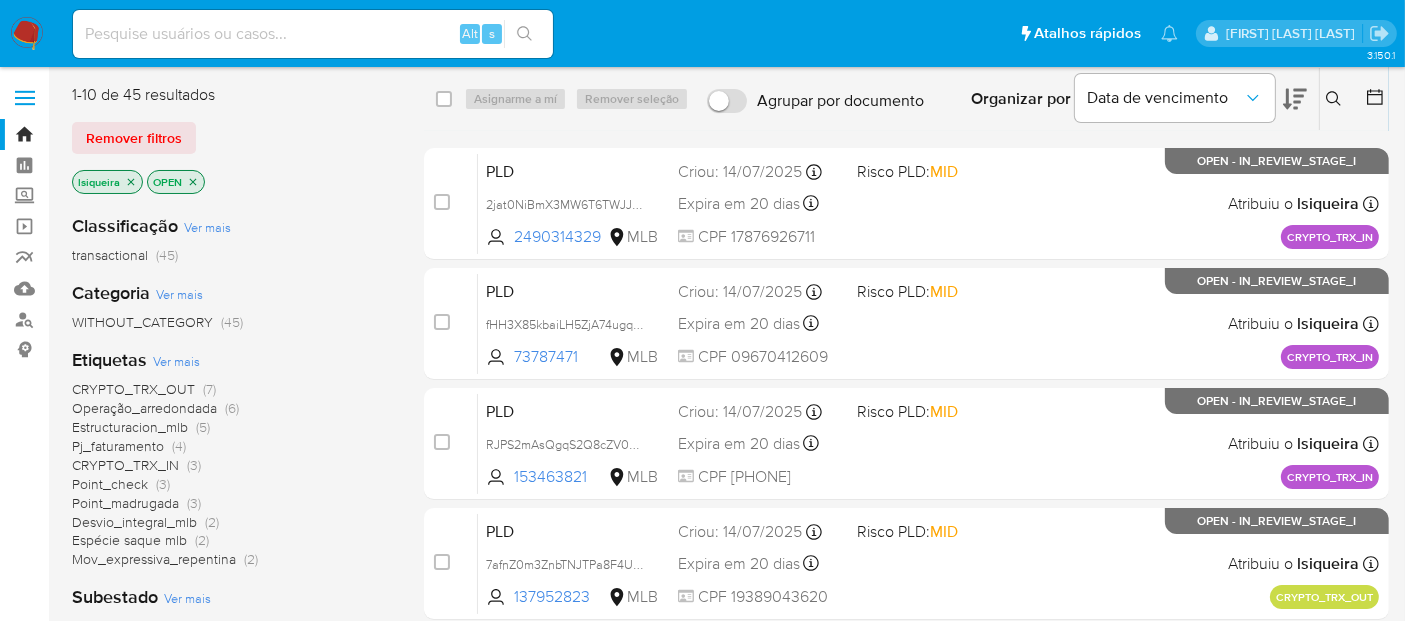 click on "CRYPTO_TRX_IN" at bounding box center [125, 465] 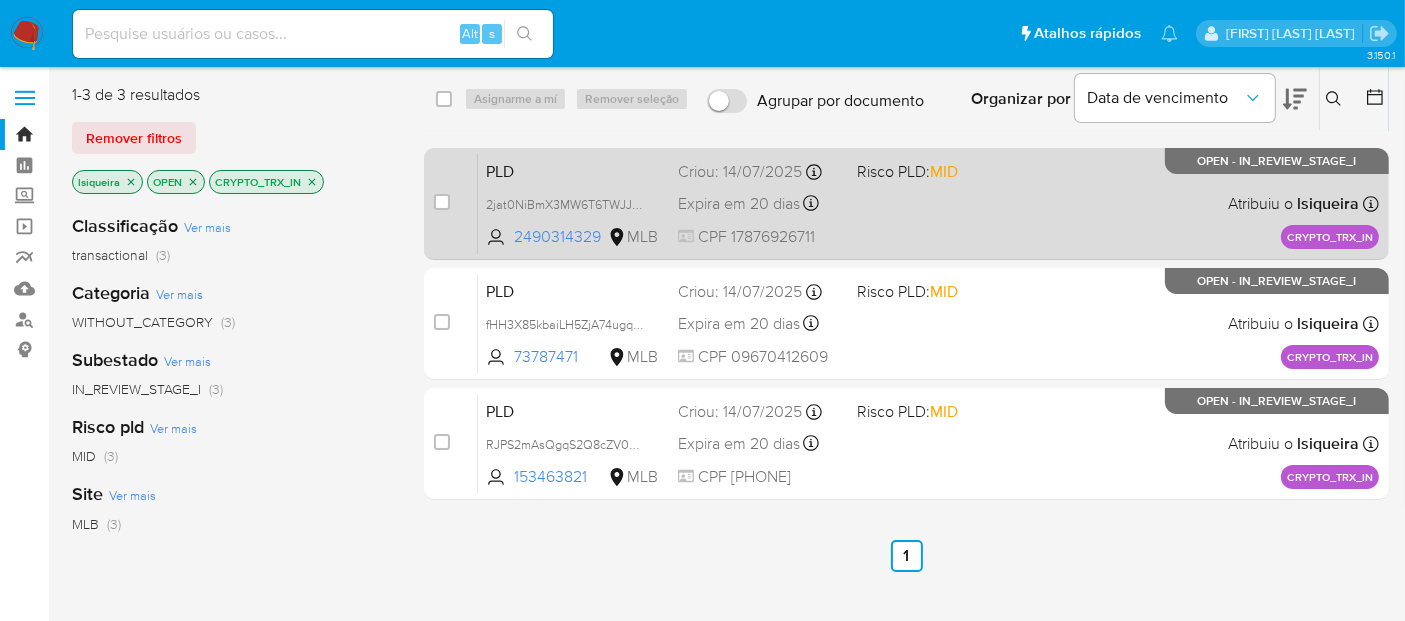 click on "PLD 2jat0NiBmX3MW6T6TWJJQ3if 2490314329 MLB Risco PLD:  MID Criou: 14/07/2025   Criou: 14/07/2025 17:05:14 Expira em 20 dias   Expira em 28/08/2025 17:05:14 CPF   17876926711 Atribuiu o   lsiqueira   Asignado el: 14/07/2025 17:05:14 CRYPTO_TRX_IN OPEN - IN_REVIEW_STAGE_I" at bounding box center (928, 203) 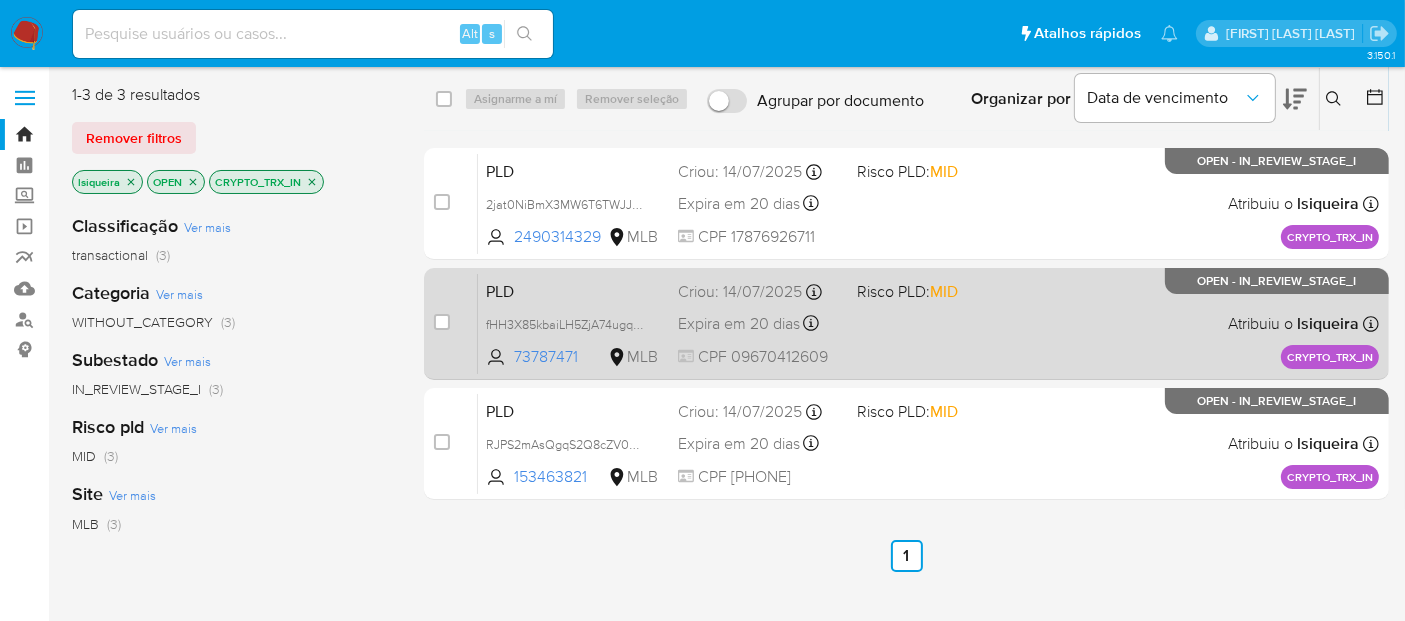click on "PLD fHH3X85kbaiLH5ZjA74ugq0W 73787471 MLB Risco PLD:  MID Criou: 14/07/2025   Criou: 14/07/2025 17:05:11 Expira em 20 dias   Expira em 28/08/2025 17:05:12 CPF   09670412609 Atribuiu o   lsiqueira   Asignado el: 14/07/2025 17:05:11 CRYPTO_TRX_IN OPEN - IN_REVIEW_STAGE_I" at bounding box center [928, 323] 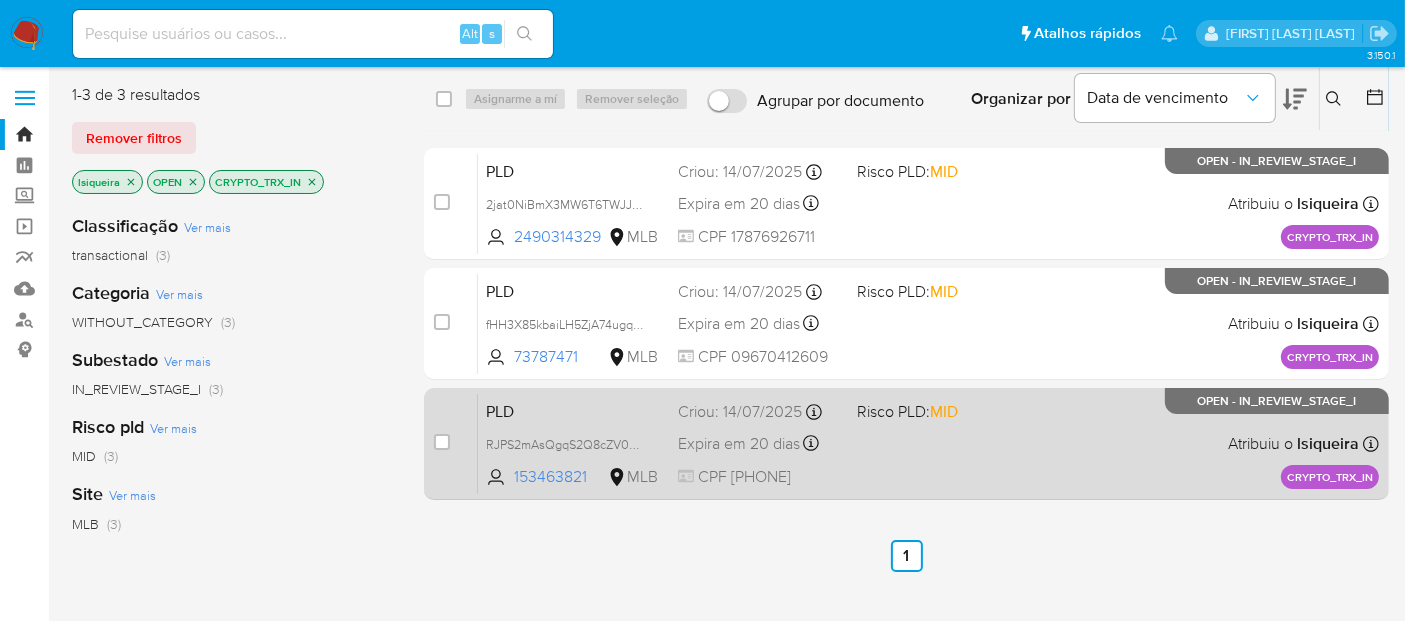 click on "PLD RJPS2mAsQgqS2Q8cZV0qdxmO 153463821 MLB Risco PLD:  MID Criou: 14/07/2025   Criou: 14/07/2025 17:05:07 Expira em 20 dias   Expira em 28/08/2025 17:05:08 CPF   08155255751 Atribuiu o   lsiqueira   Asignado el: 14/07/2025 17:05:07 CRYPTO_TRX_IN OPEN - IN_REVIEW_STAGE_I" at bounding box center (928, 443) 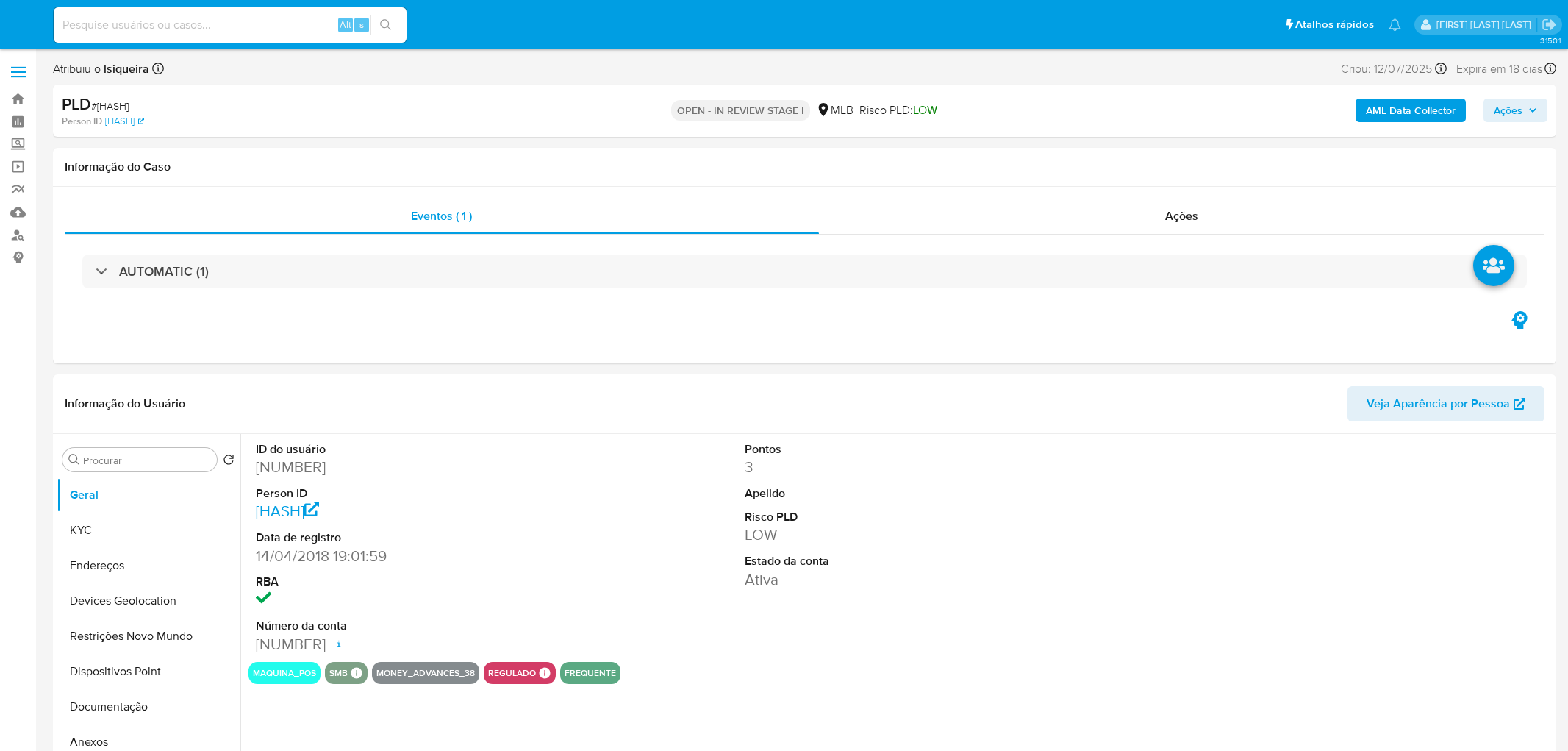 select on "10" 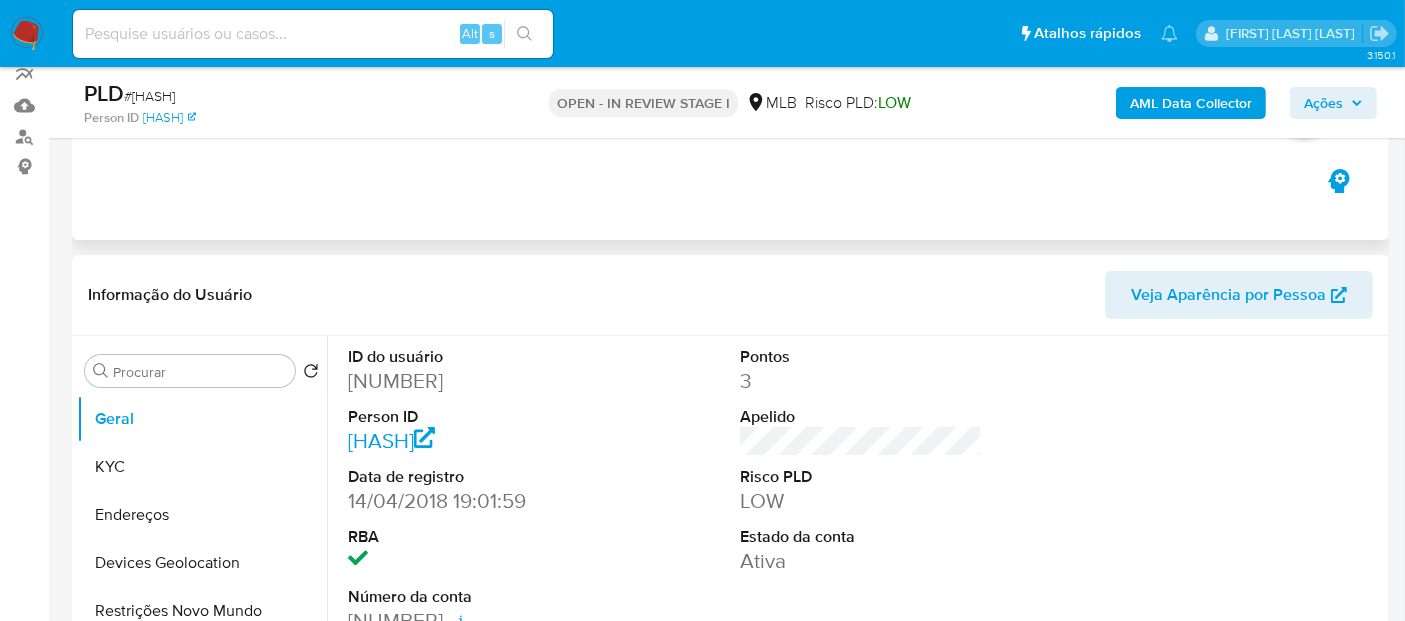 scroll, scrollTop: 333, scrollLeft: 0, axis: vertical 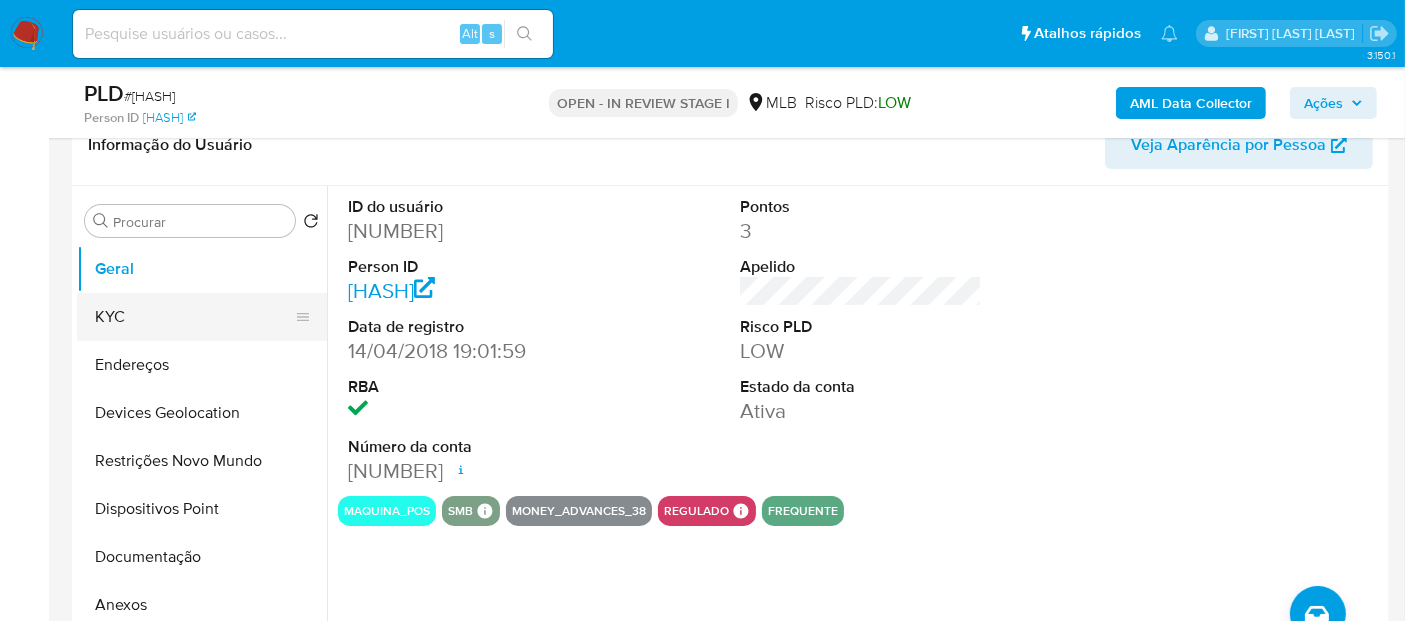 click on "KYC" at bounding box center [194, 317] 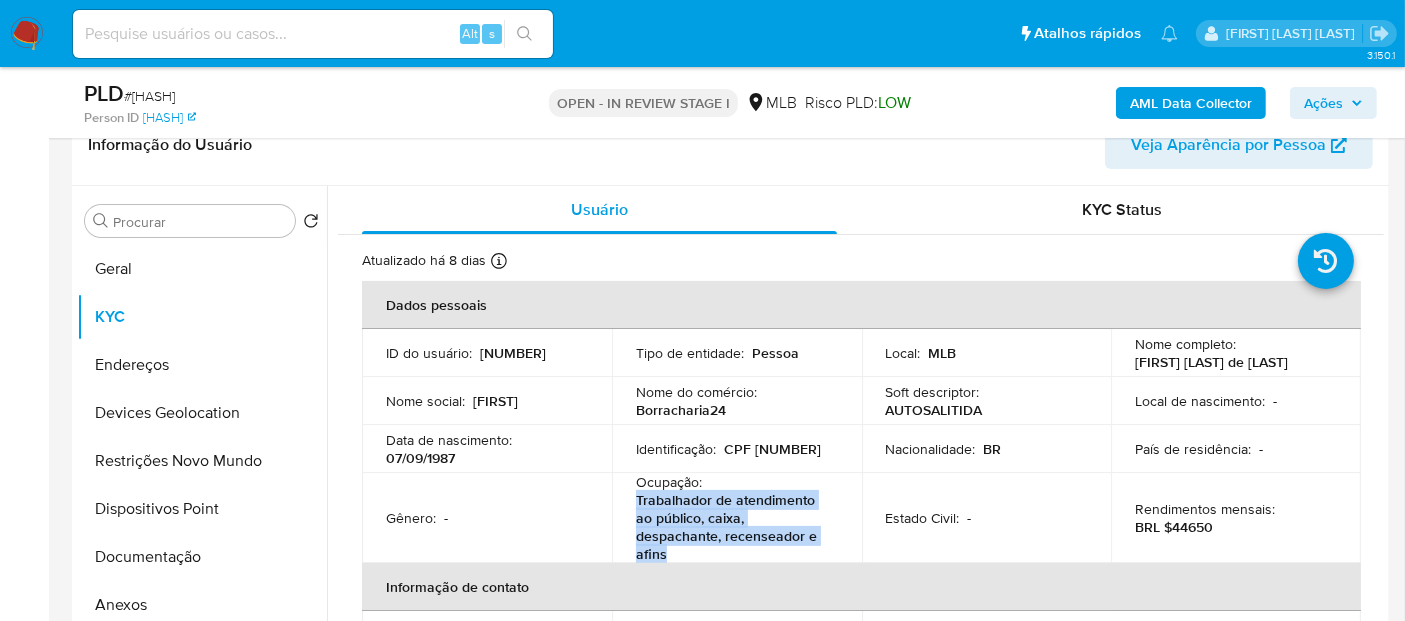 drag, startPoint x: 688, startPoint y: 558, endPoint x: 635, endPoint y: 503, distance: 76.38062 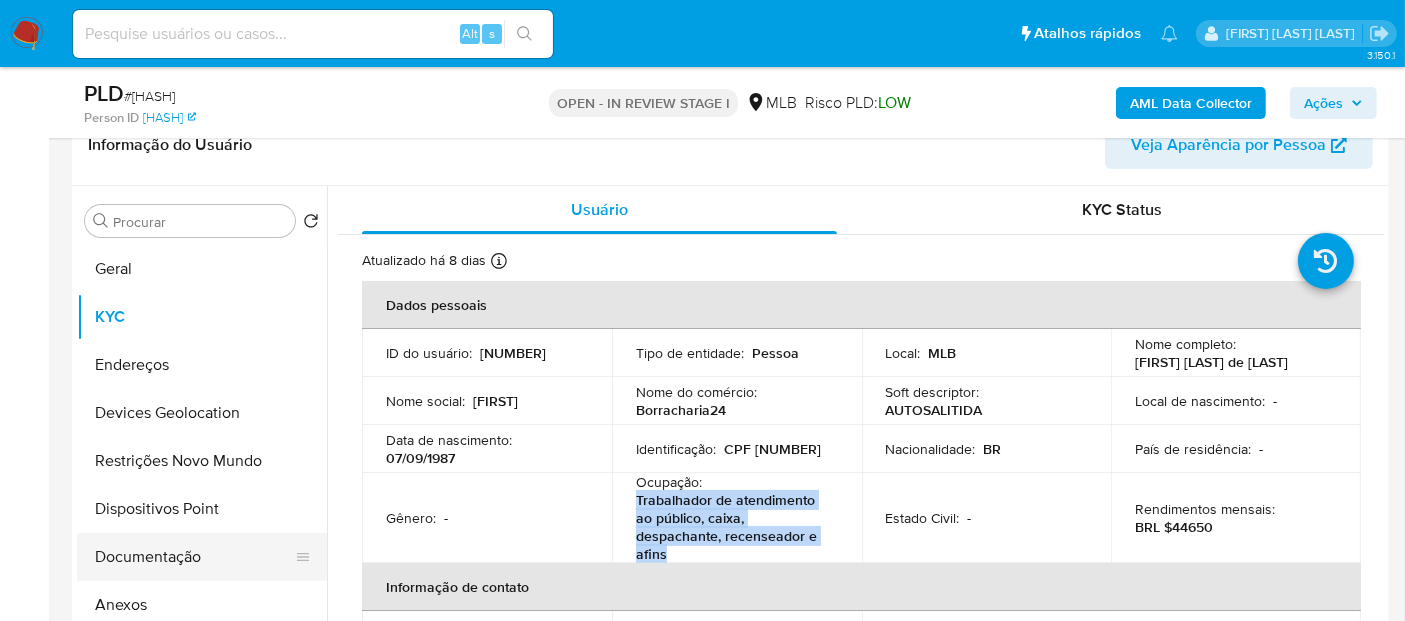 click on "Documentação" at bounding box center (194, 557) 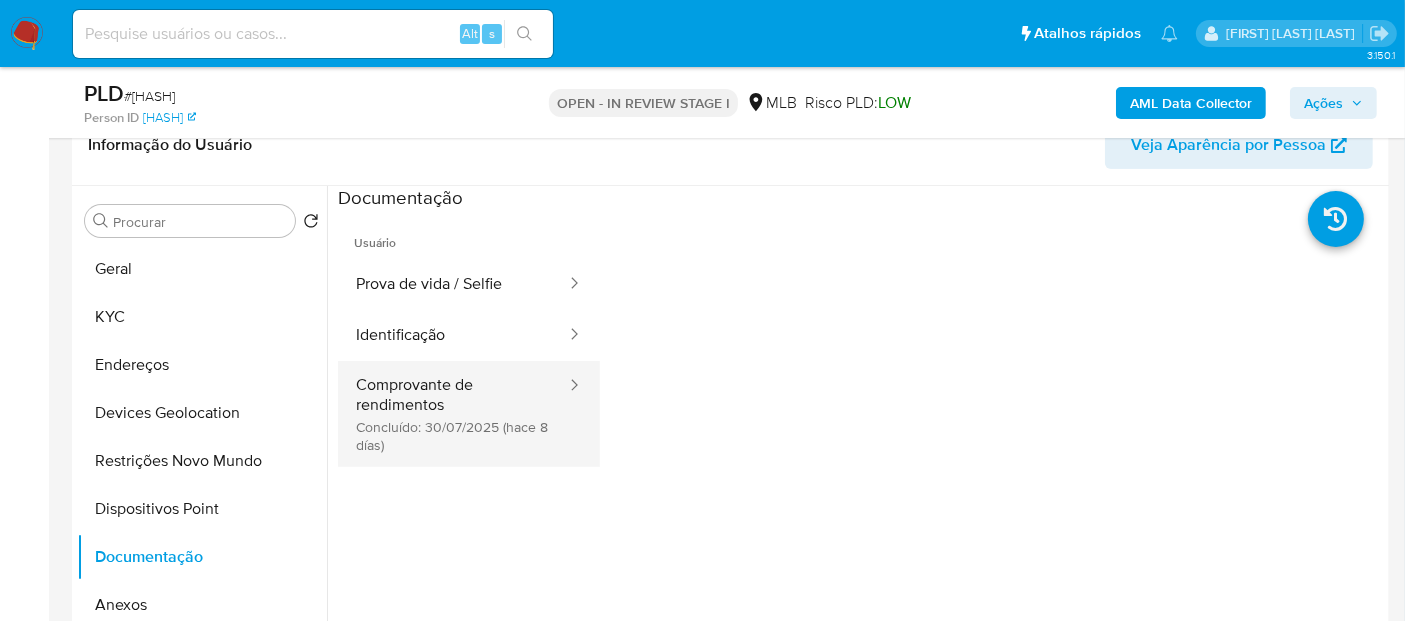 click on "Comprovante de rendimentos Concluído: 30/07/2025 (hace 8 días)" at bounding box center [453, 414] 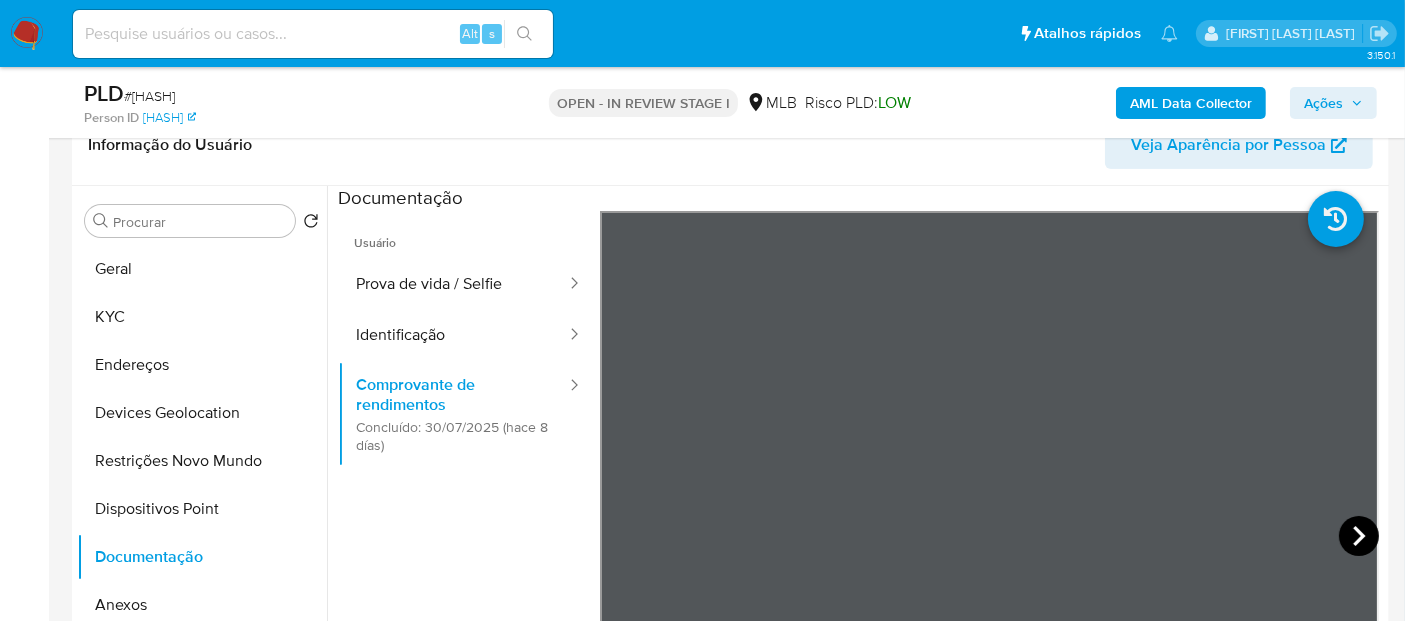 click 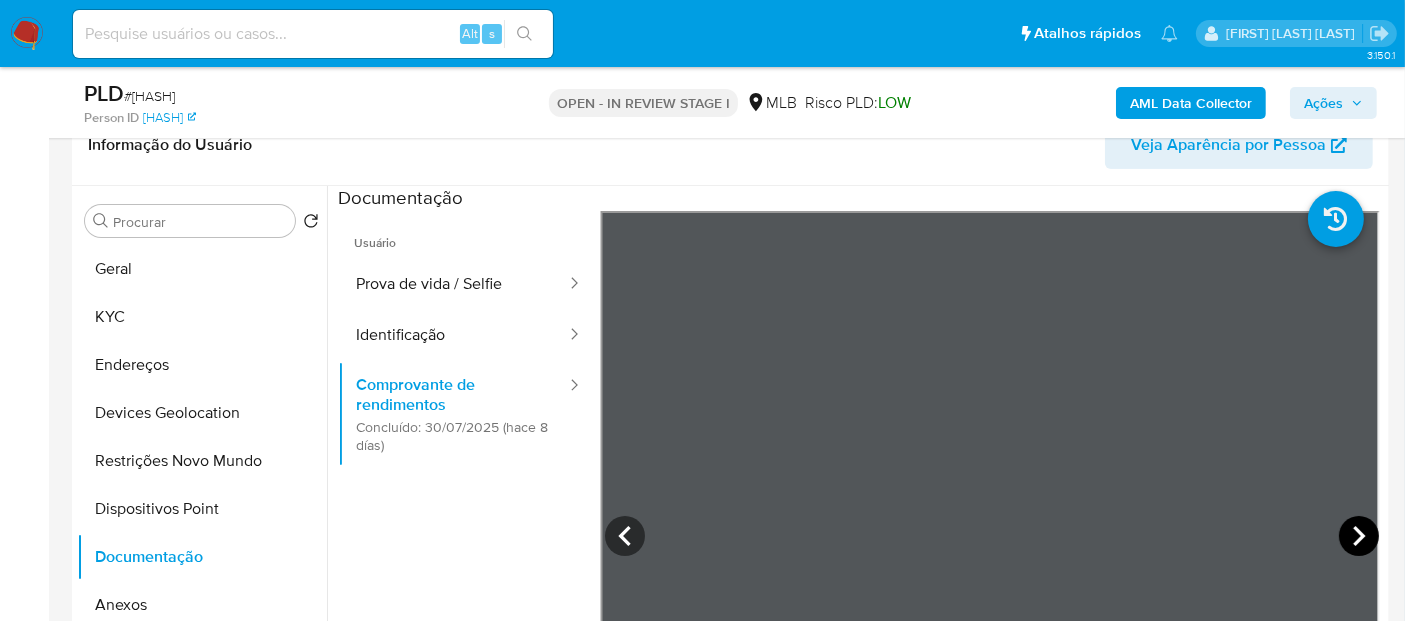 click 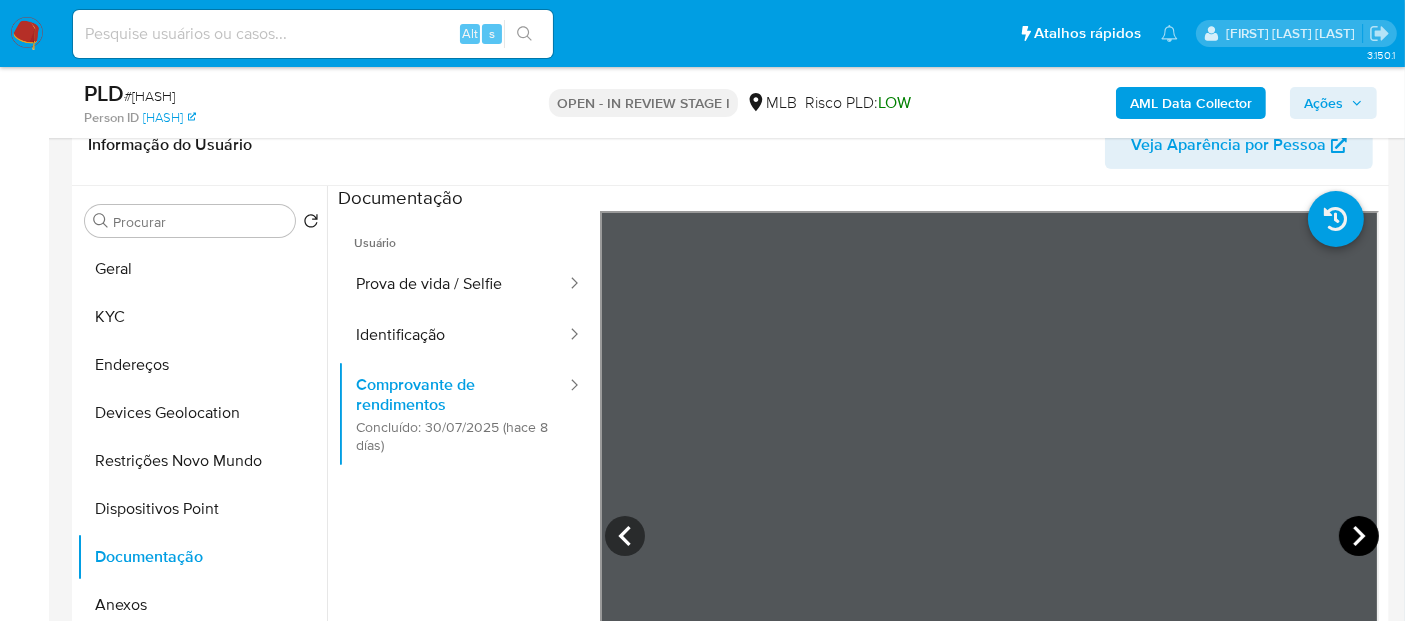 click 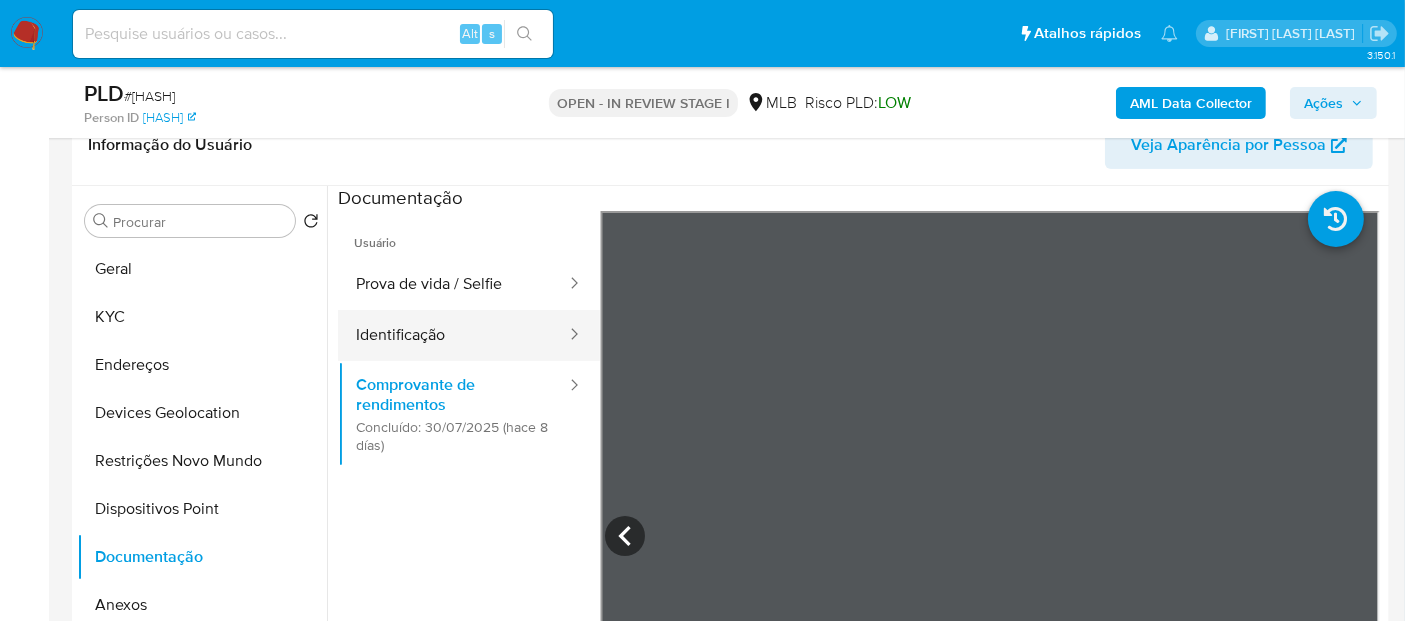 click at bounding box center (568, 335) 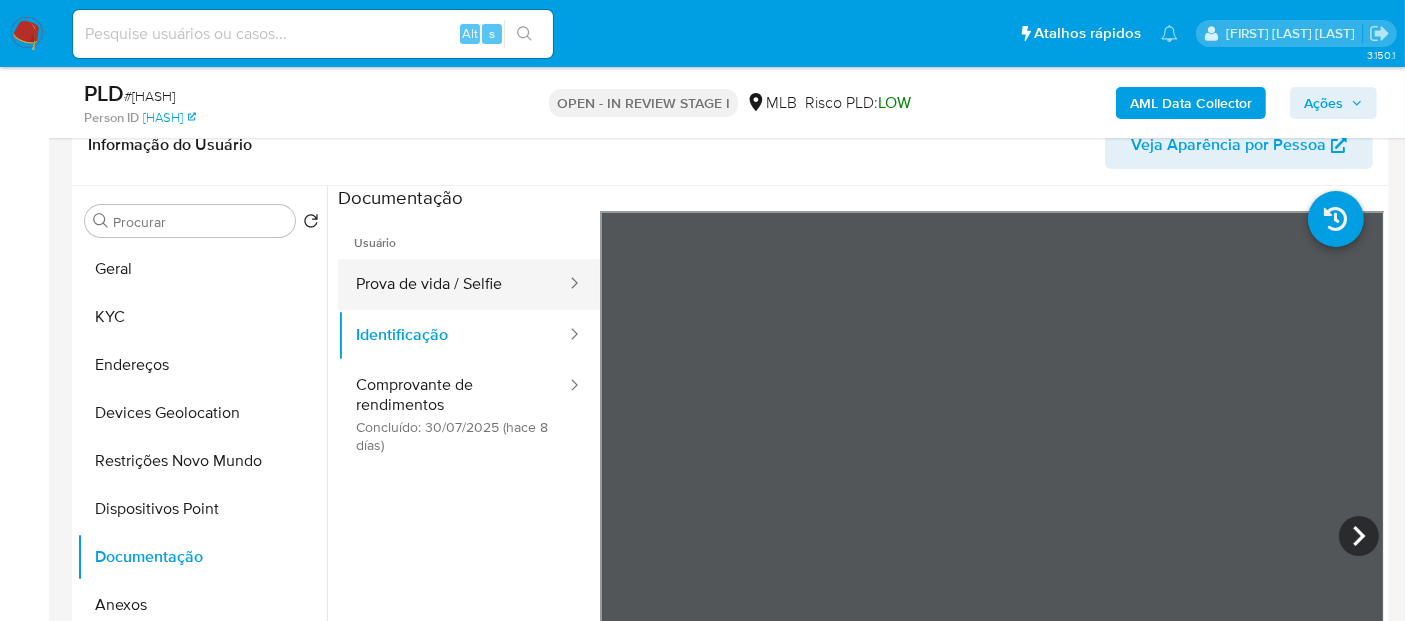 click on "Prova de vida / Selfie" at bounding box center [453, 284] 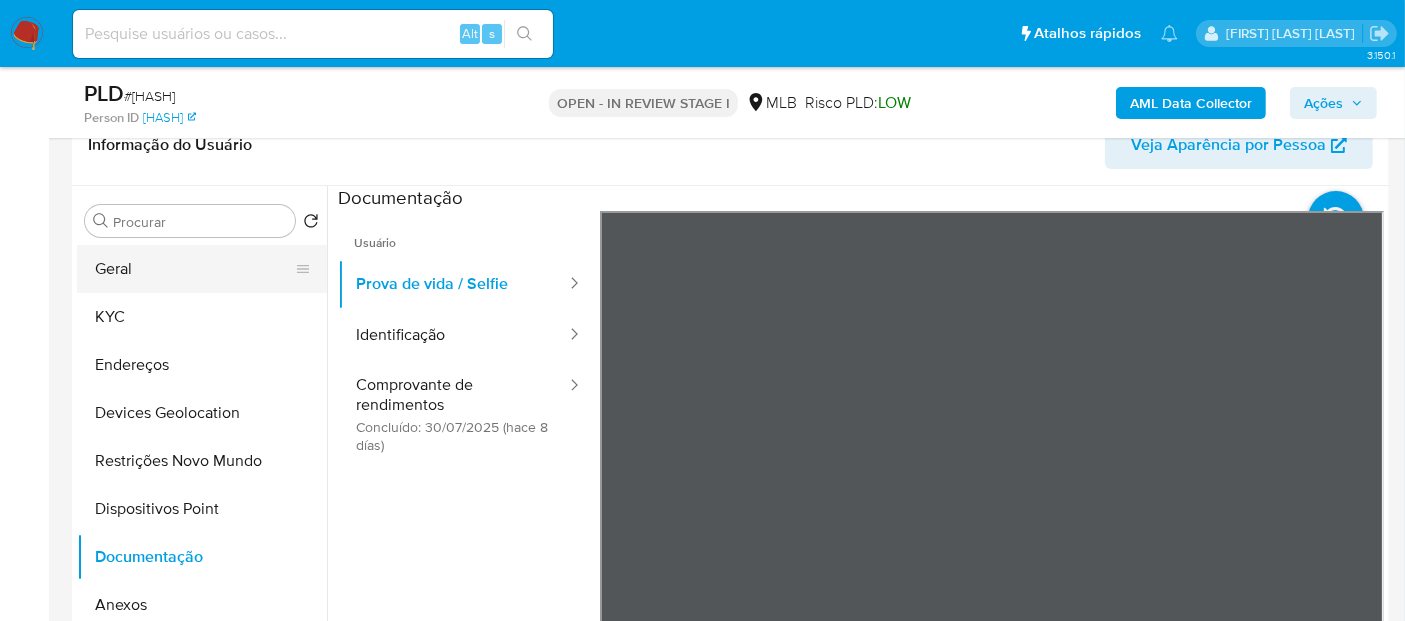 click on "Geral" at bounding box center [194, 269] 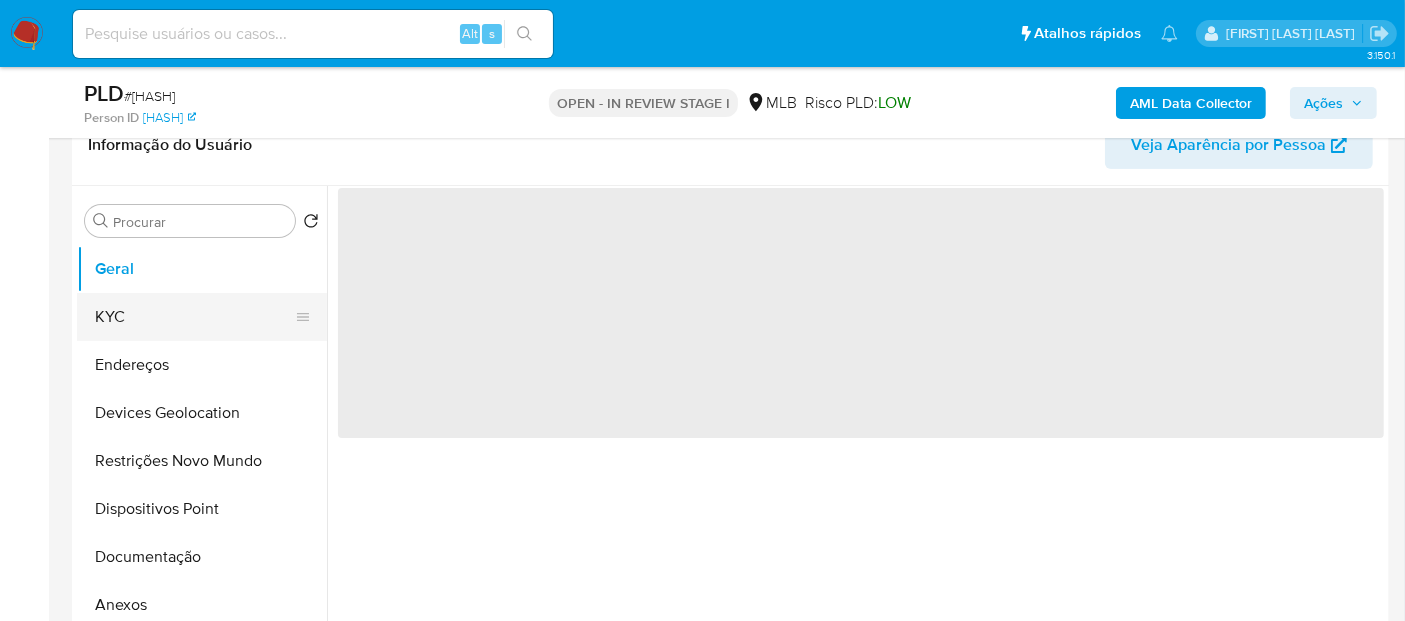 click on "KYC" at bounding box center [194, 317] 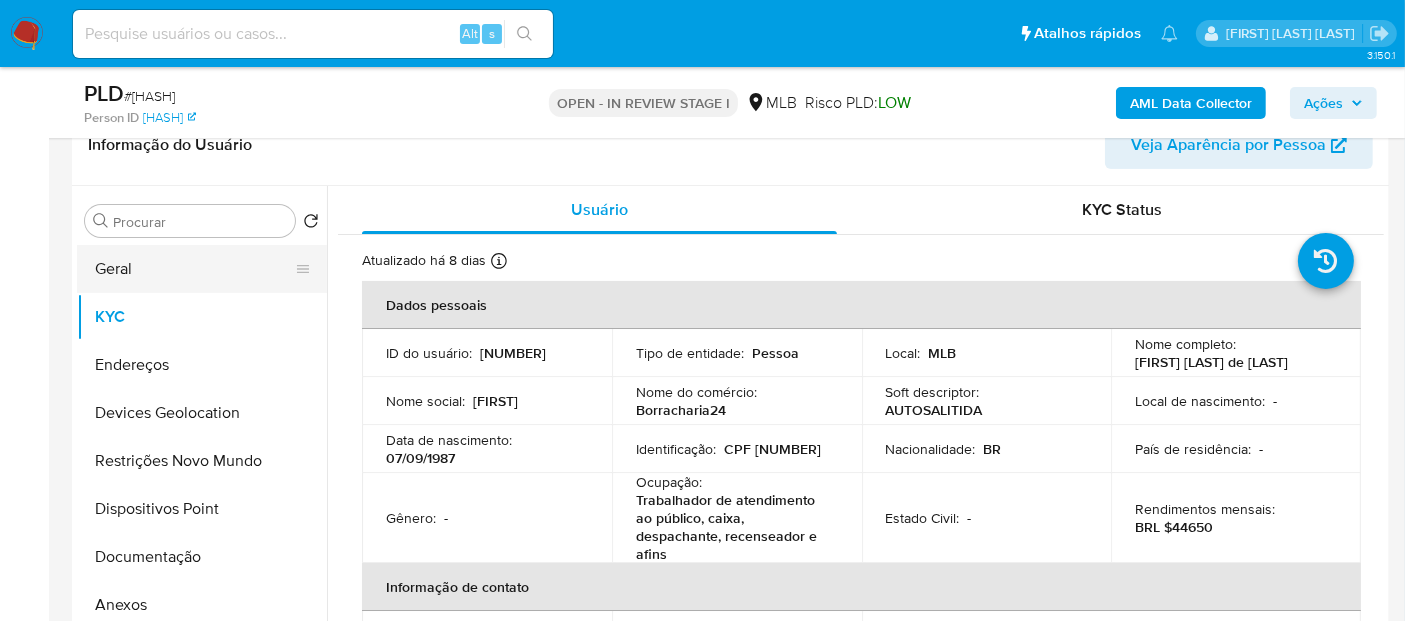 click on "Geral" at bounding box center (194, 269) 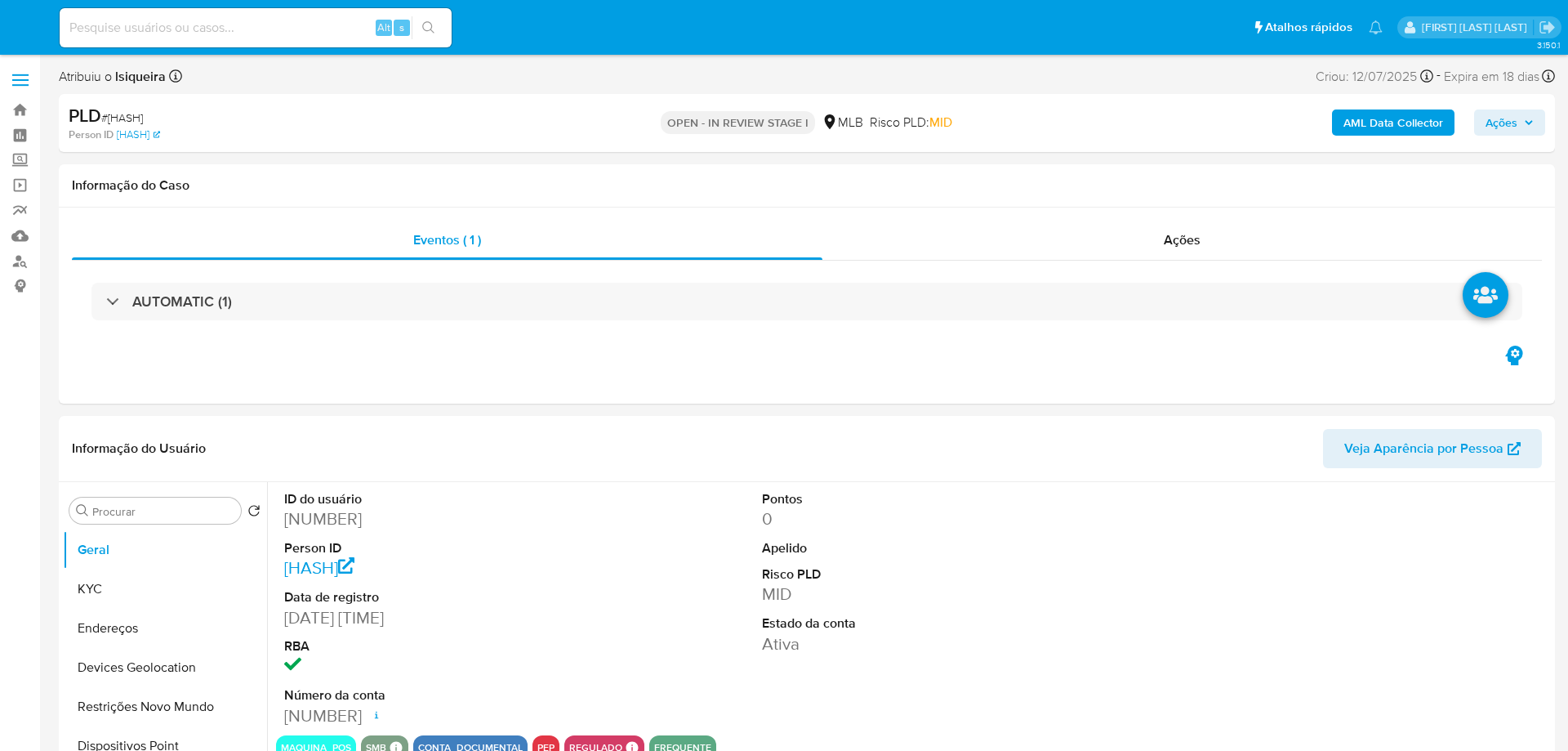 select on "10" 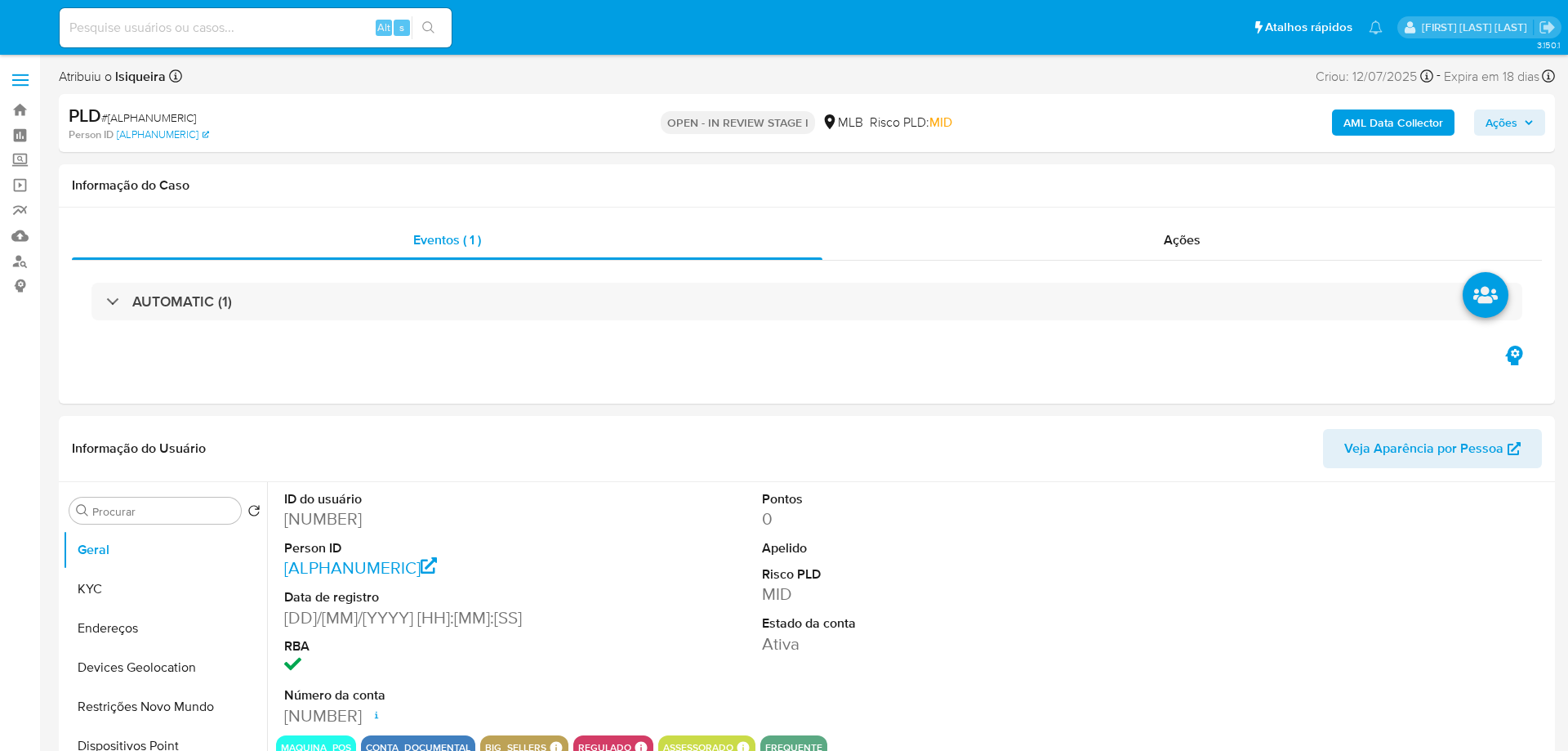 select on "10" 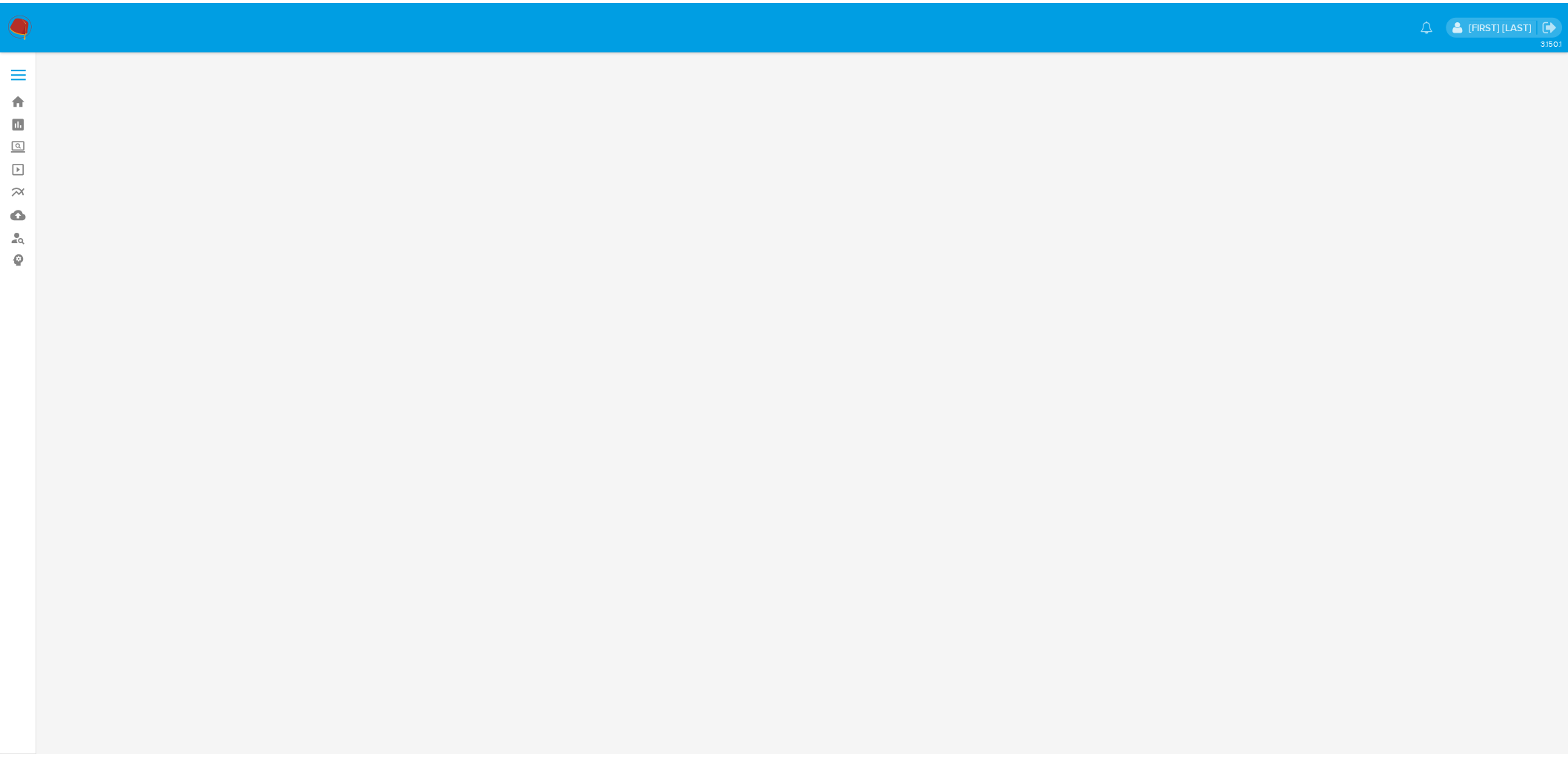scroll, scrollTop: 0, scrollLeft: 0, axis: both 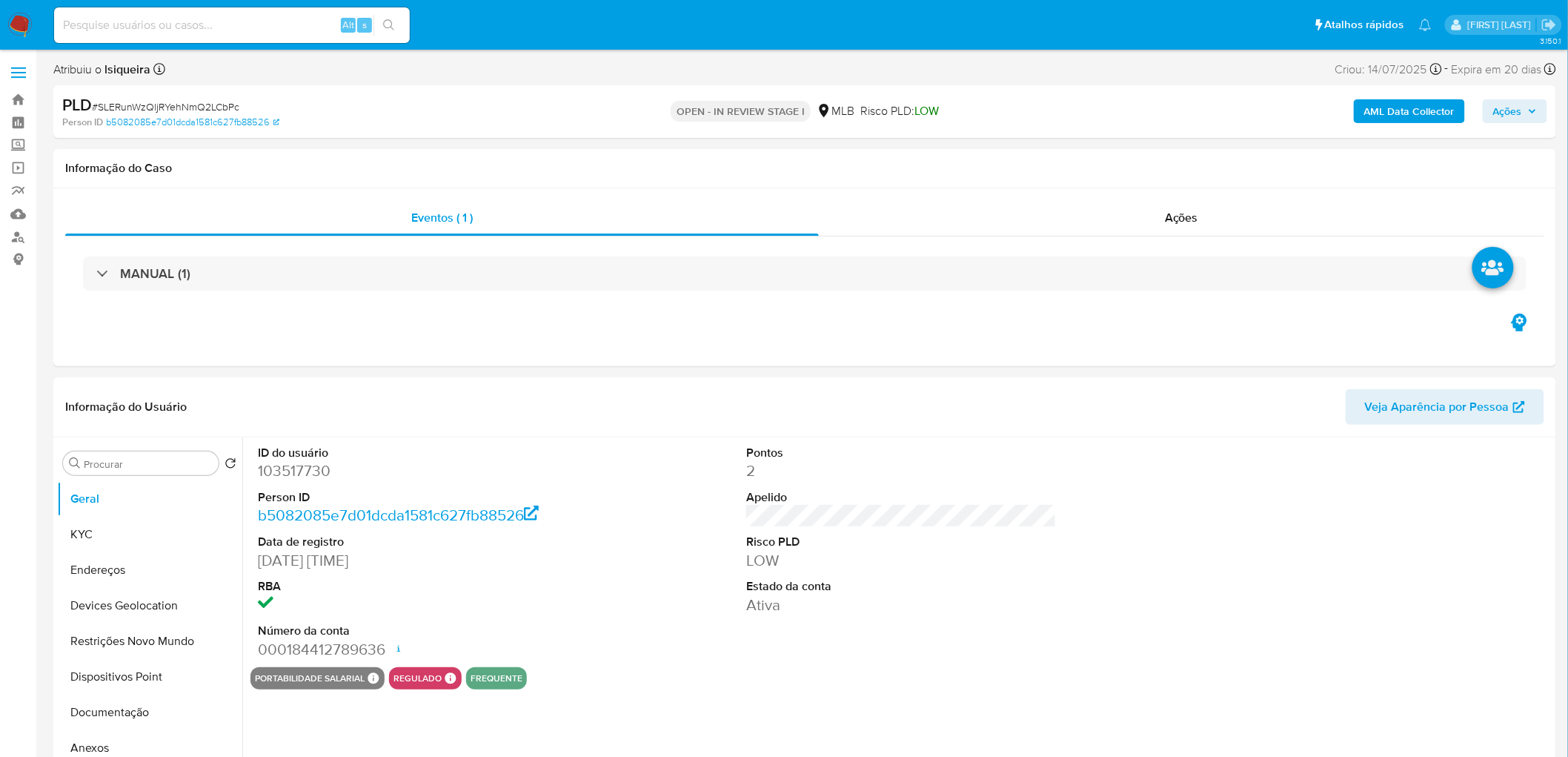 select on "10" 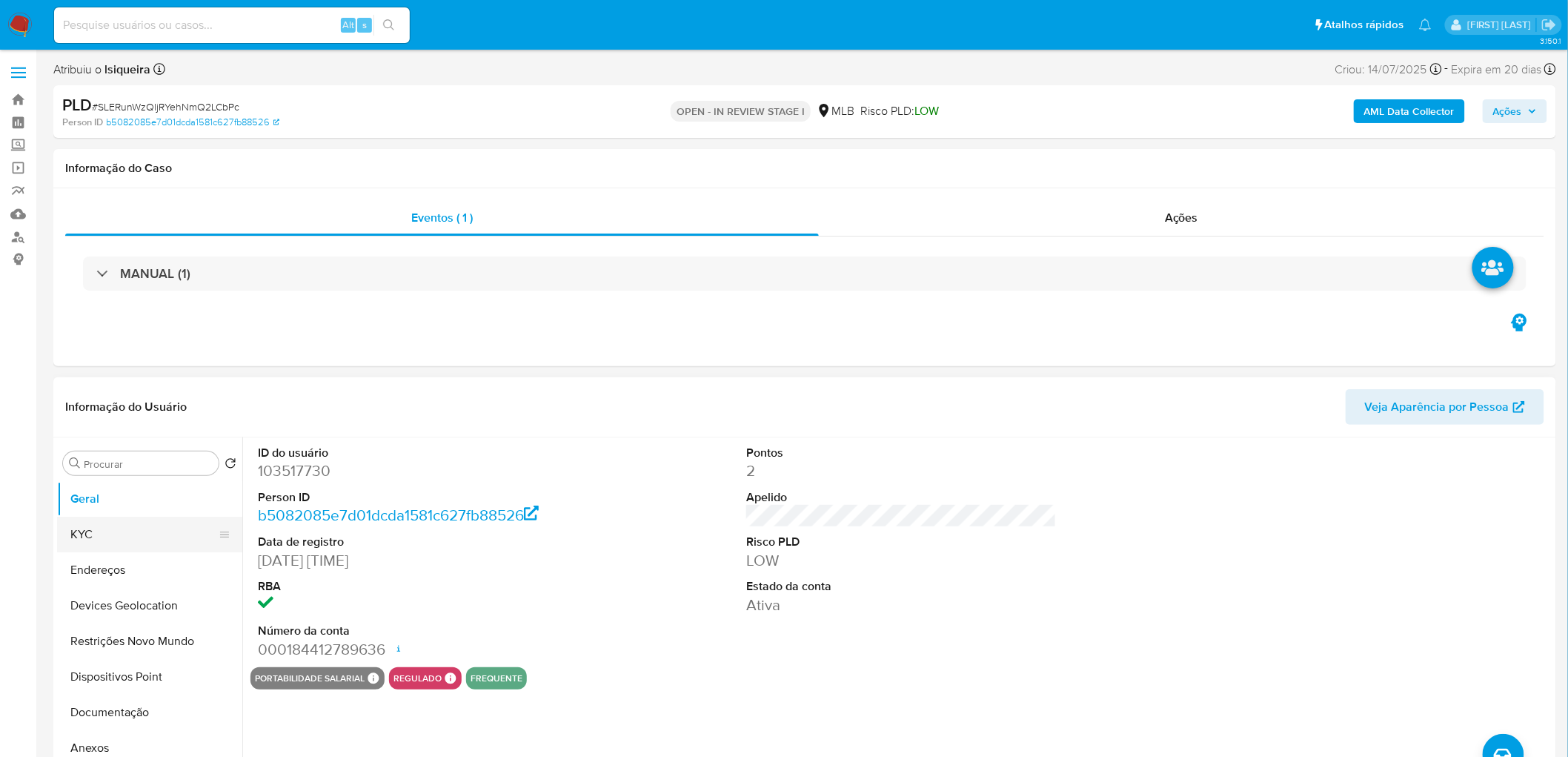 click on "KYC" at bounding box center [144, 535] 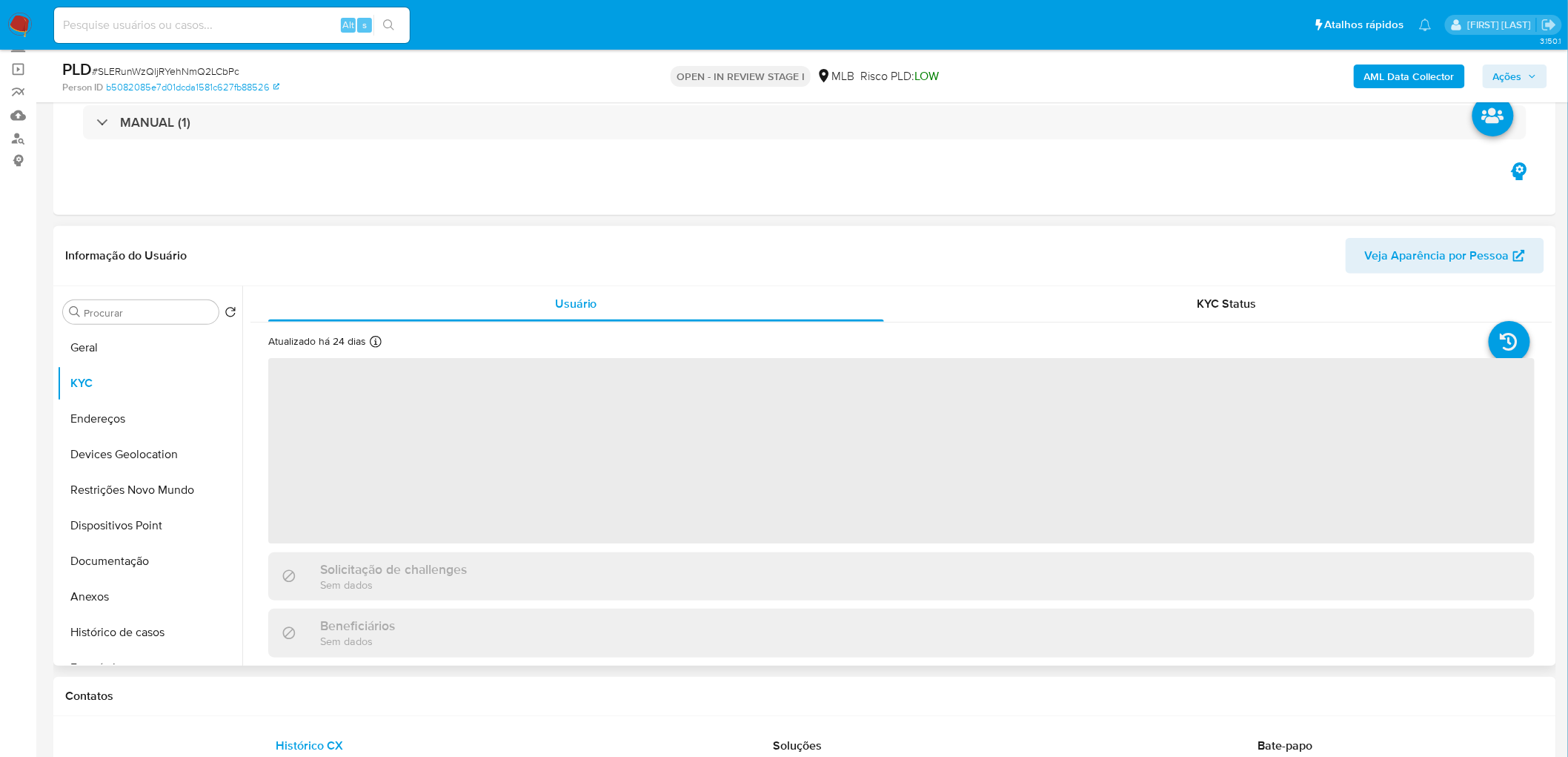 scroll, scrollTop: 165, scrollLeft: 0, axis: vertical 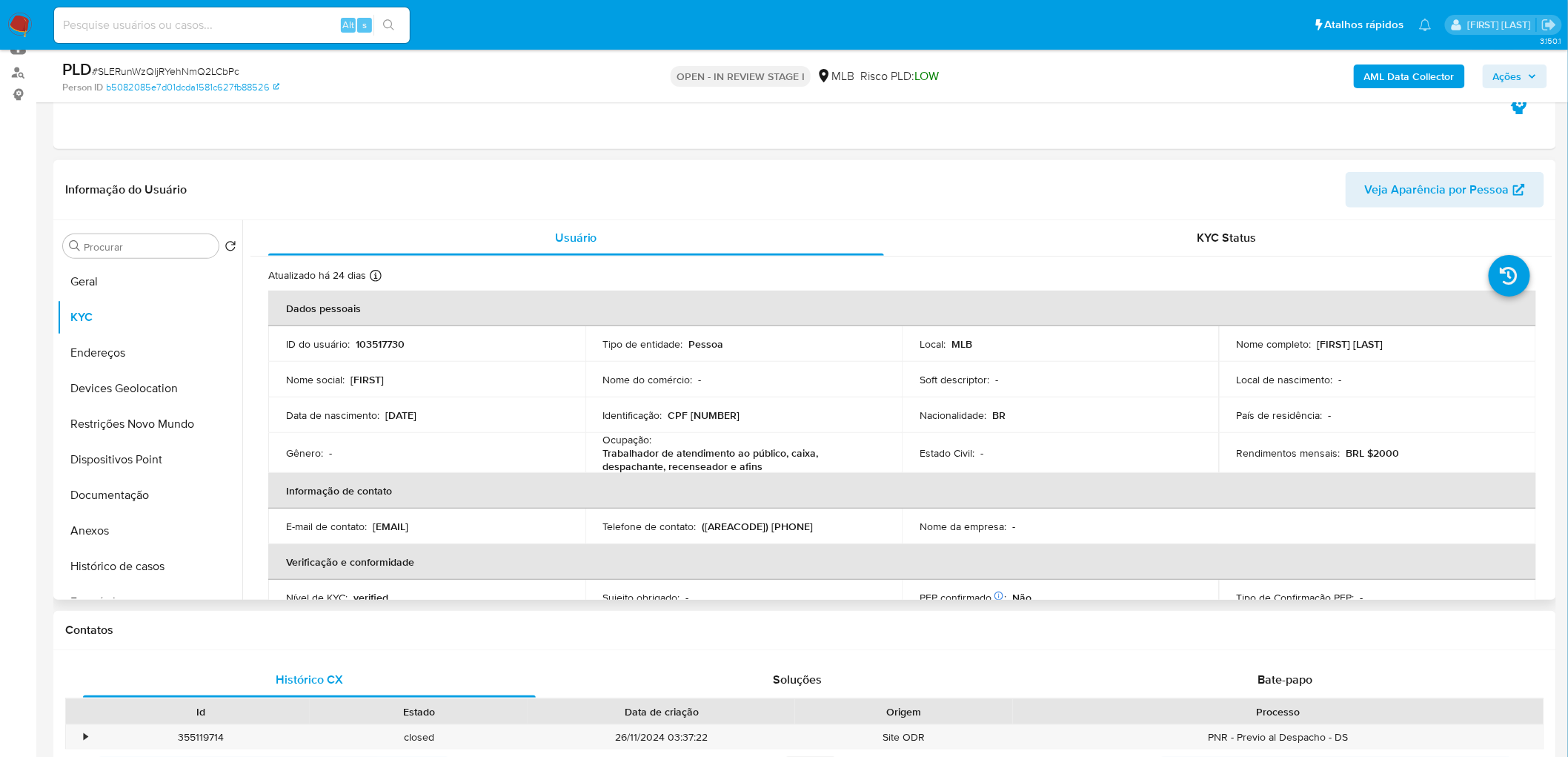 drag, startPoint x: 1444, startPoint y: 343, endPoint x: 1313, endPoint y: 344, distance: 131.00382 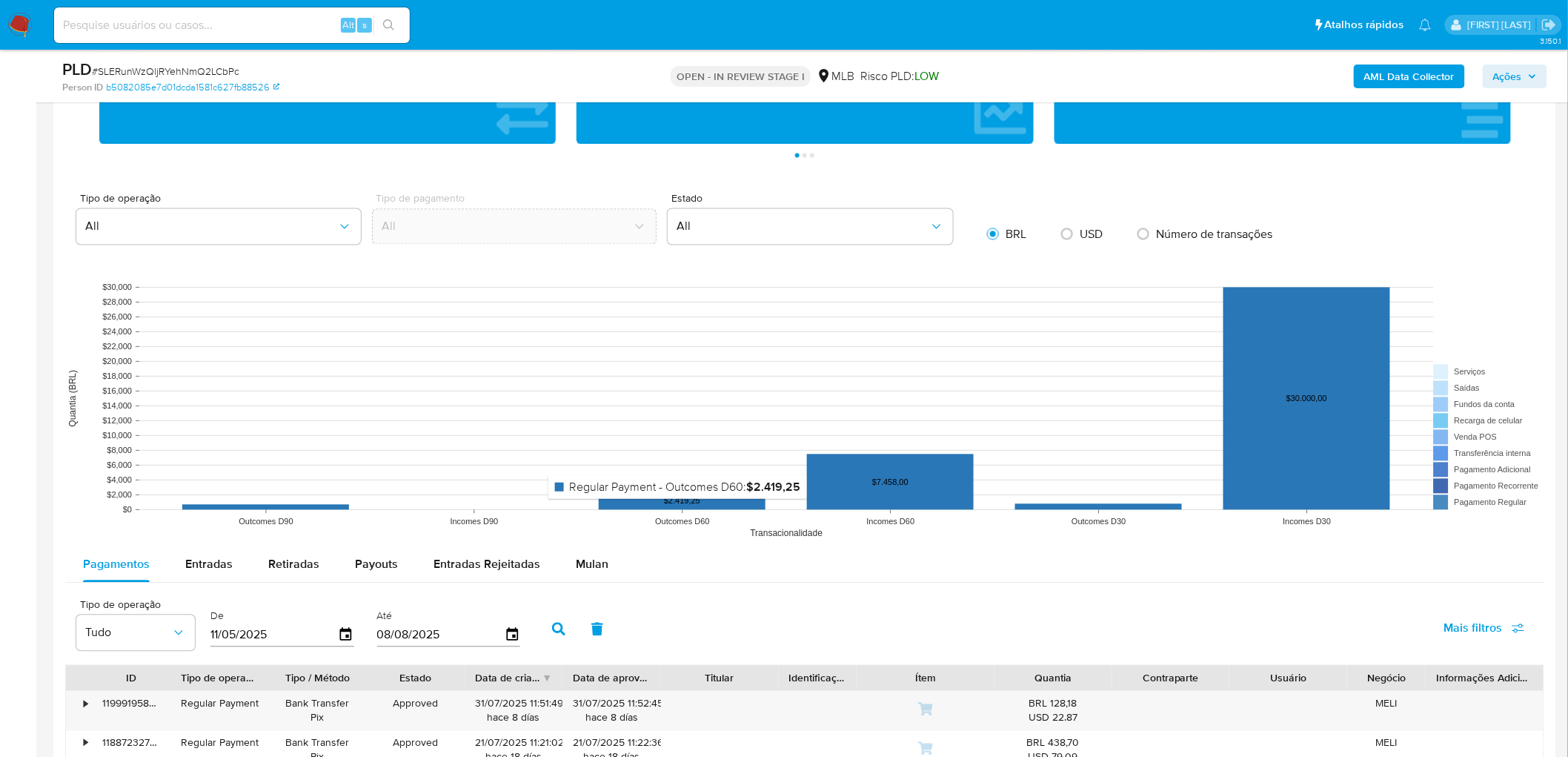 scroll, scrollTop: 1318, scrollLeft: 0, axis: vertical 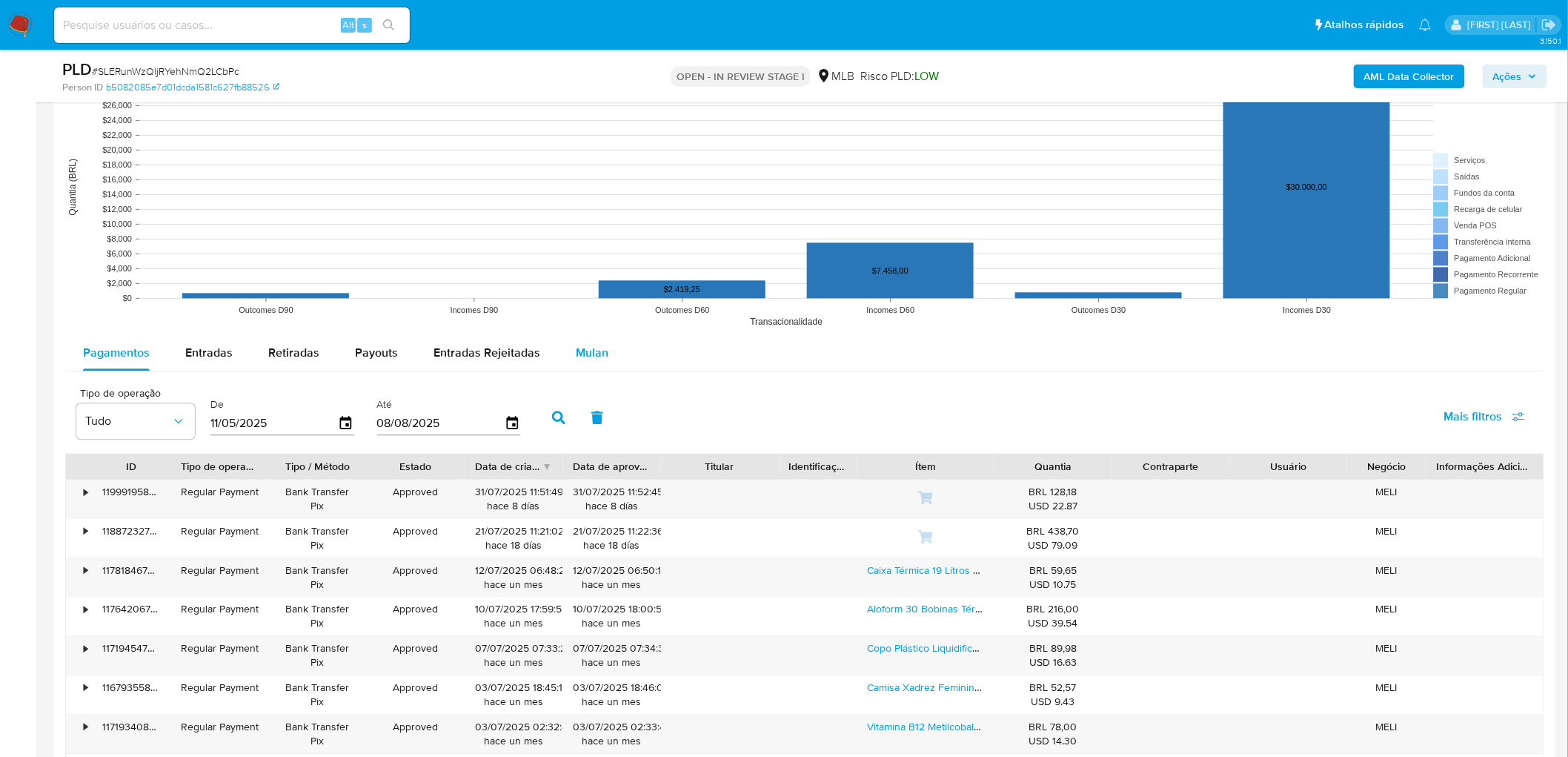 click on "Mulan" at bounding box center [592, 352] 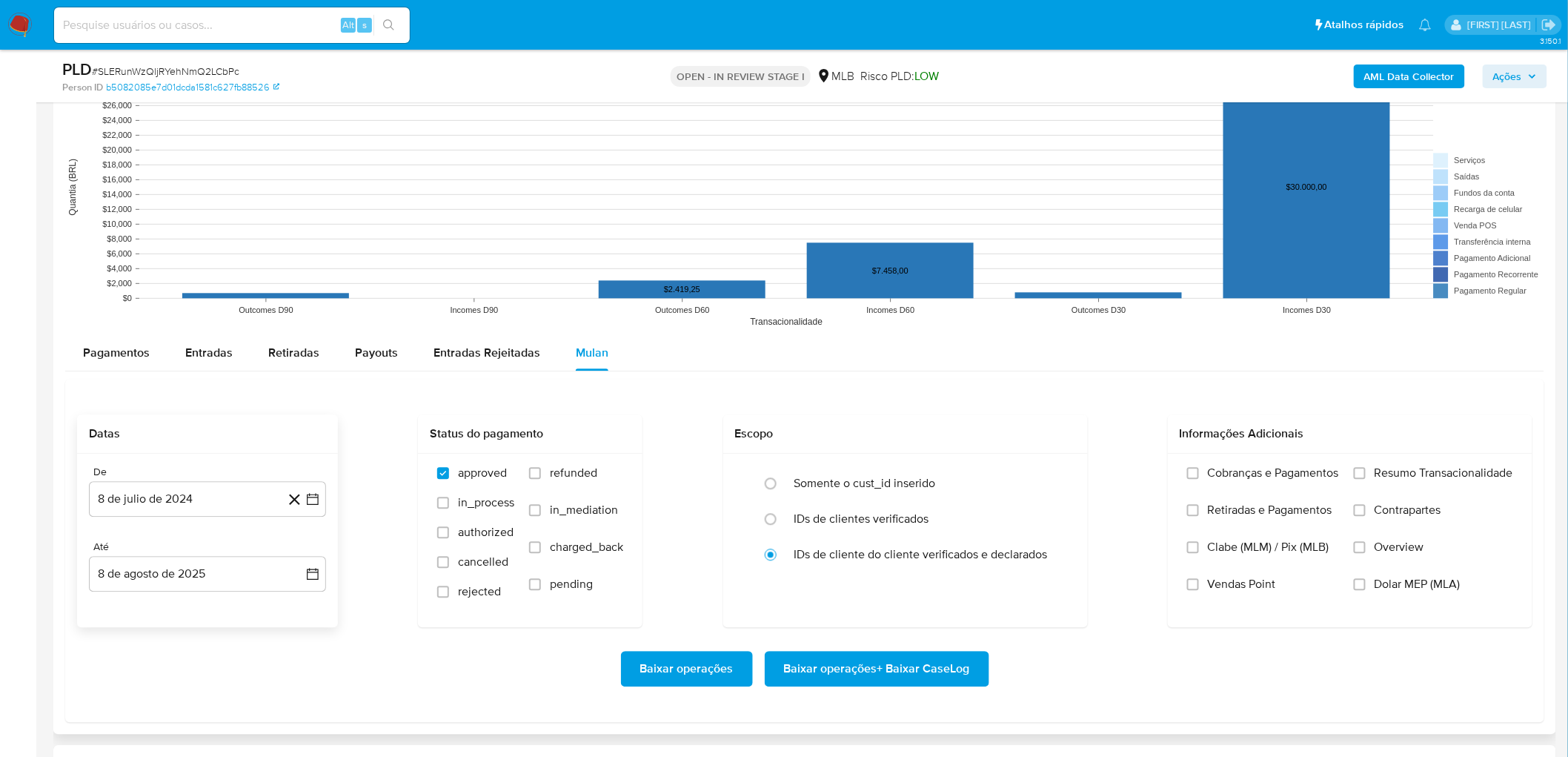 click on "De 8 de julio de 2024 8-07-2024 Até 8 de agosto de 2025 8-08-2025" at bounding box center (207, 541) 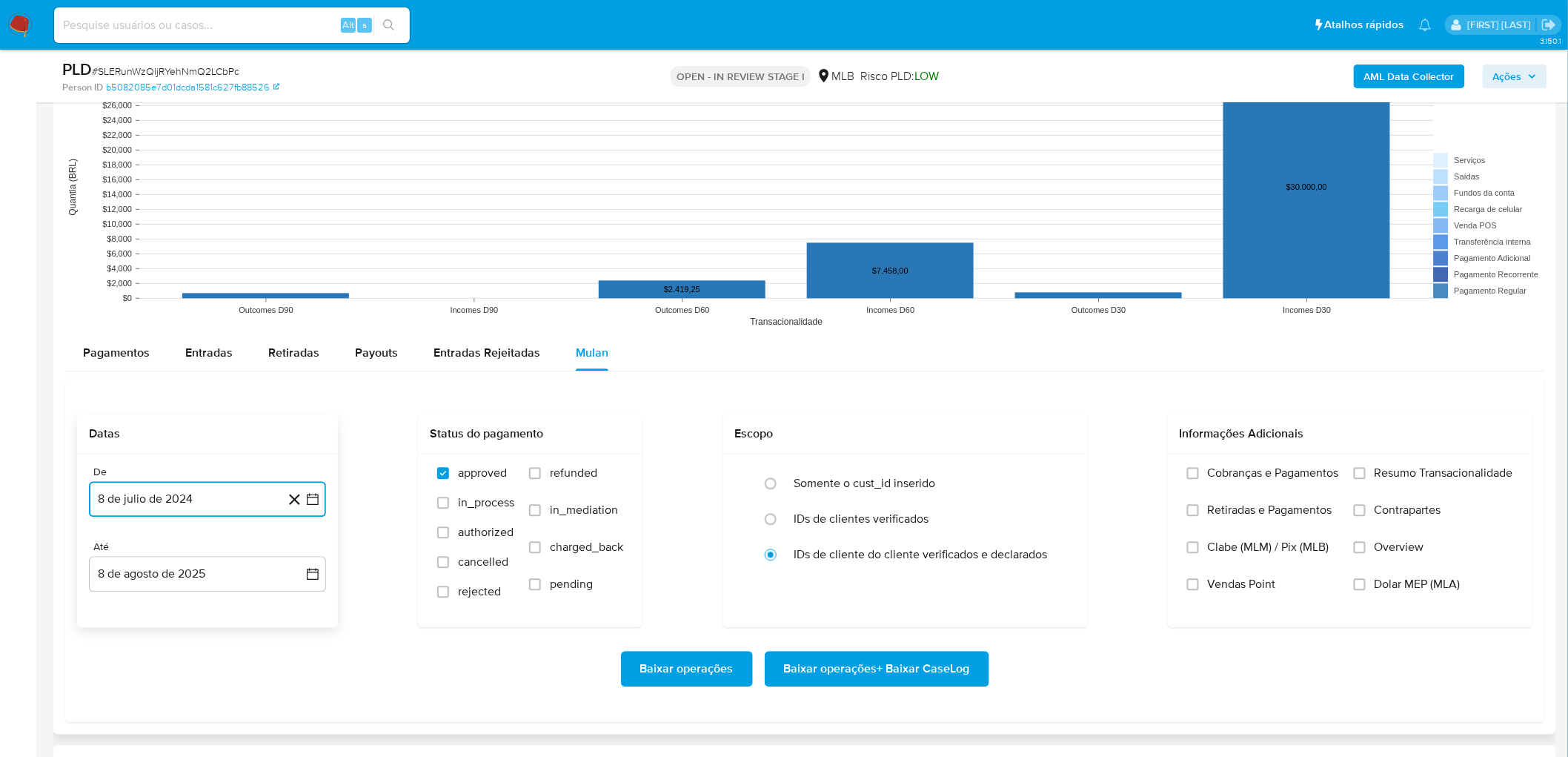 click on "8 de julio de 2024" at bounding box center [207, 499] 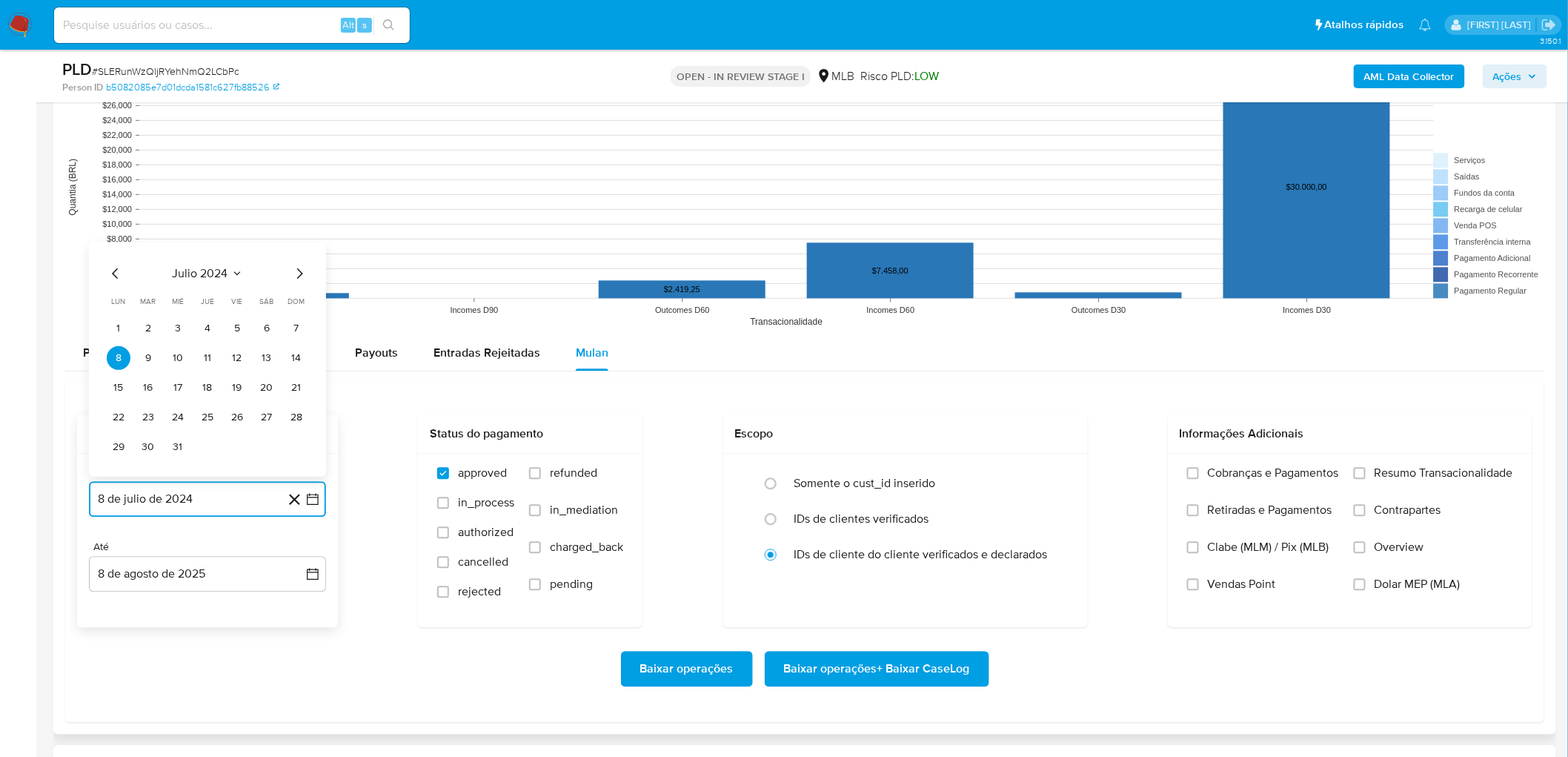 click on "julio 2024" at bounding box center [200, 274] 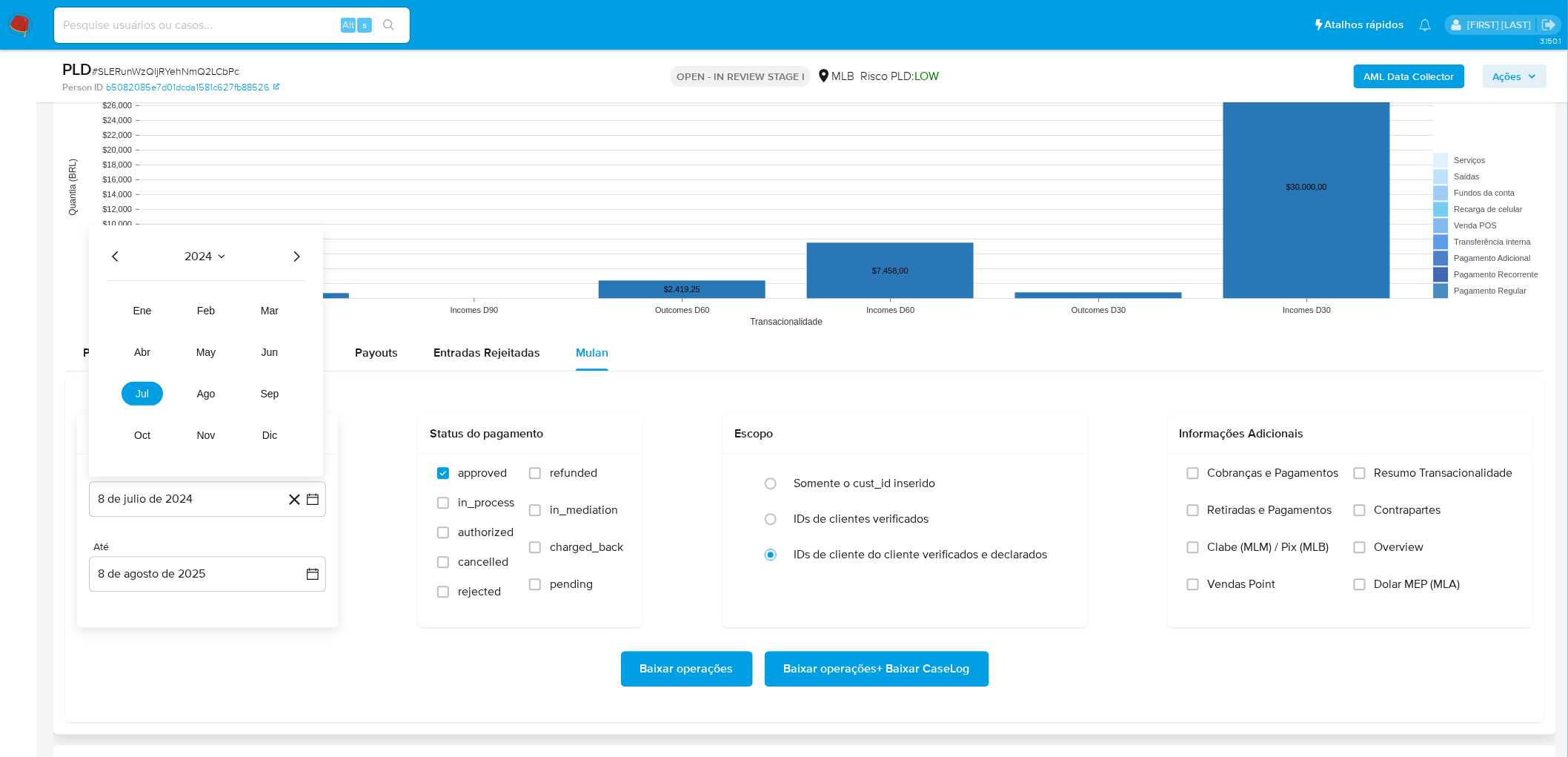 click 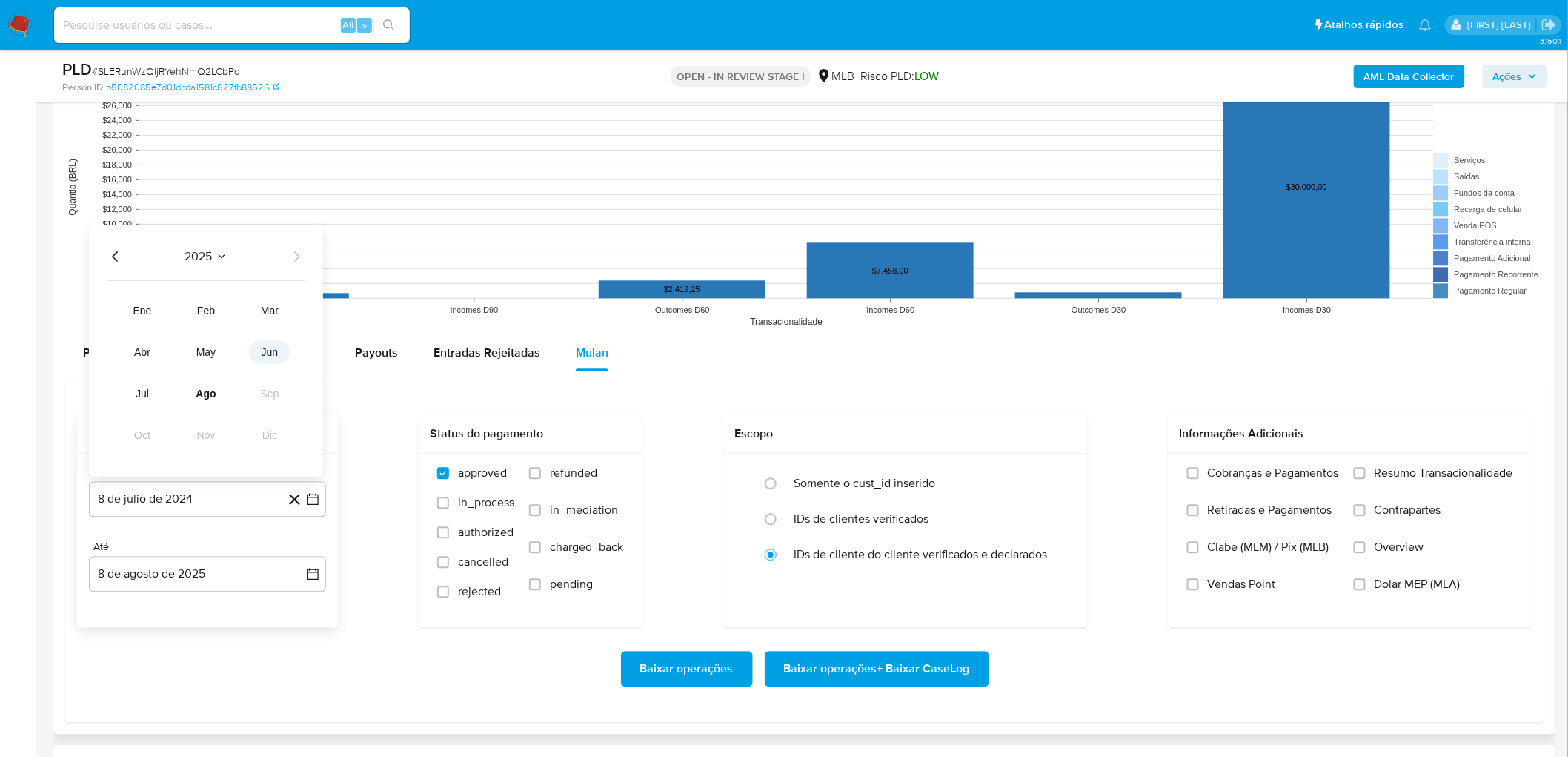 click on "jun" at bounding box center [270, 352] 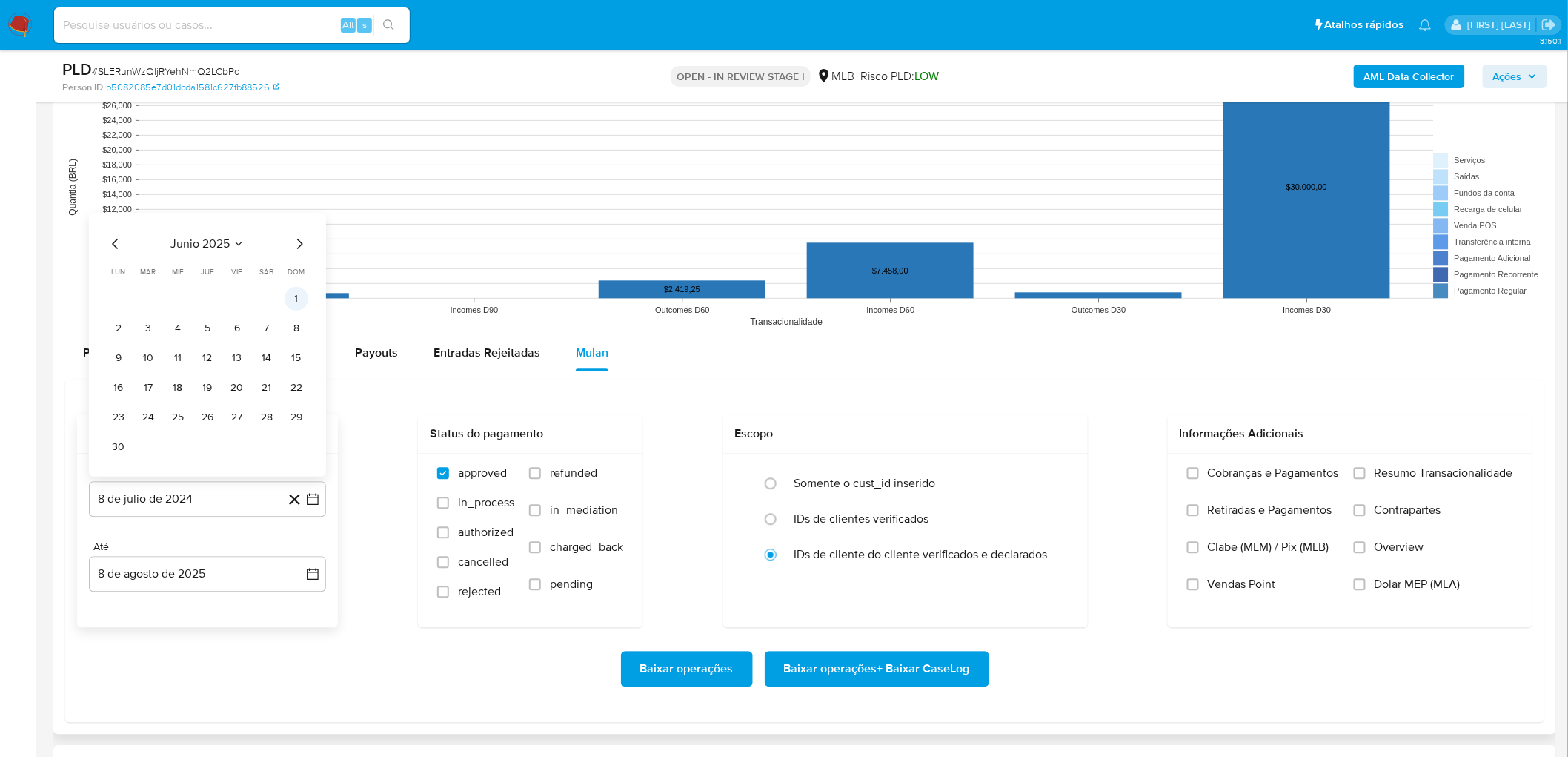 click on "1" at bounding box center (296, 299) 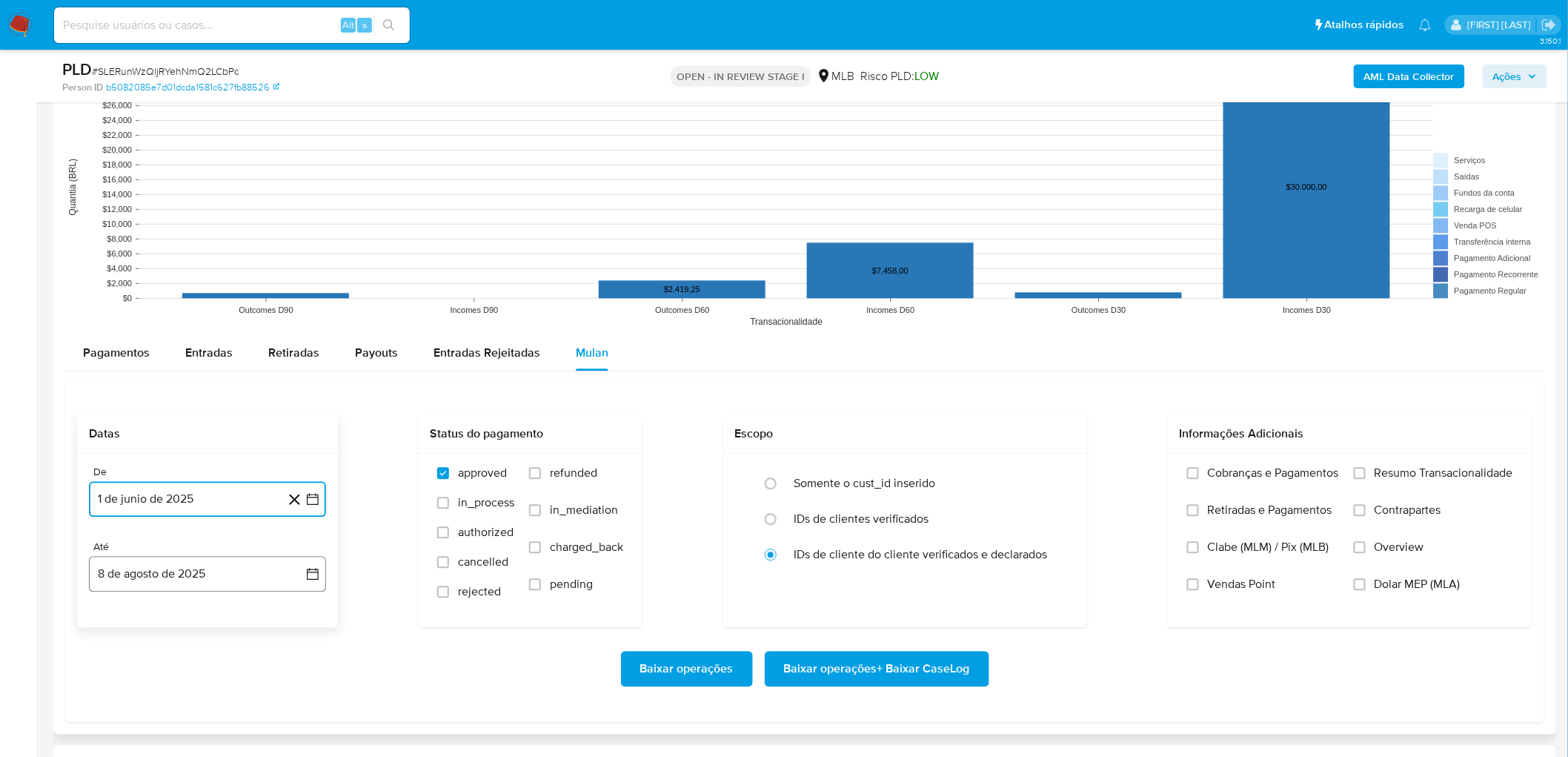 click on "8 de agosto de 2025" at bounding box center [207, 574] 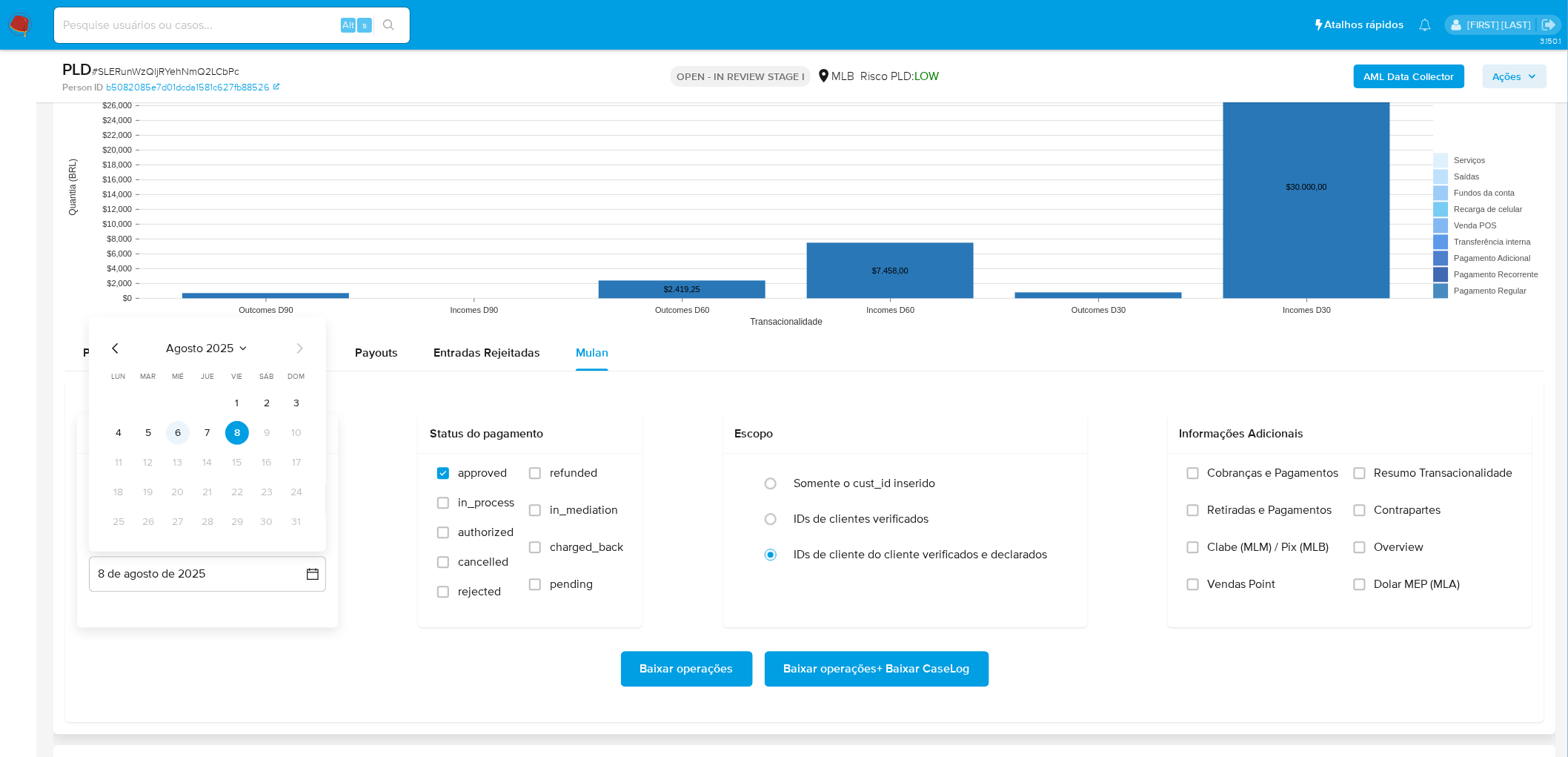 click on "6" at bounding box center [178, 433] 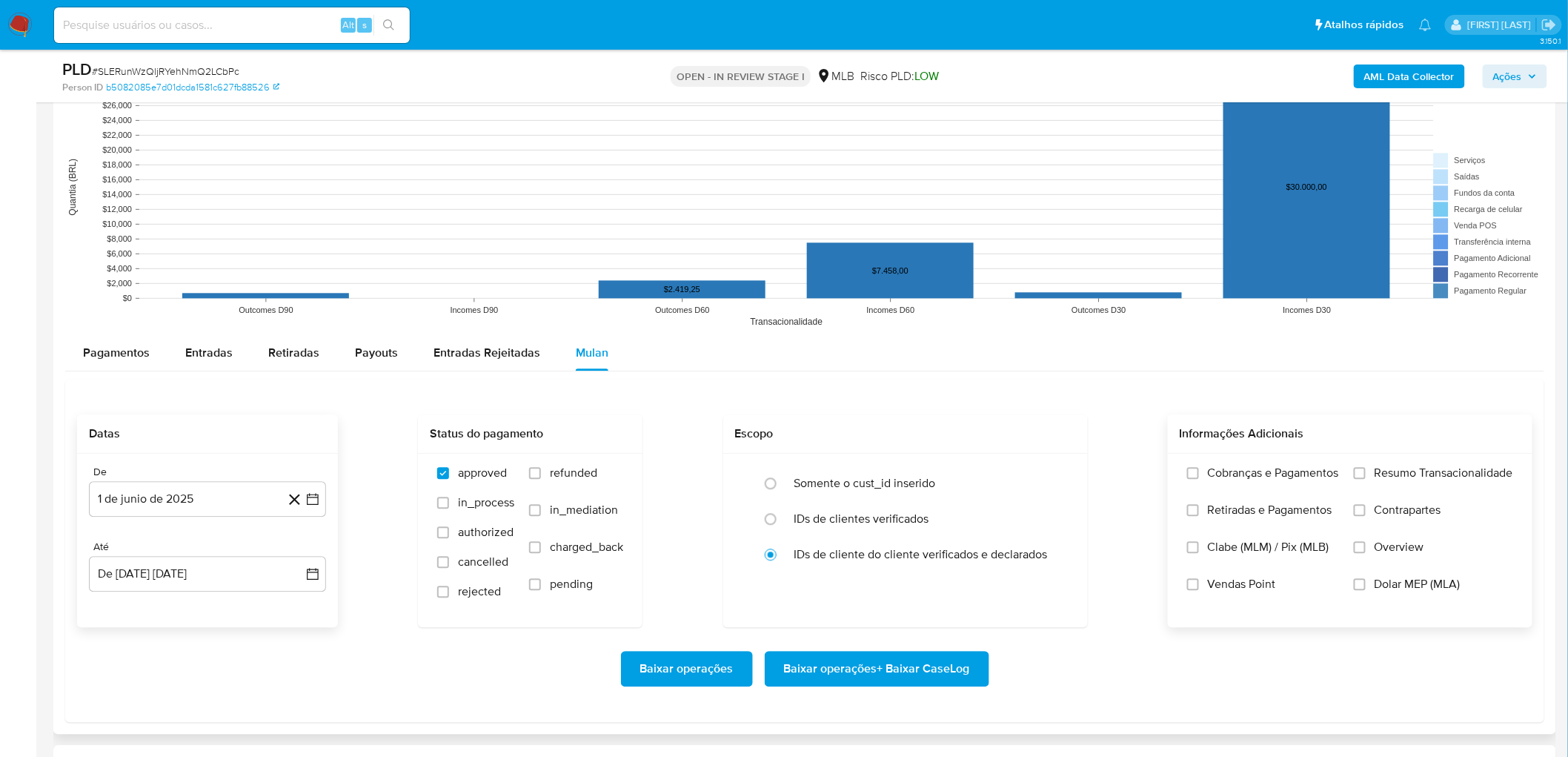 click on "Resumo Transacionalidade" at bounding box center (1444, 473) 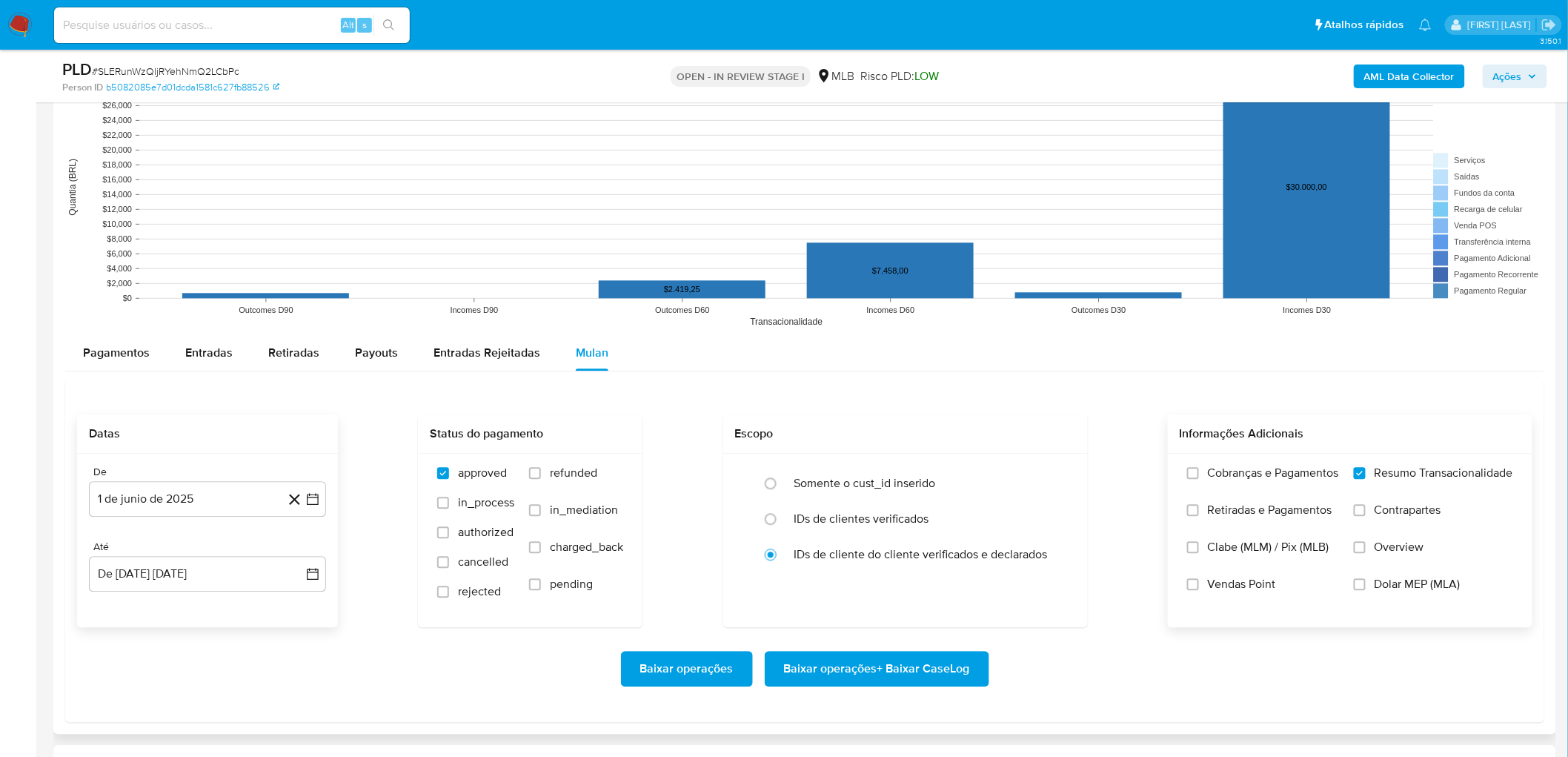 click on "Vendas Point" at bounding box center [1242, 584] 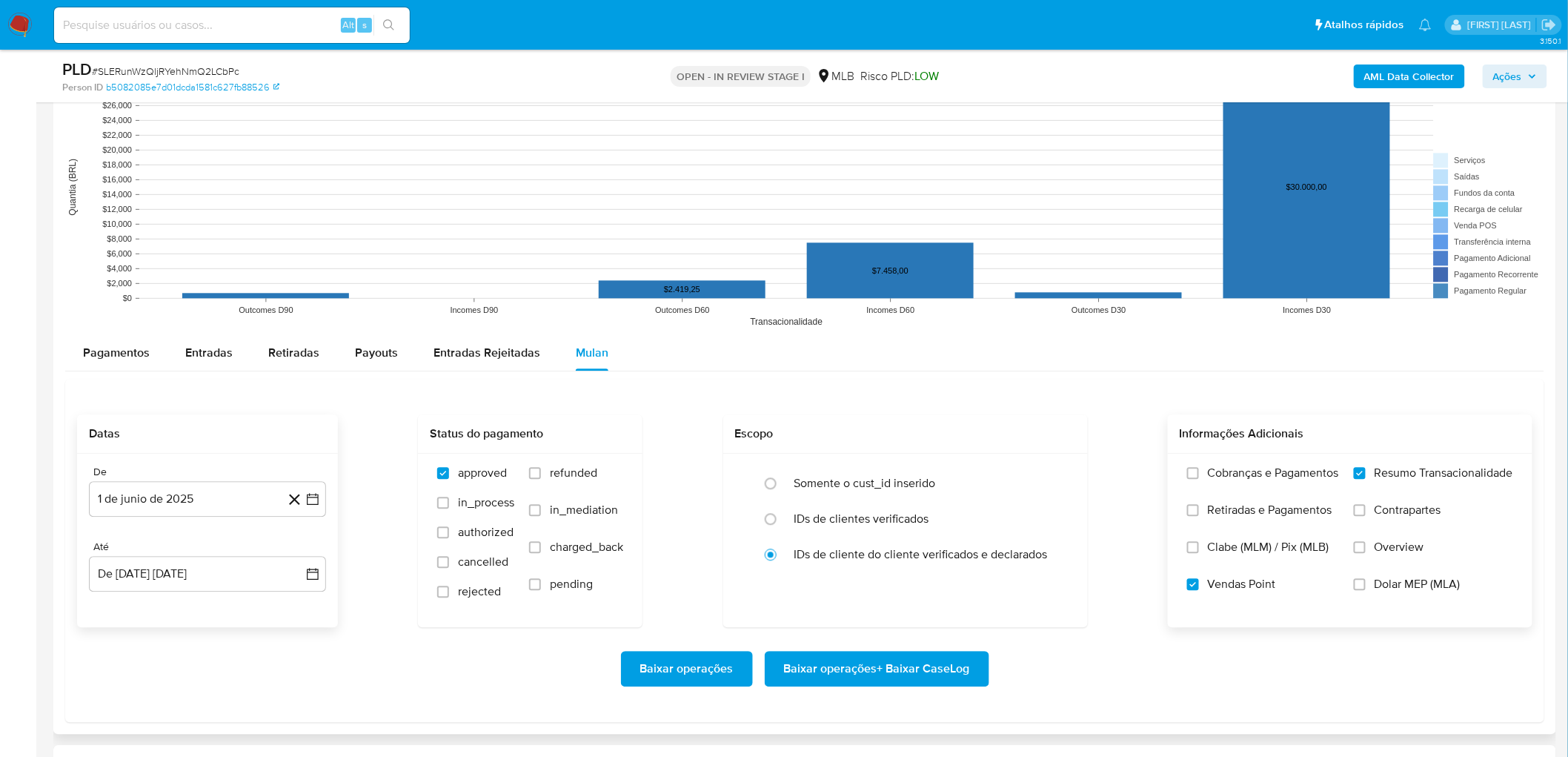 click on "Baixar operações  +   Baixar CaseLog" at bounding box center (877, 669) 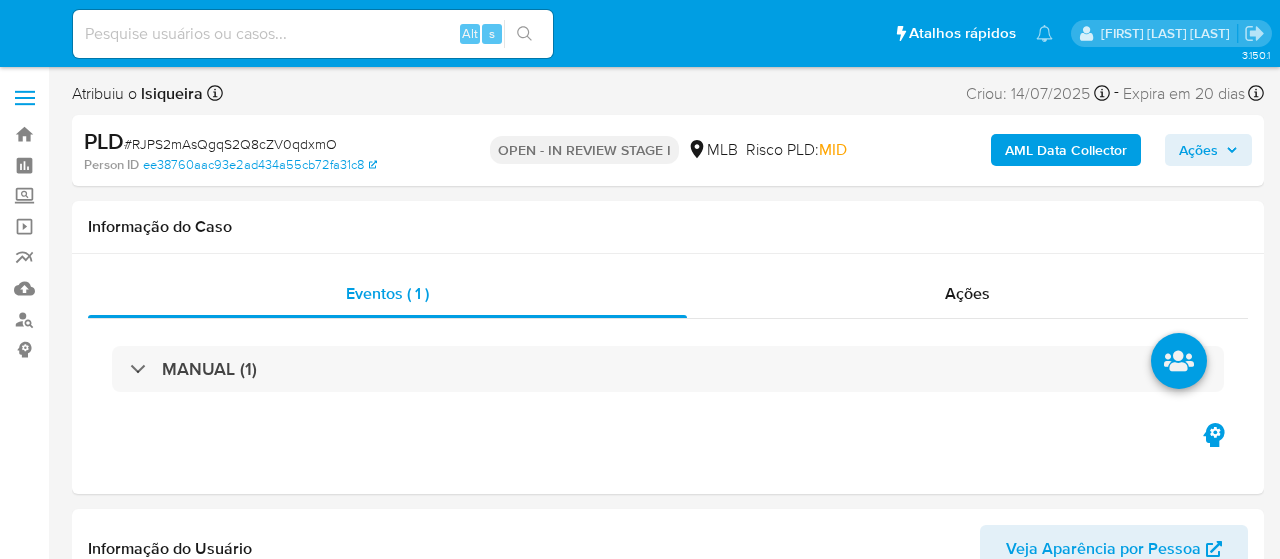 select on "10" 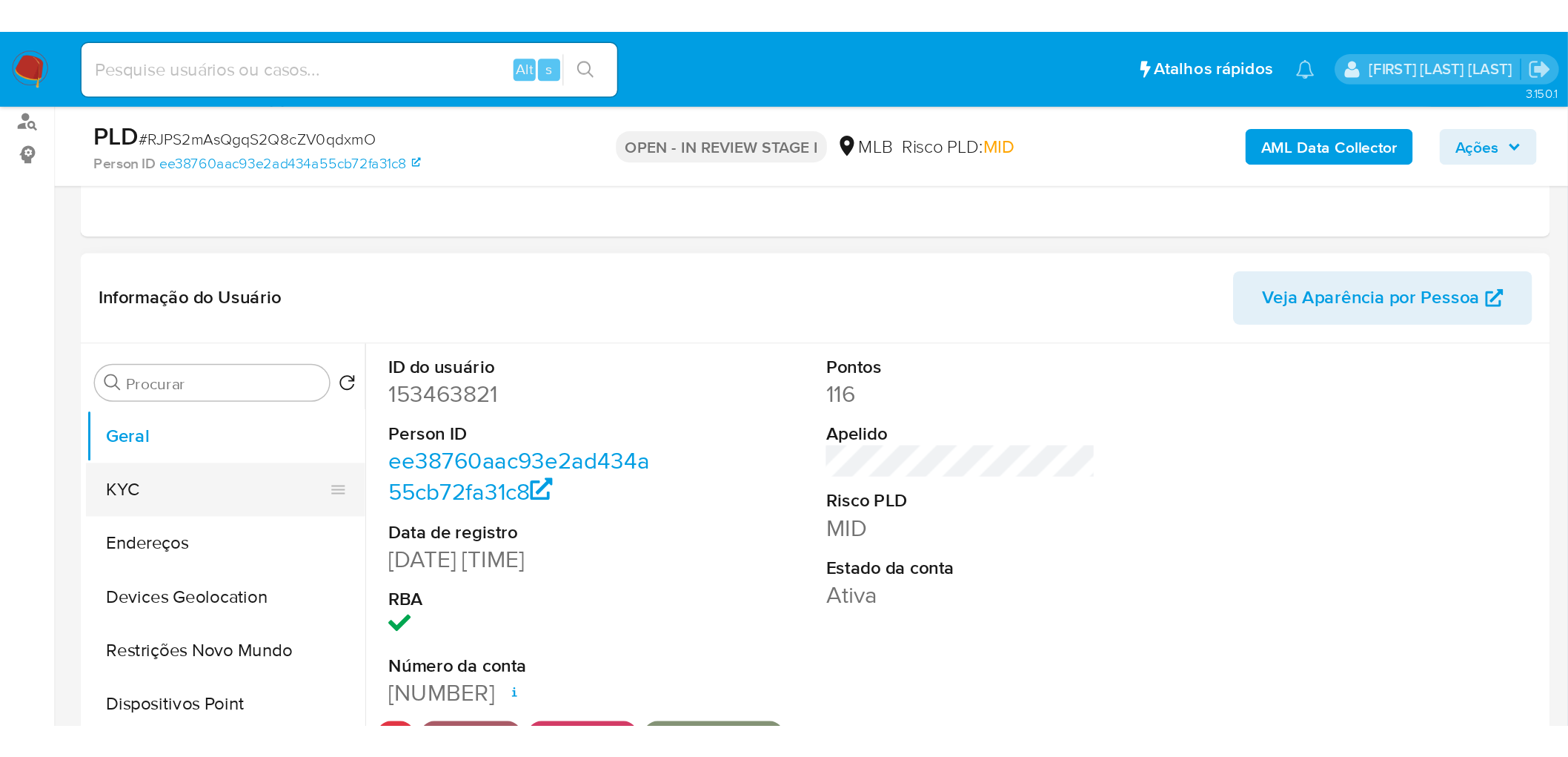scroll, scrollTop: 247, scrollLeft: 0, axis: vertical 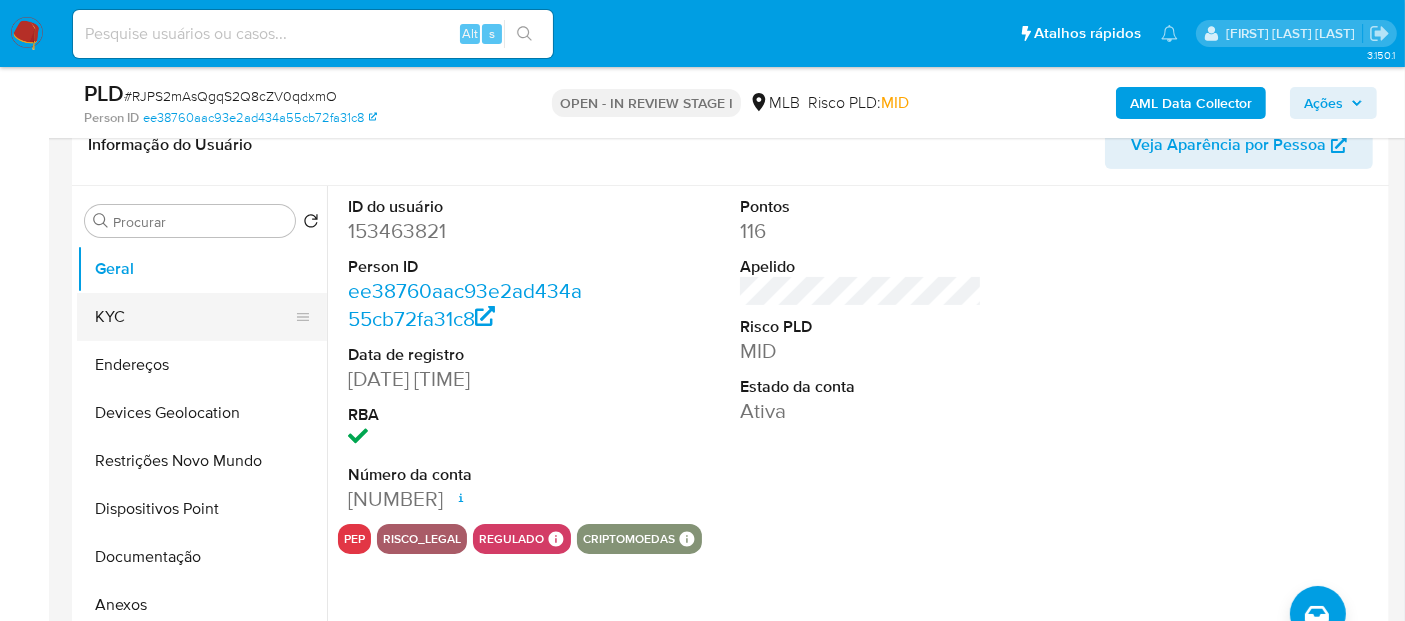 click on "KYC" at bounding box center (194, 317) 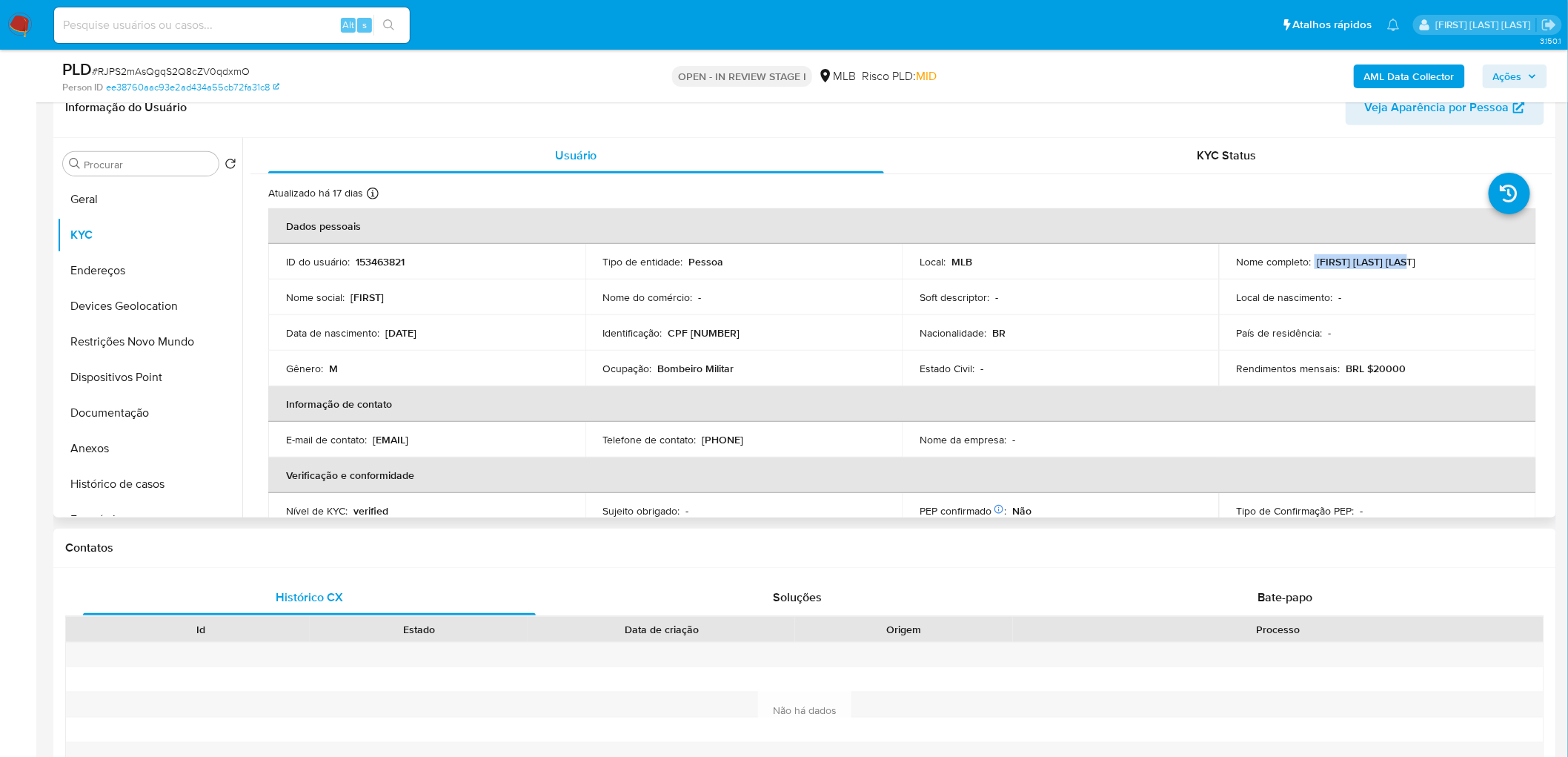 drag, startPoint x: 1434, startPoint y: 256, endPoint x: 1312, endPoint y: 261, distance: 122.10242 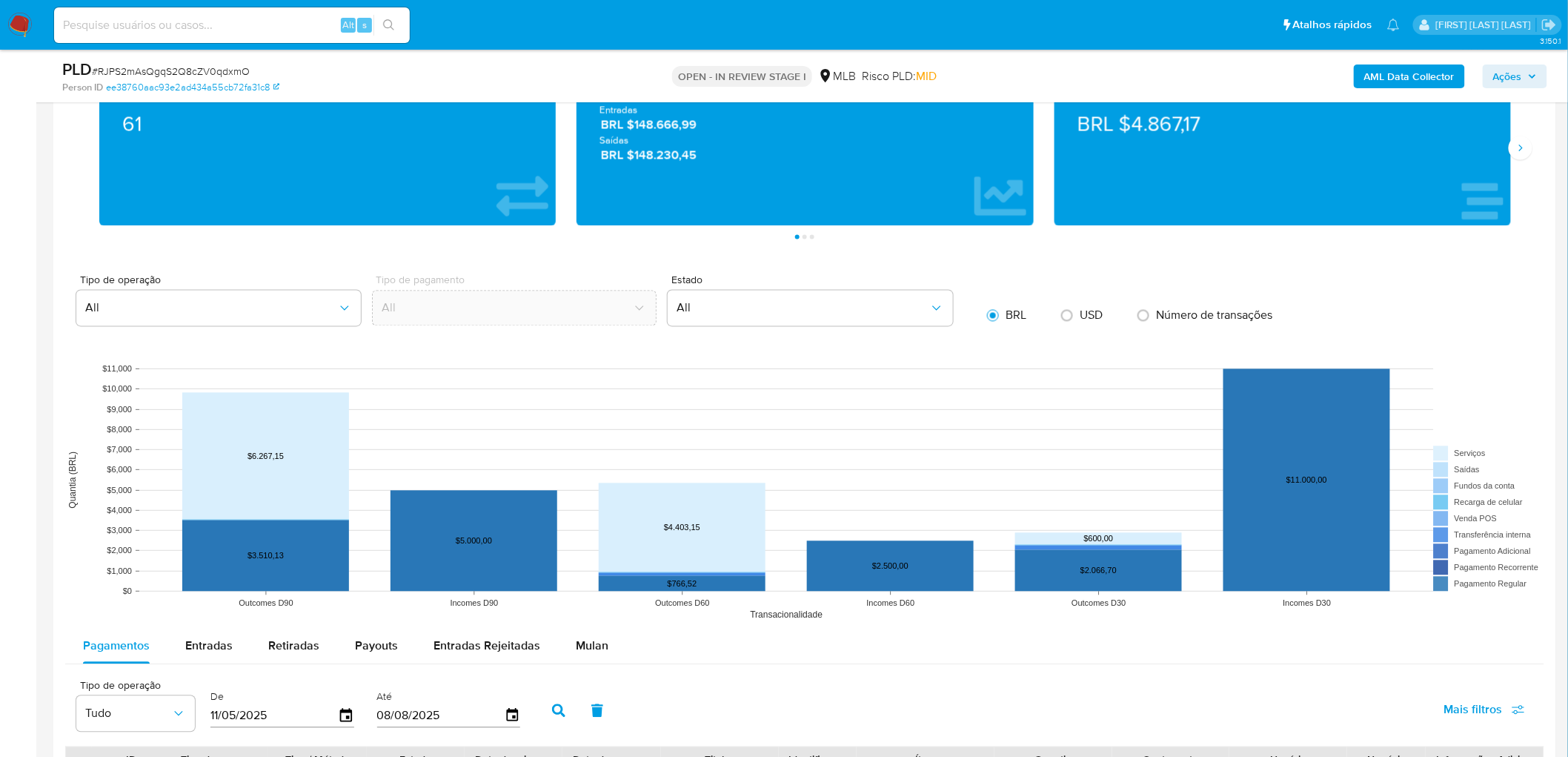 scroll, scrollTop: 1483, scrollLeft: 0, axis: vertical 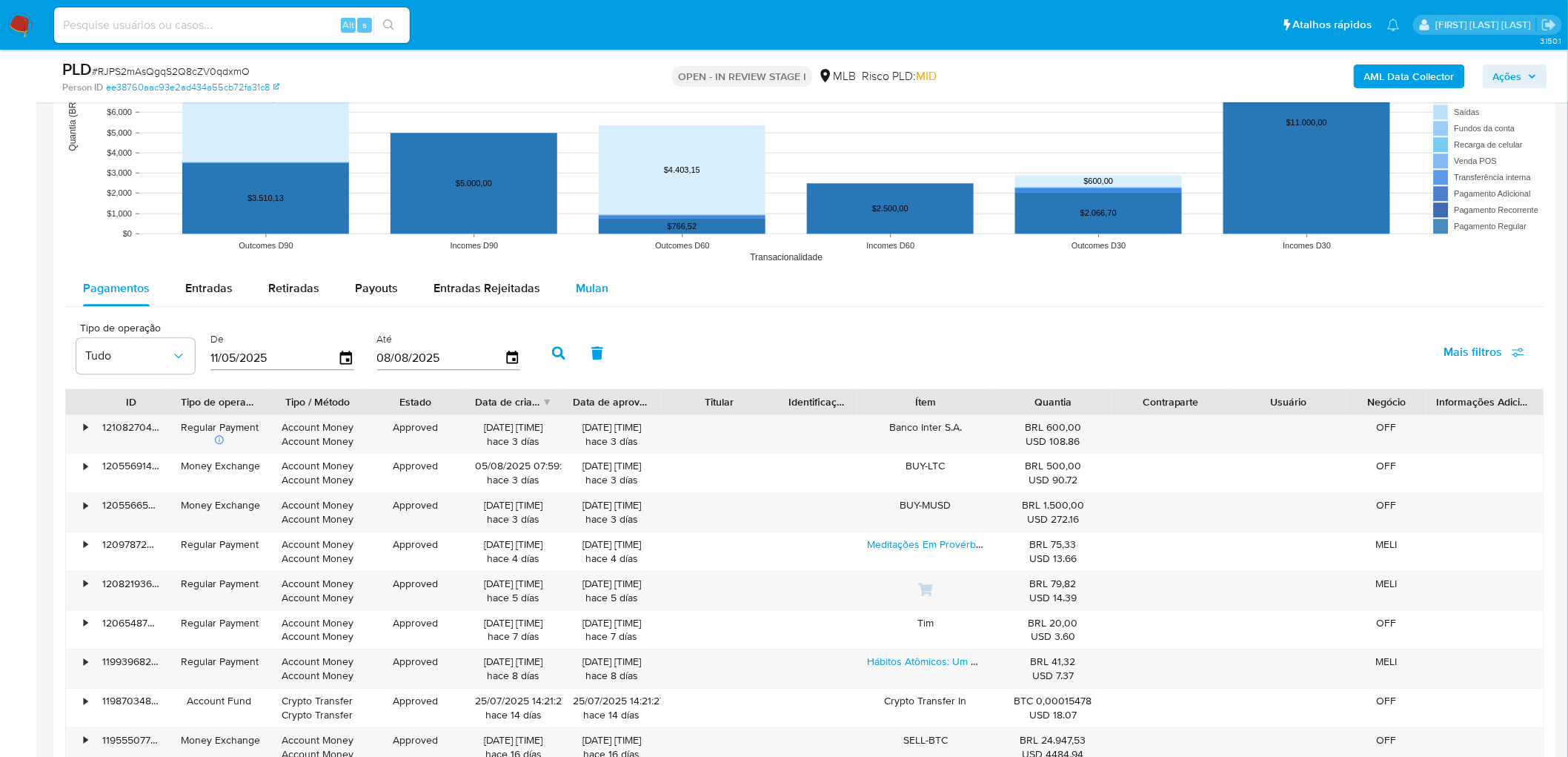 click on "Mulan" at bounding box center [592, 288] 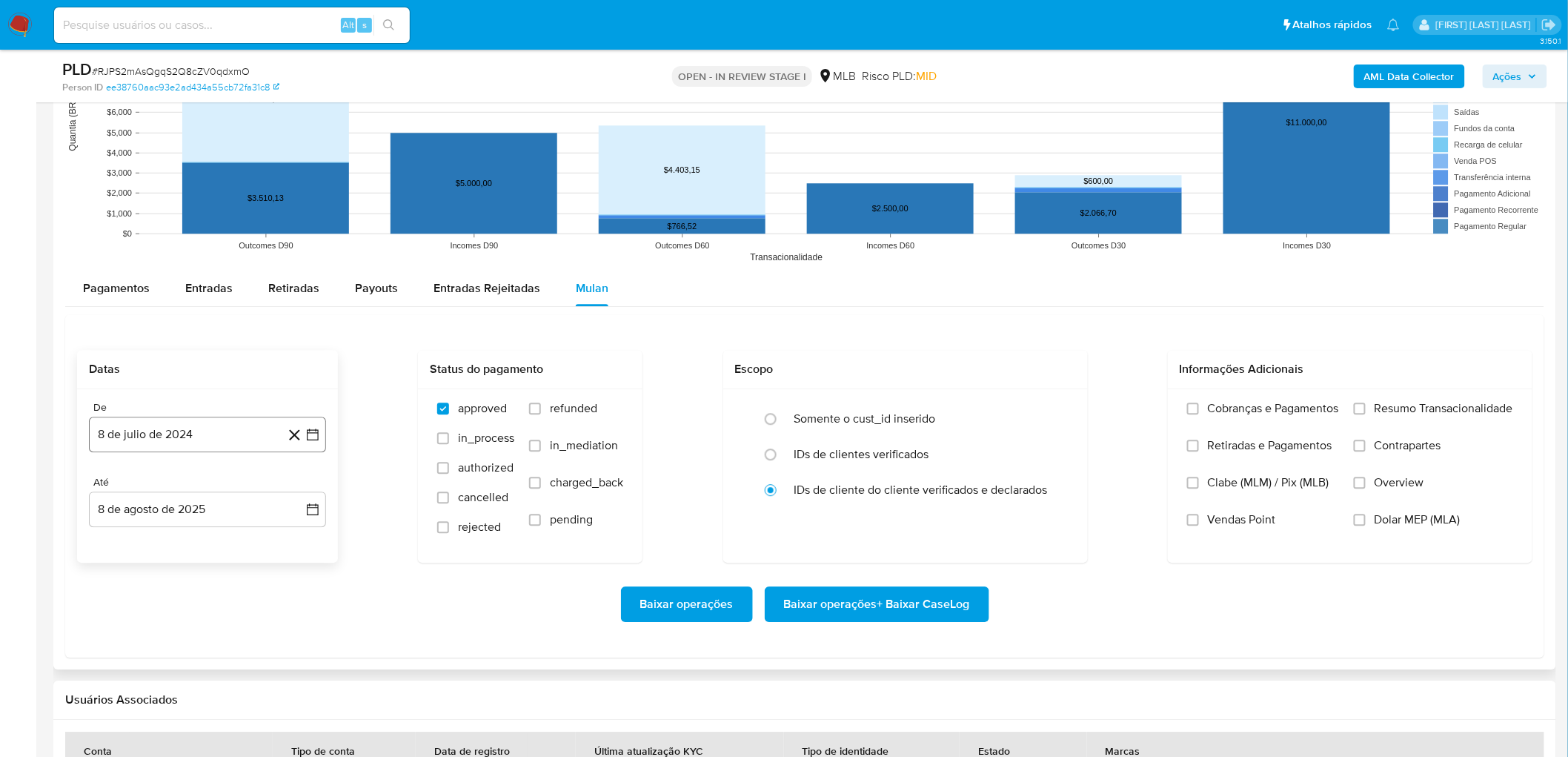 click on "8 de julio de 2024" at bounding box center (207, 434) 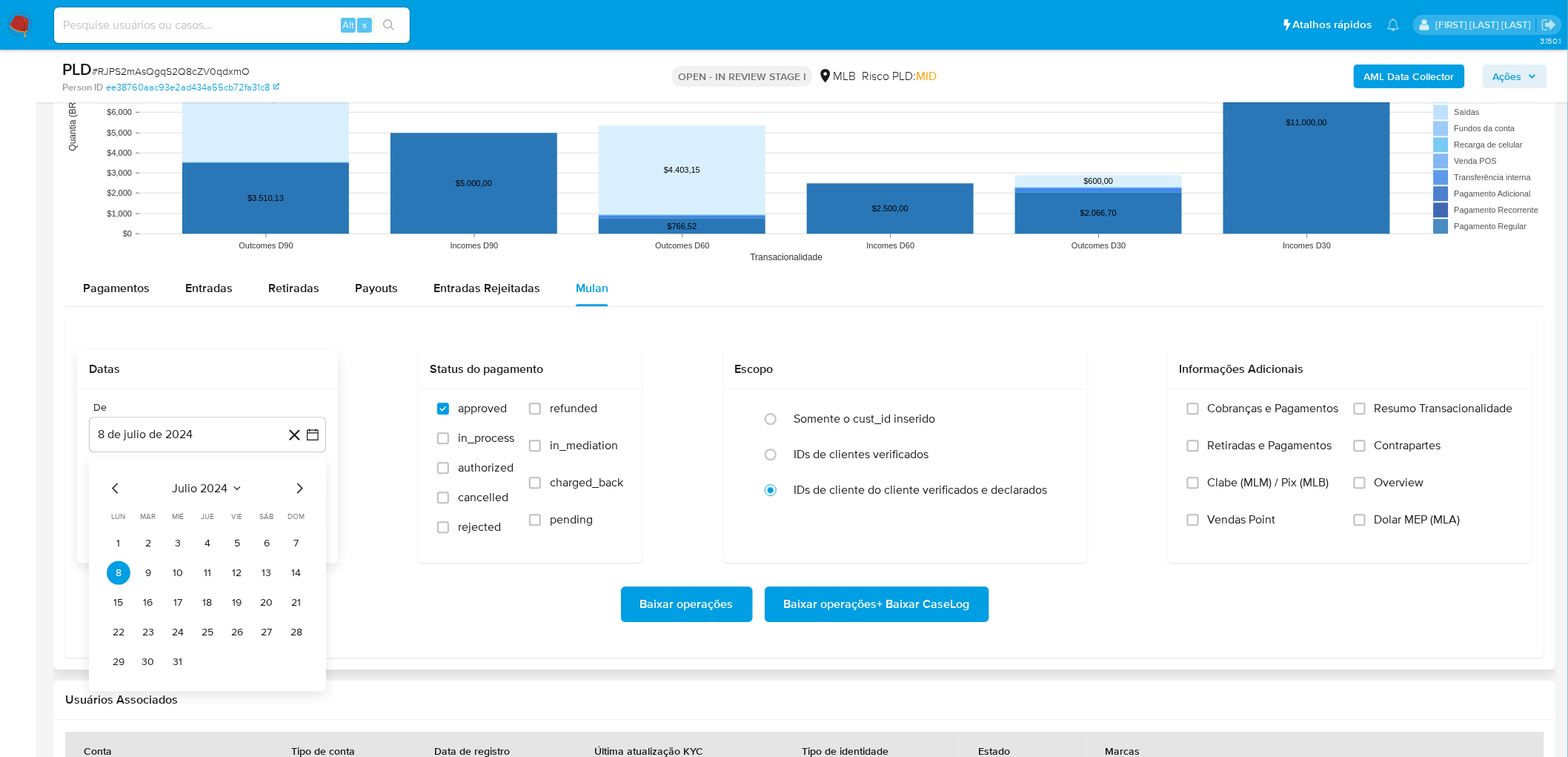 click on "julio 2024" at bounding box center (200, 488) 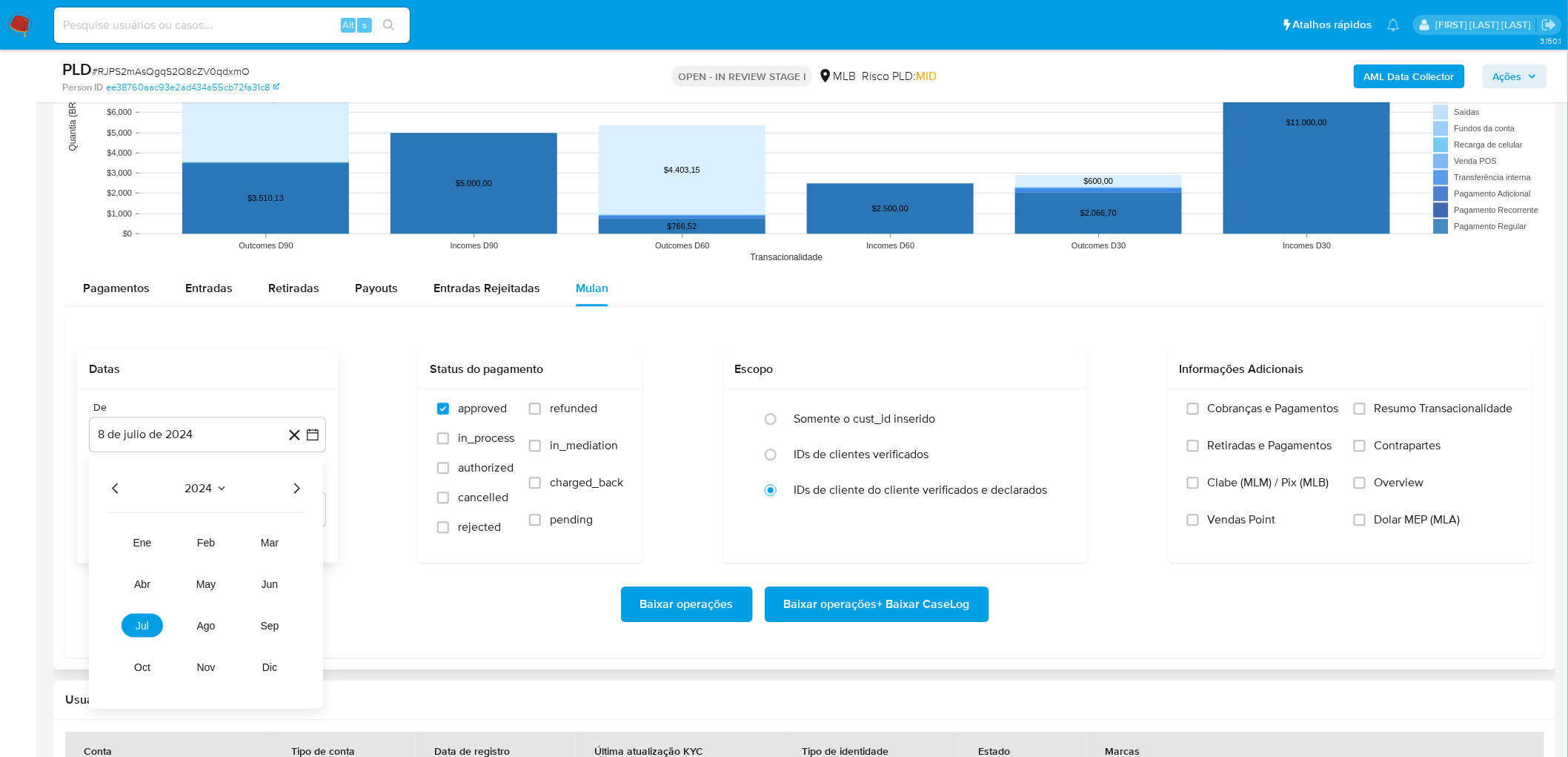click 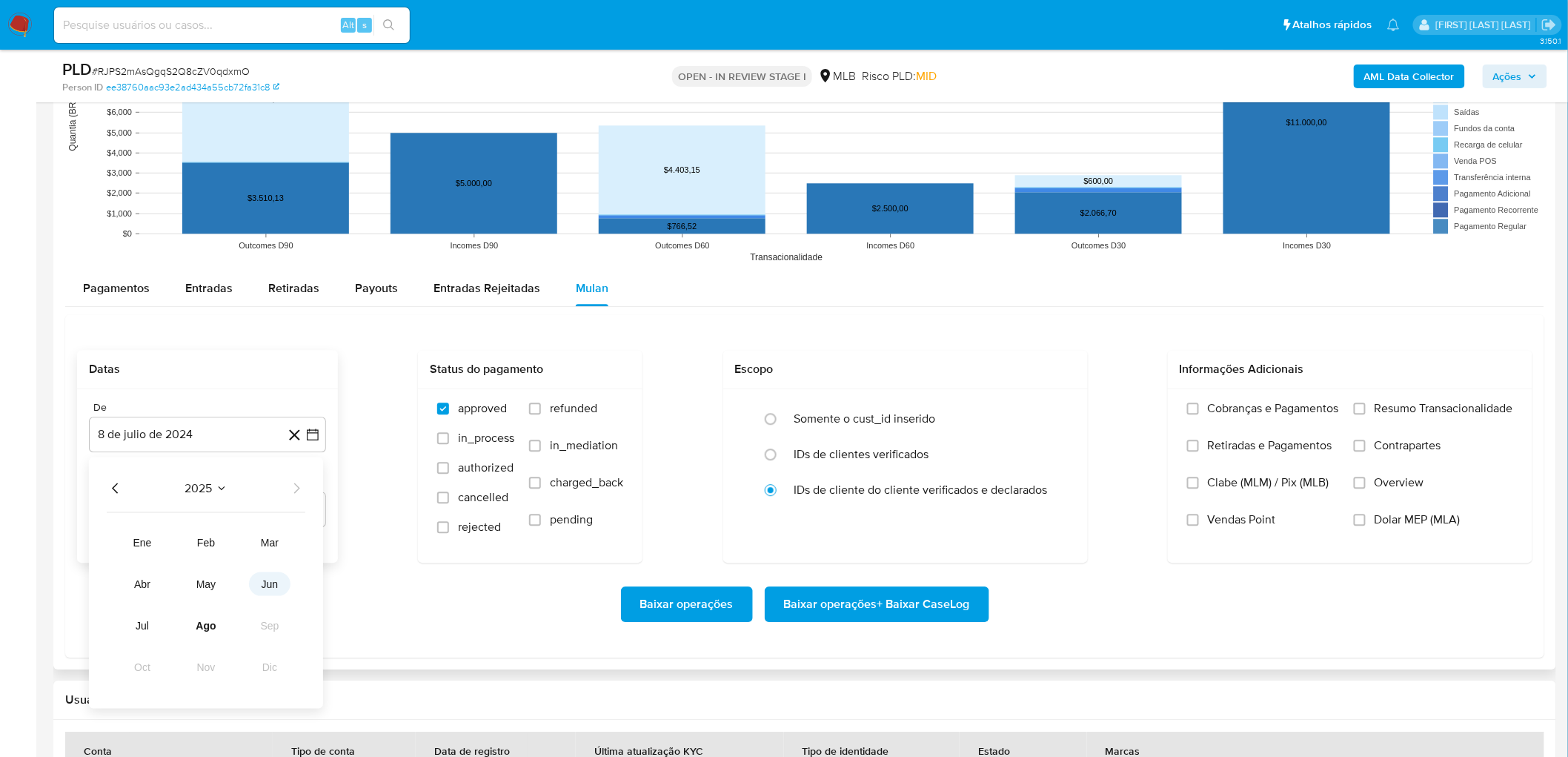click on "jun" at bounding box center [270, 584] 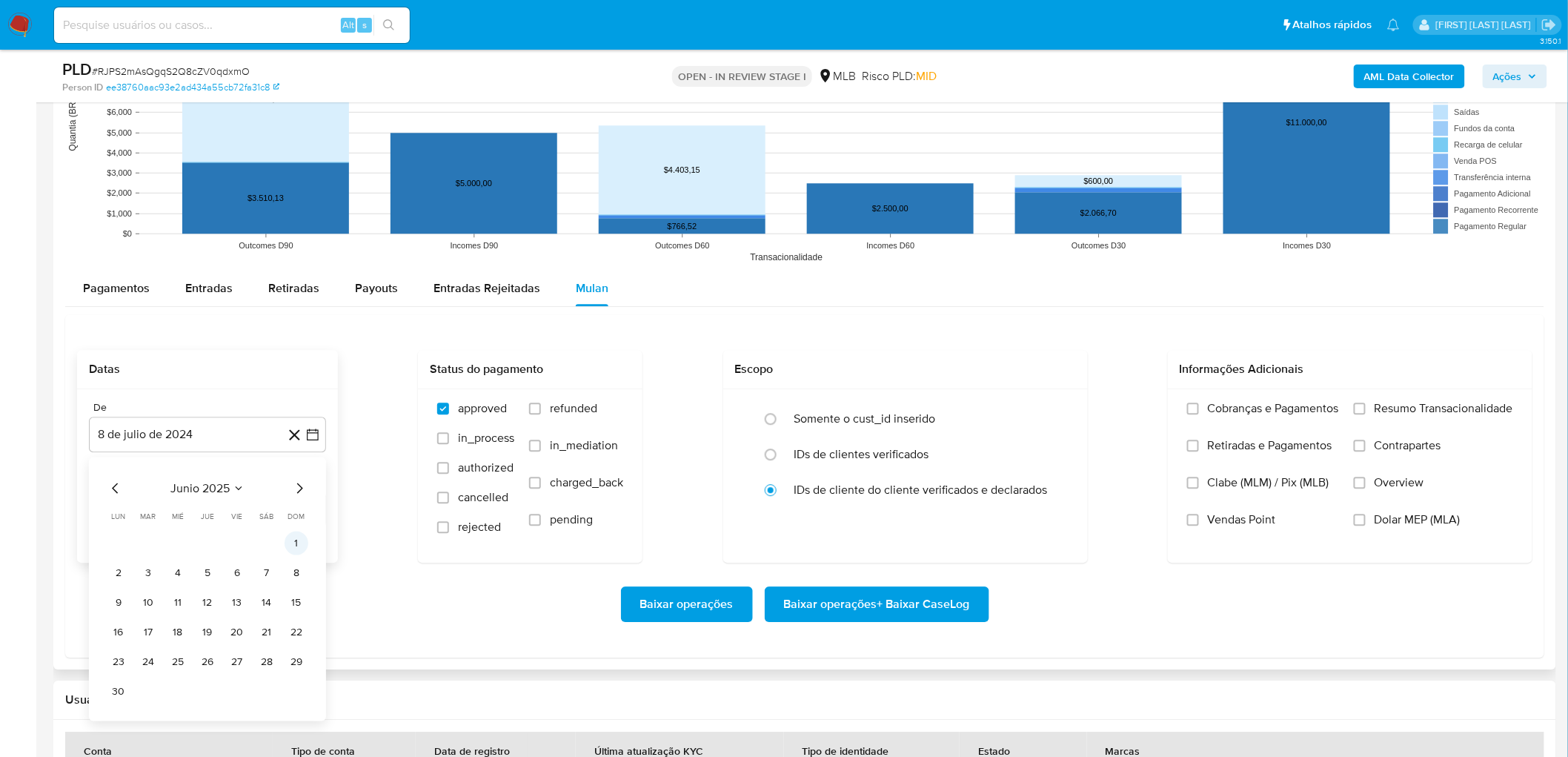 click on "1" at bounding box center [296, 543] 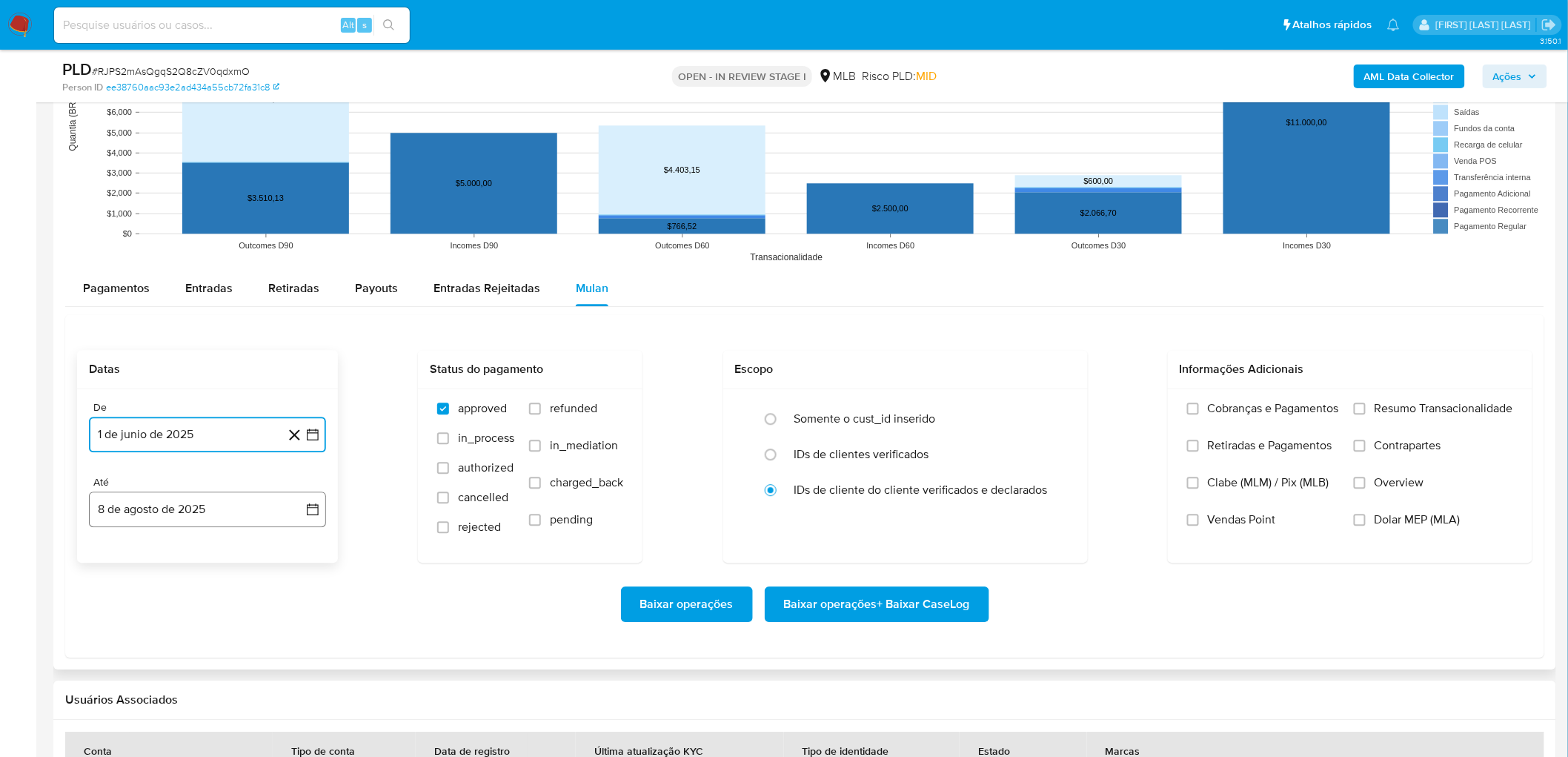 click on "8 de agosto de 2025" at bounding box center (207, 509) 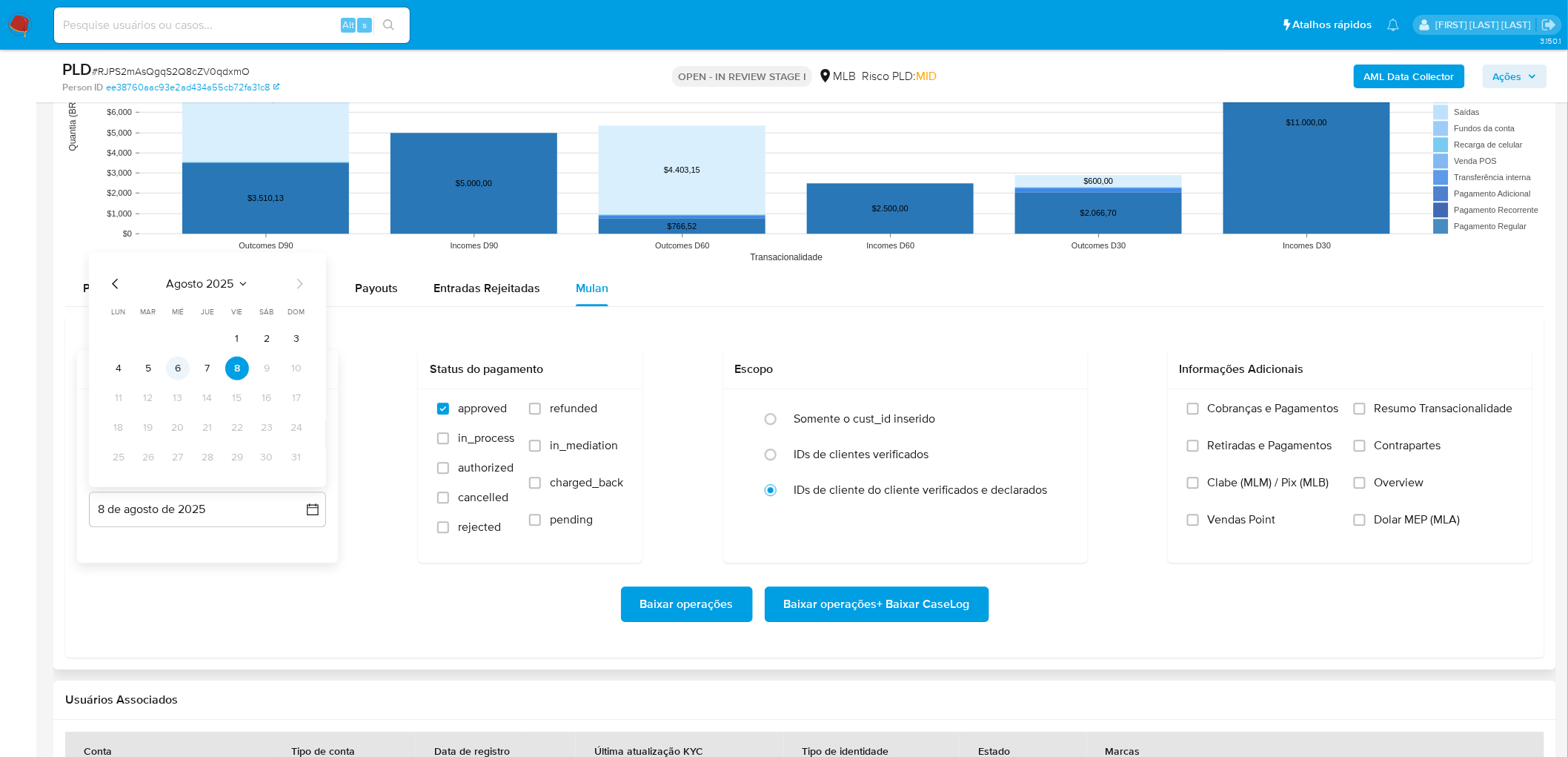 click on "6" at bounding box center (178, 368) 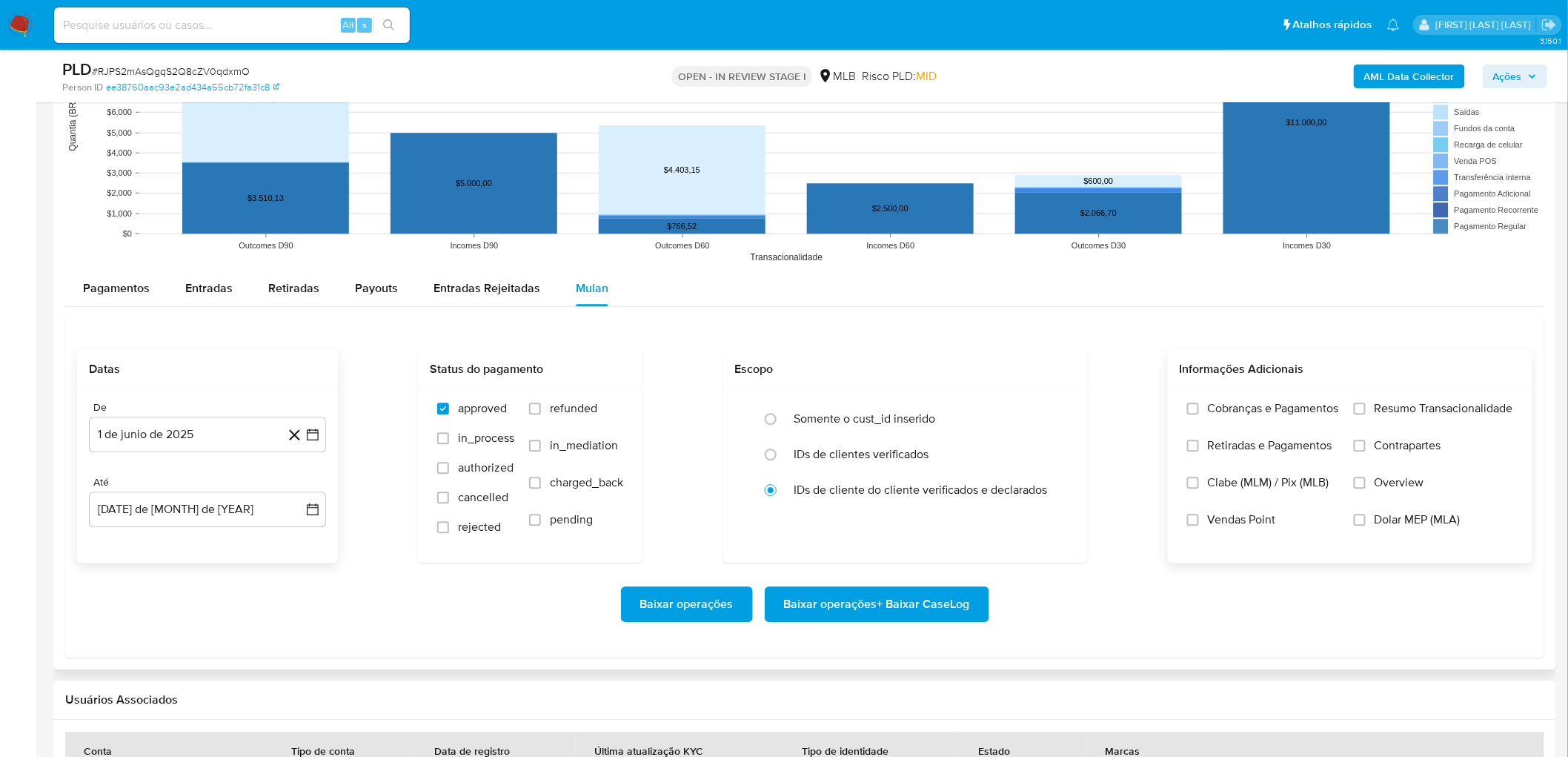click on "Resumo Transacionalidade" at bounding box center [1444, 409] 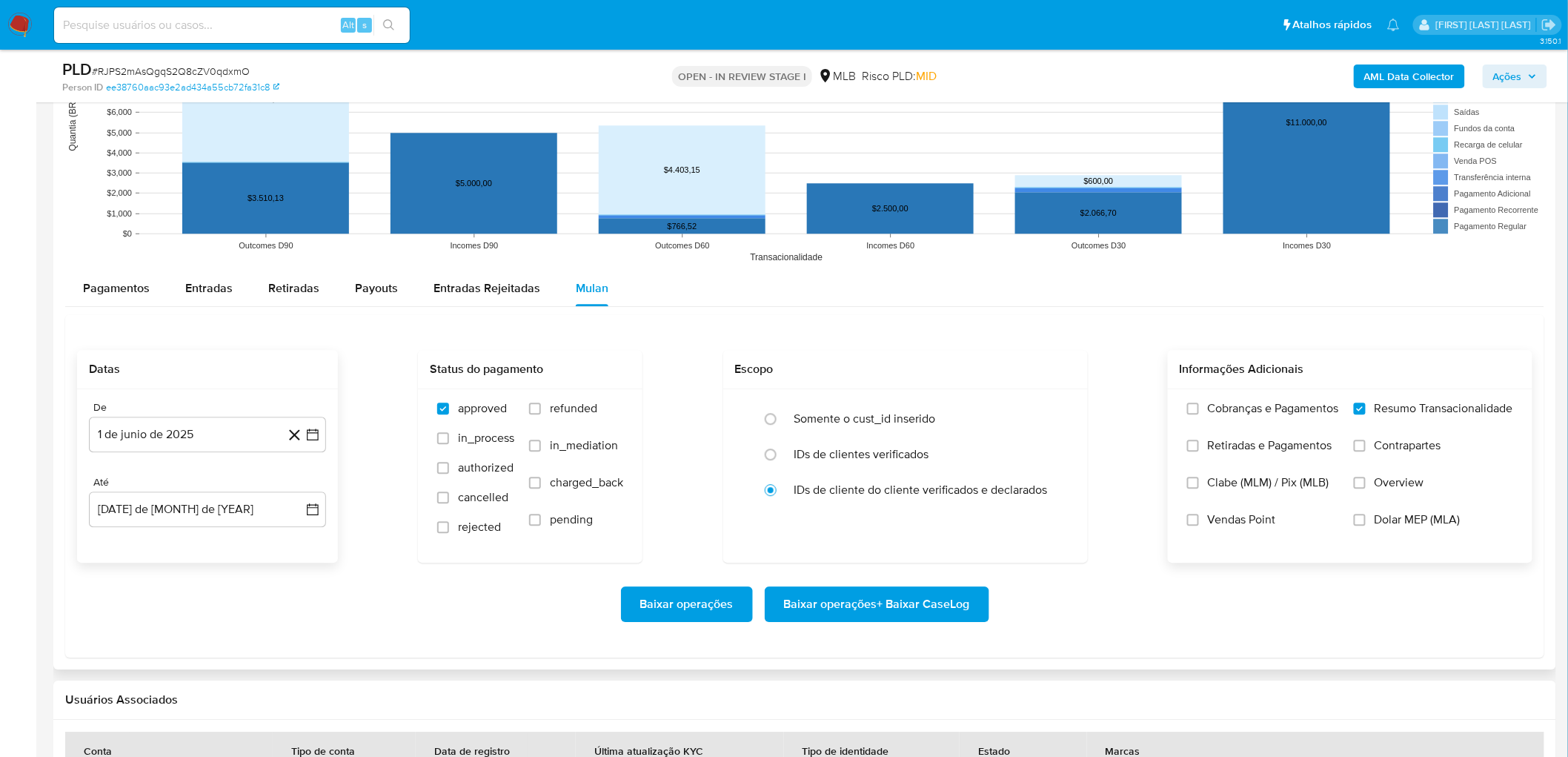 click on "Vendas Point" at bounding box center (1242, 520) 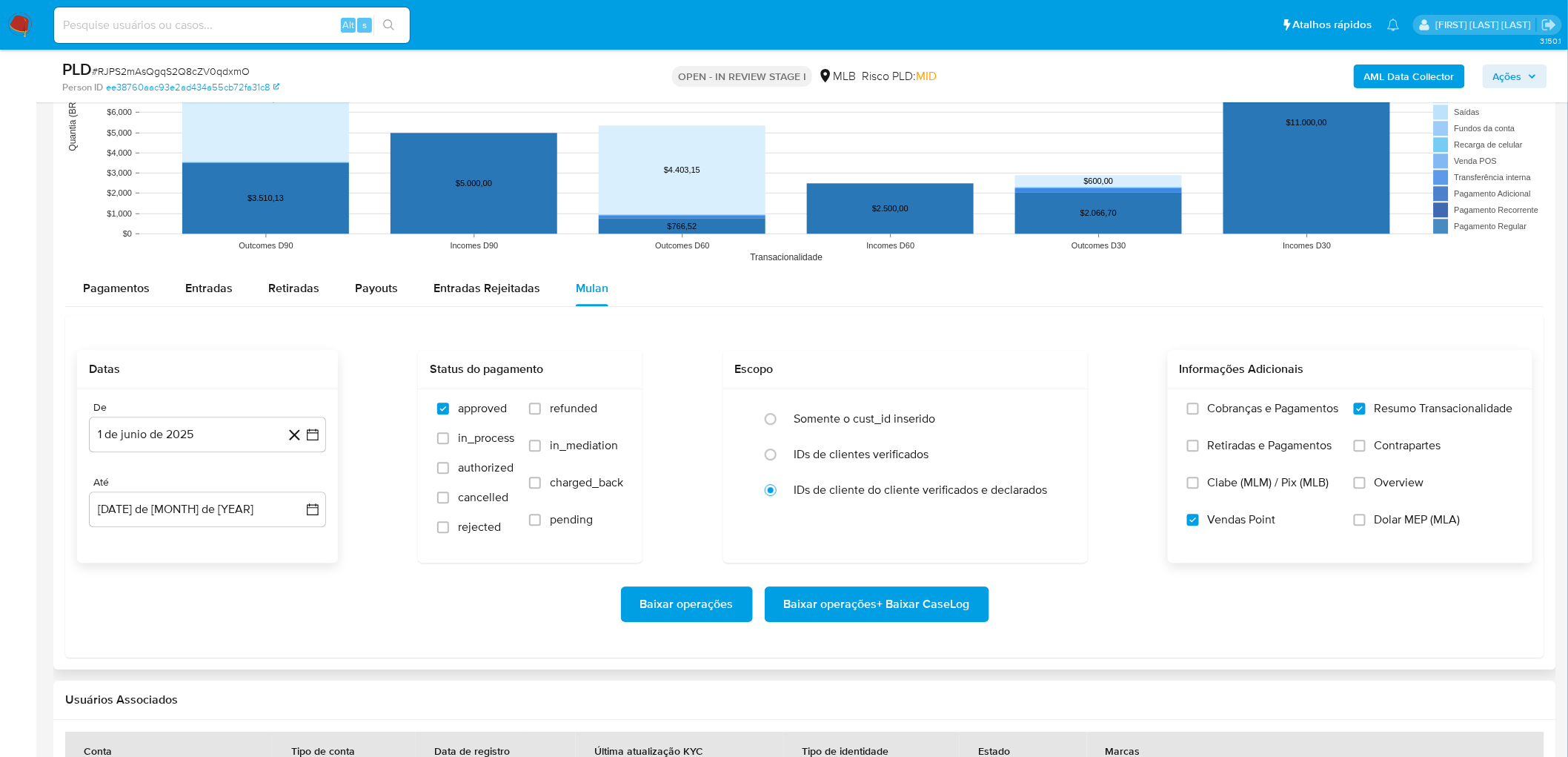 click on "Baixar operações  +   Baixar CaseLog" at bounding box center (877, 604) 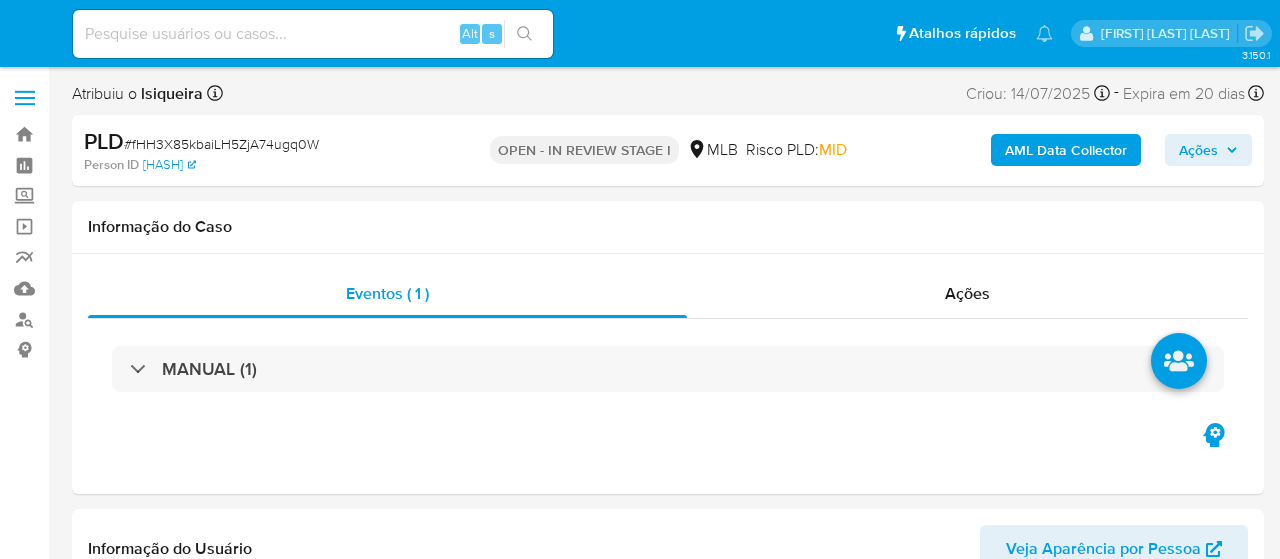 select on "10" 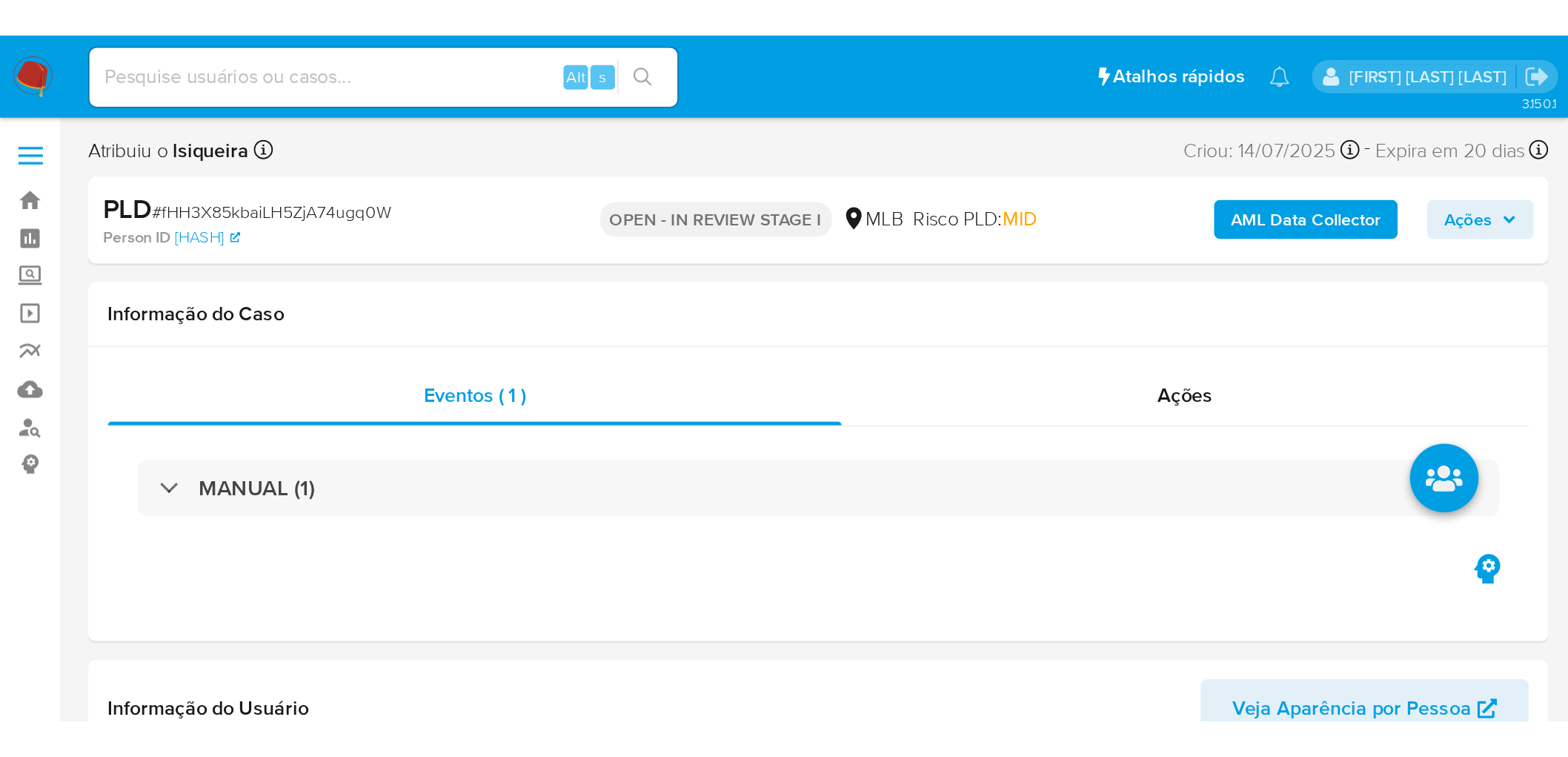 scroll, scrollTop: 0, scrollLeft: 0, axis: both 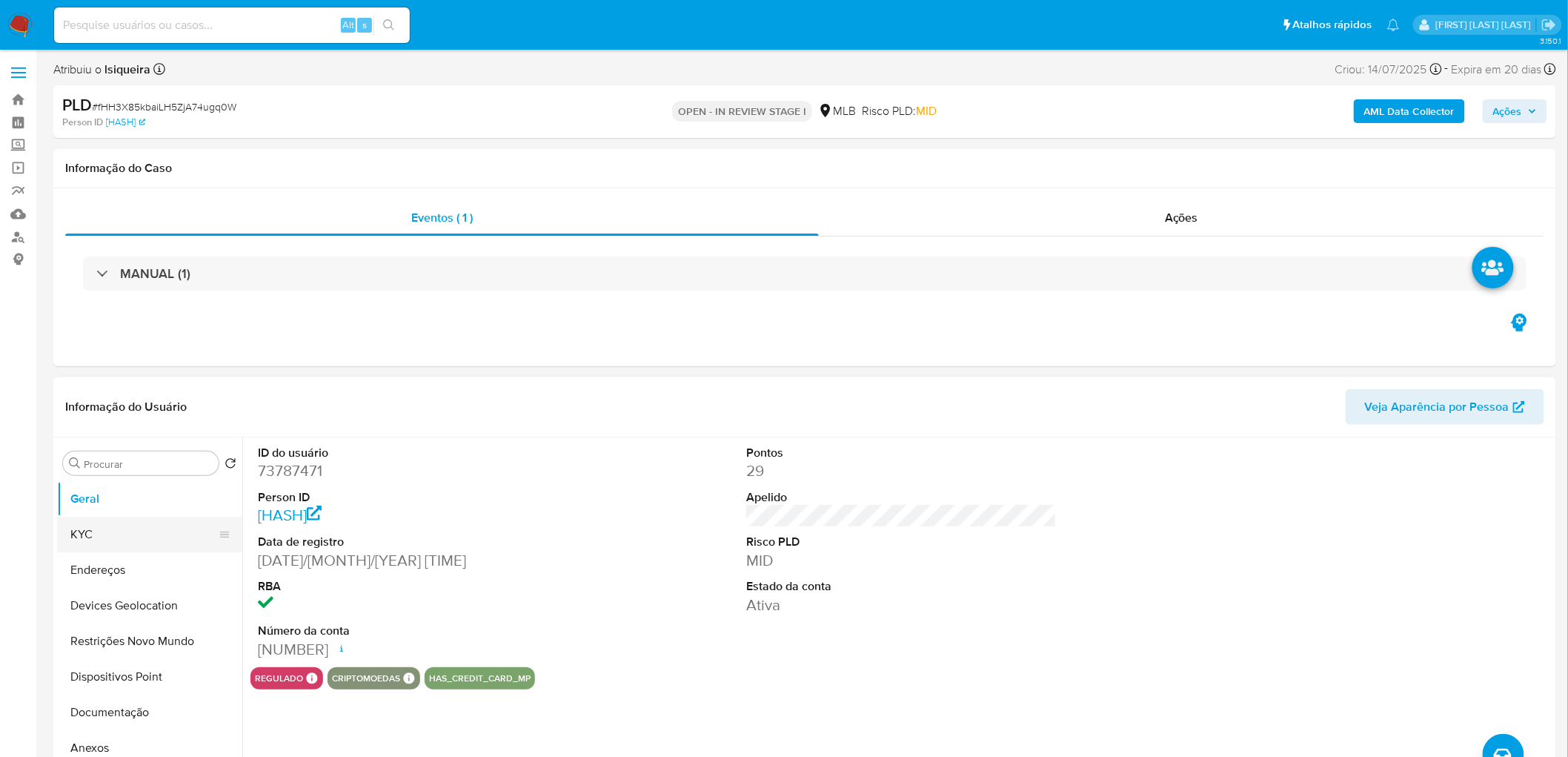 click on "KYC" at bounding box center (144, 535) 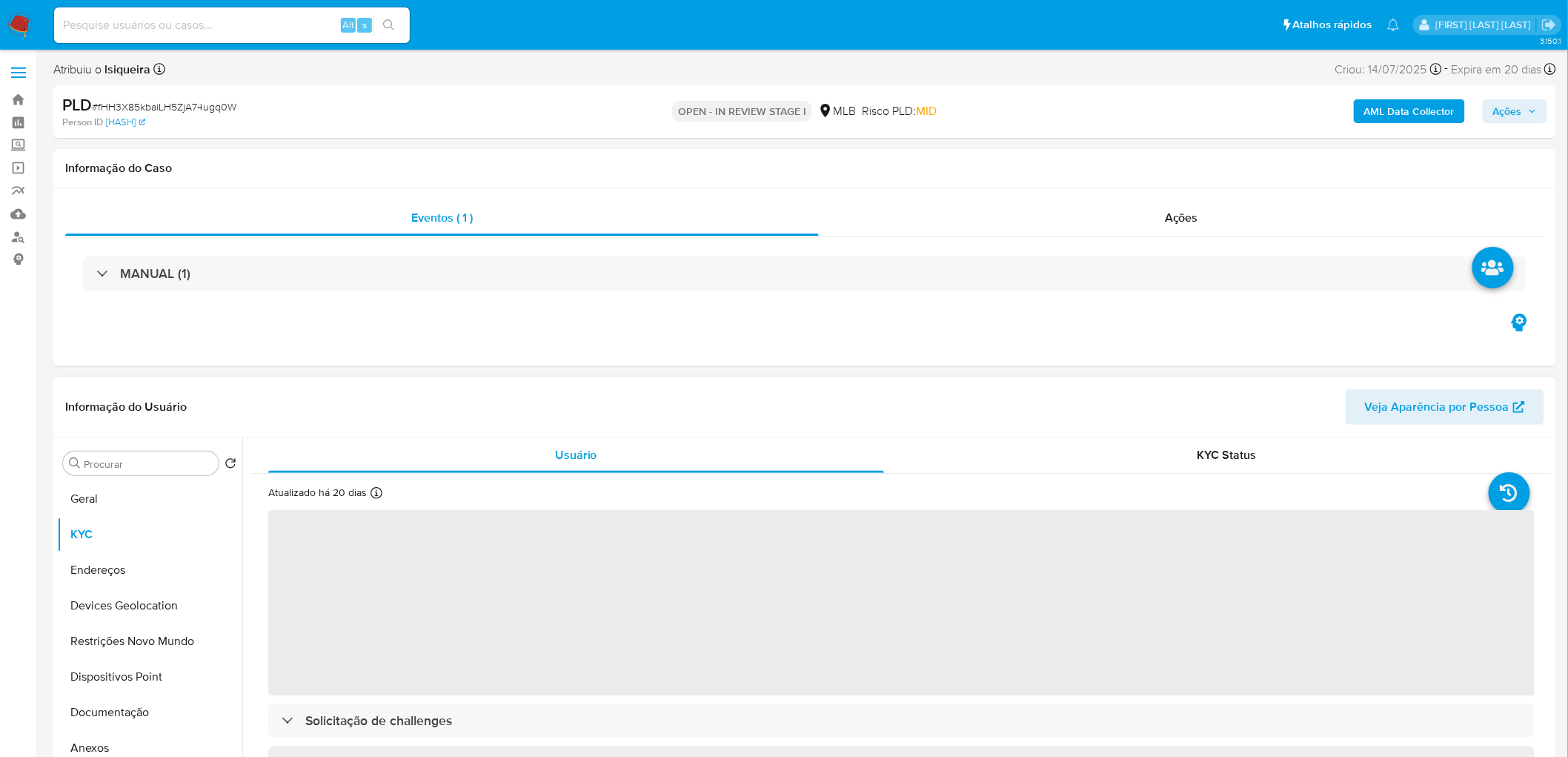 scroll, scrollTop: 165, scrollLeft: 0, axis: vertical 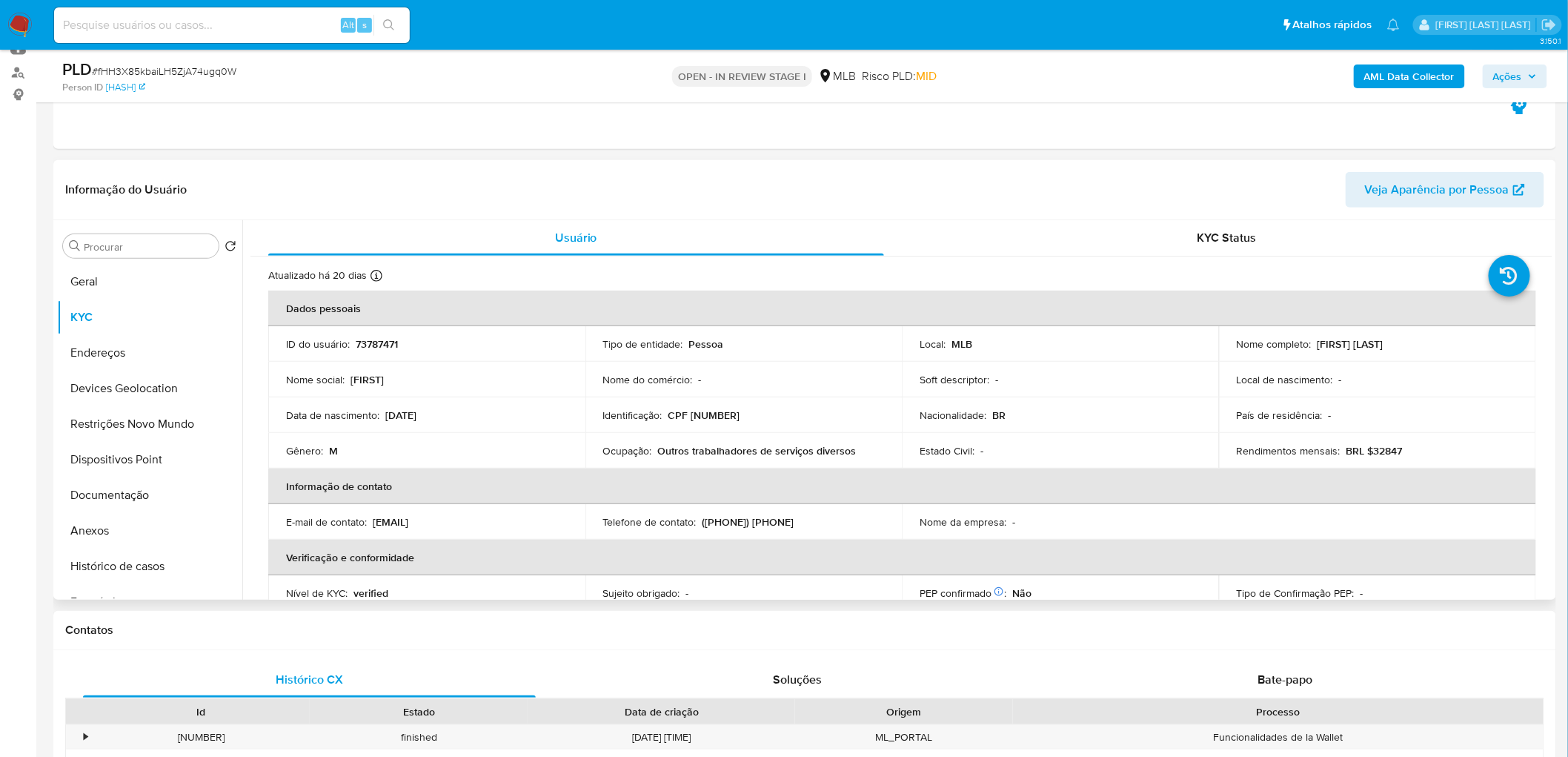 drag, startPoint x: 1406, startPoint y: 350, endPoint x: 1312, endPoint y: 346, distance: 94.08507 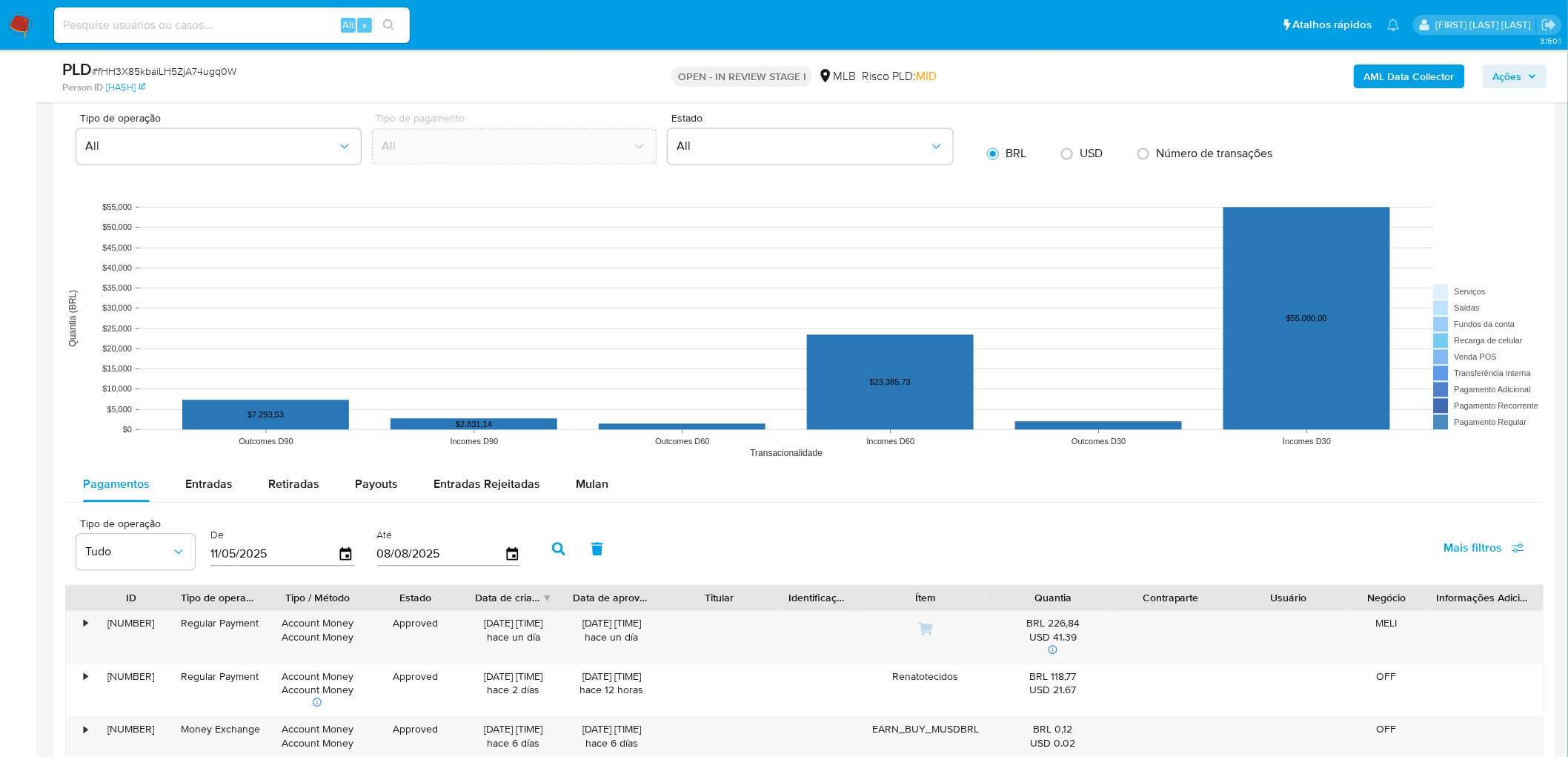 scroll, scrollTop: 1318, scrollLeft: 0, axis: vertical 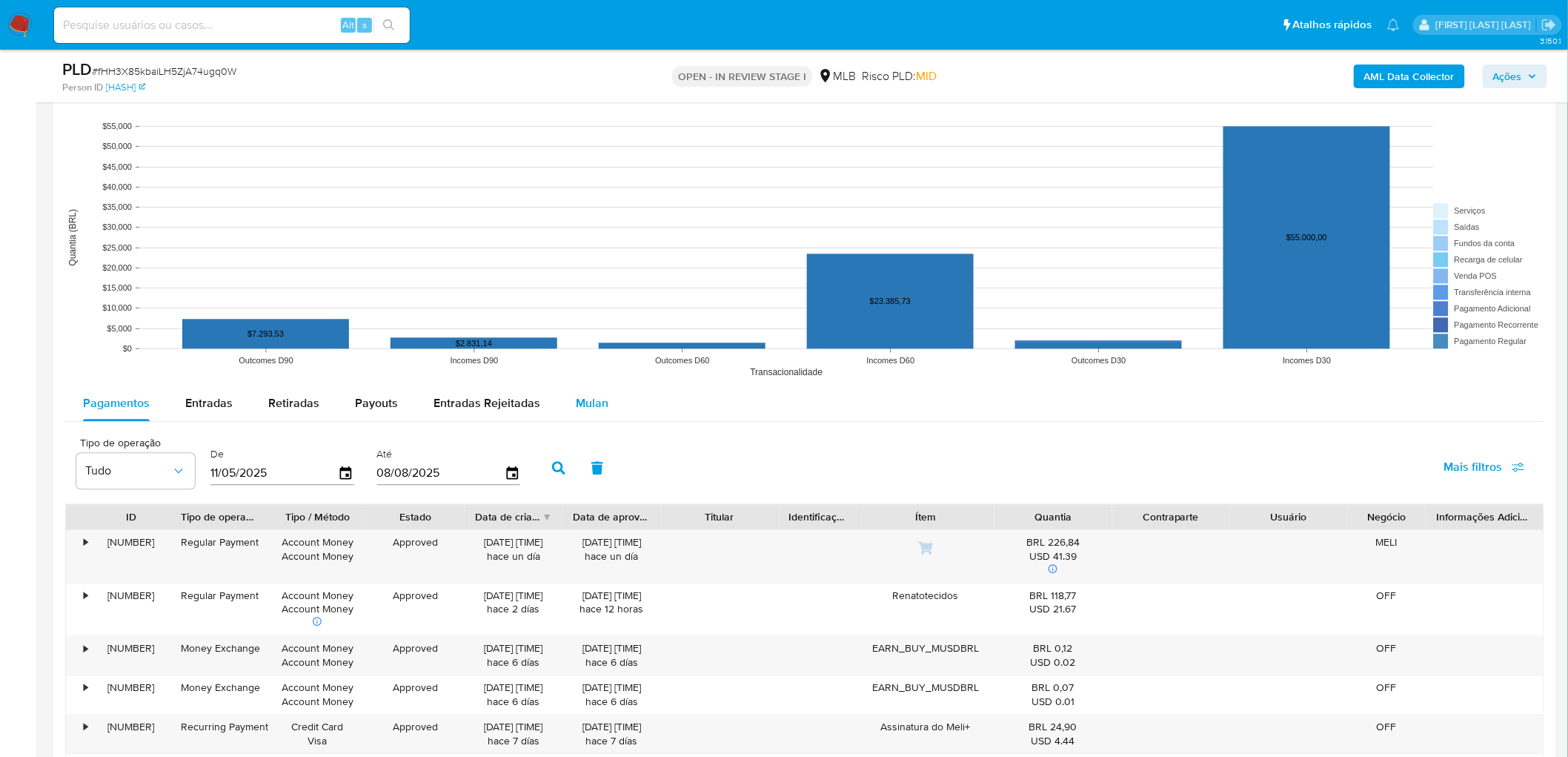 click on "Mulan" at bounding box center [592, 403] 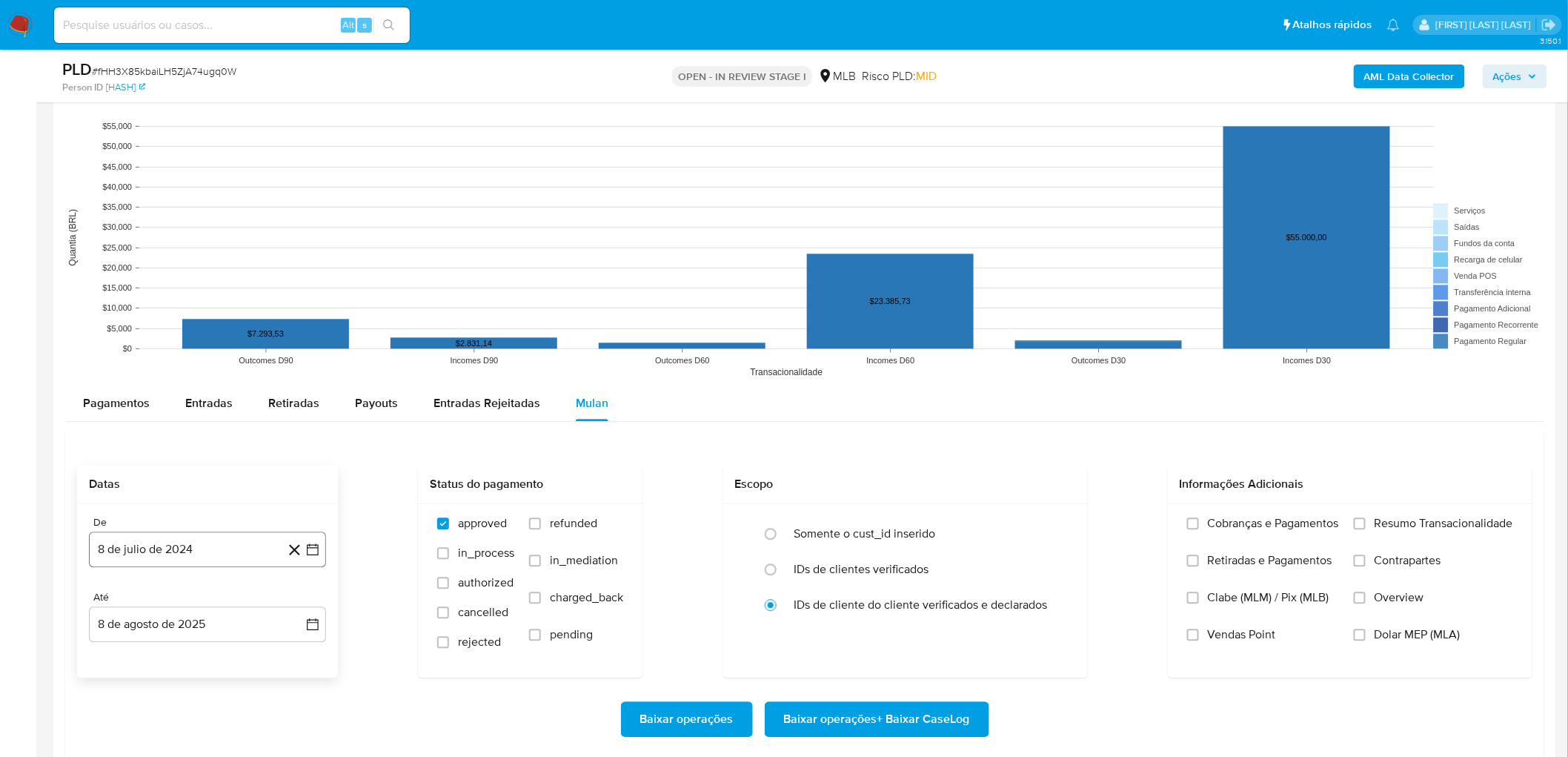 click on "8 de julio de 2024" at bounding box center (207, 549) 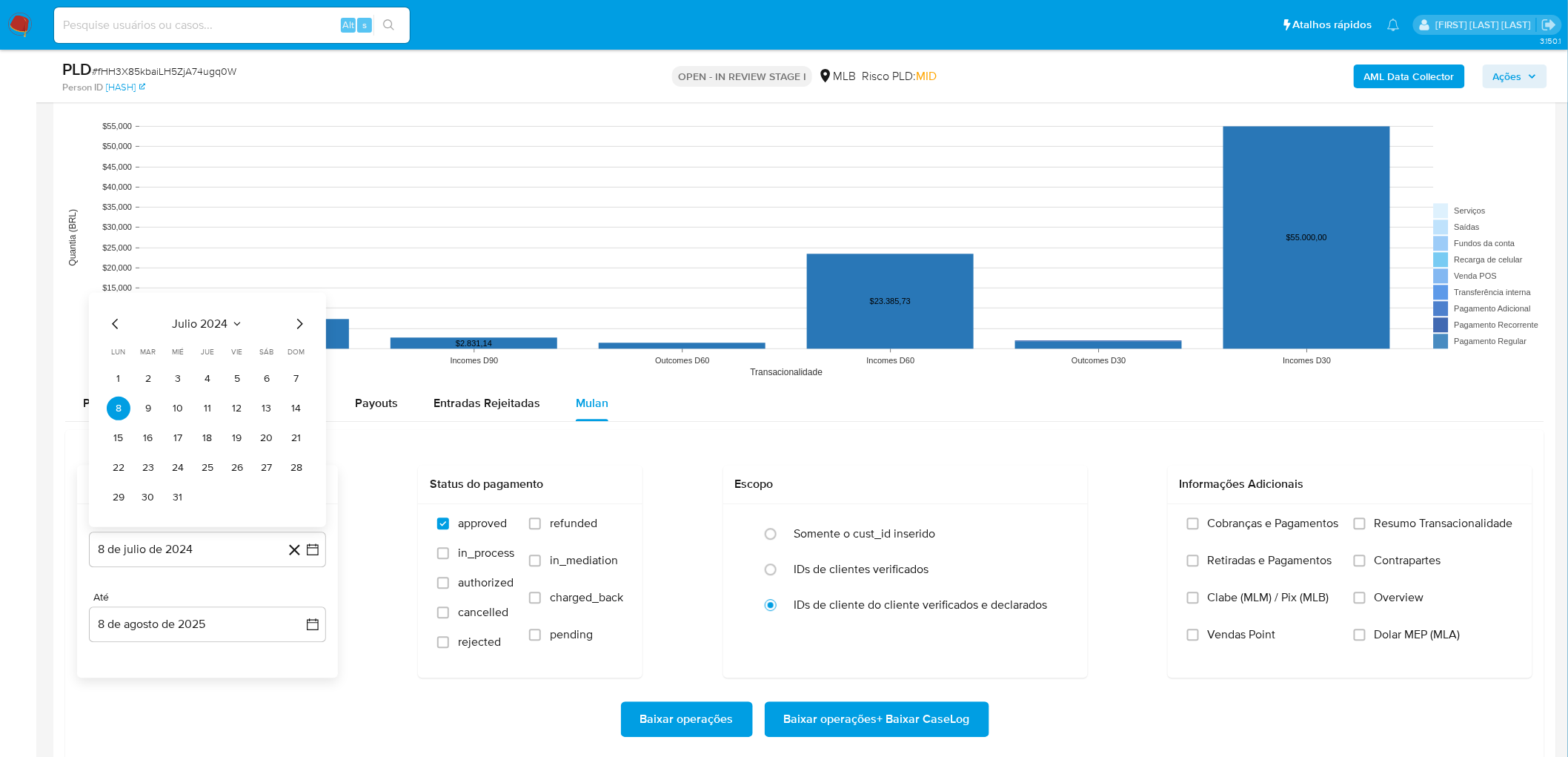 drag, startPoint x: 224, startPoint y: 300, endPoint x: 211, endPoint y: 324, distance: 27.29469 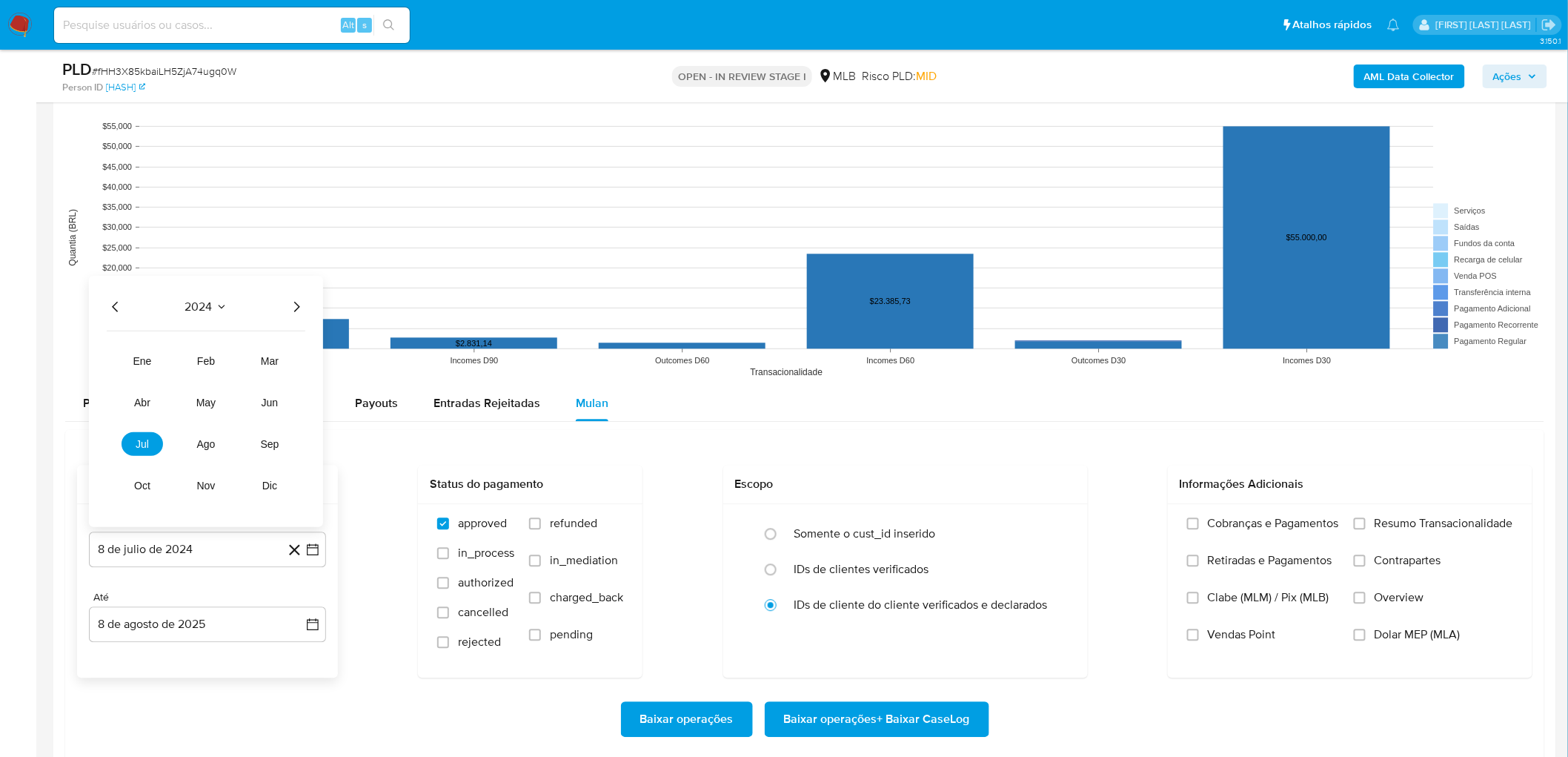 click 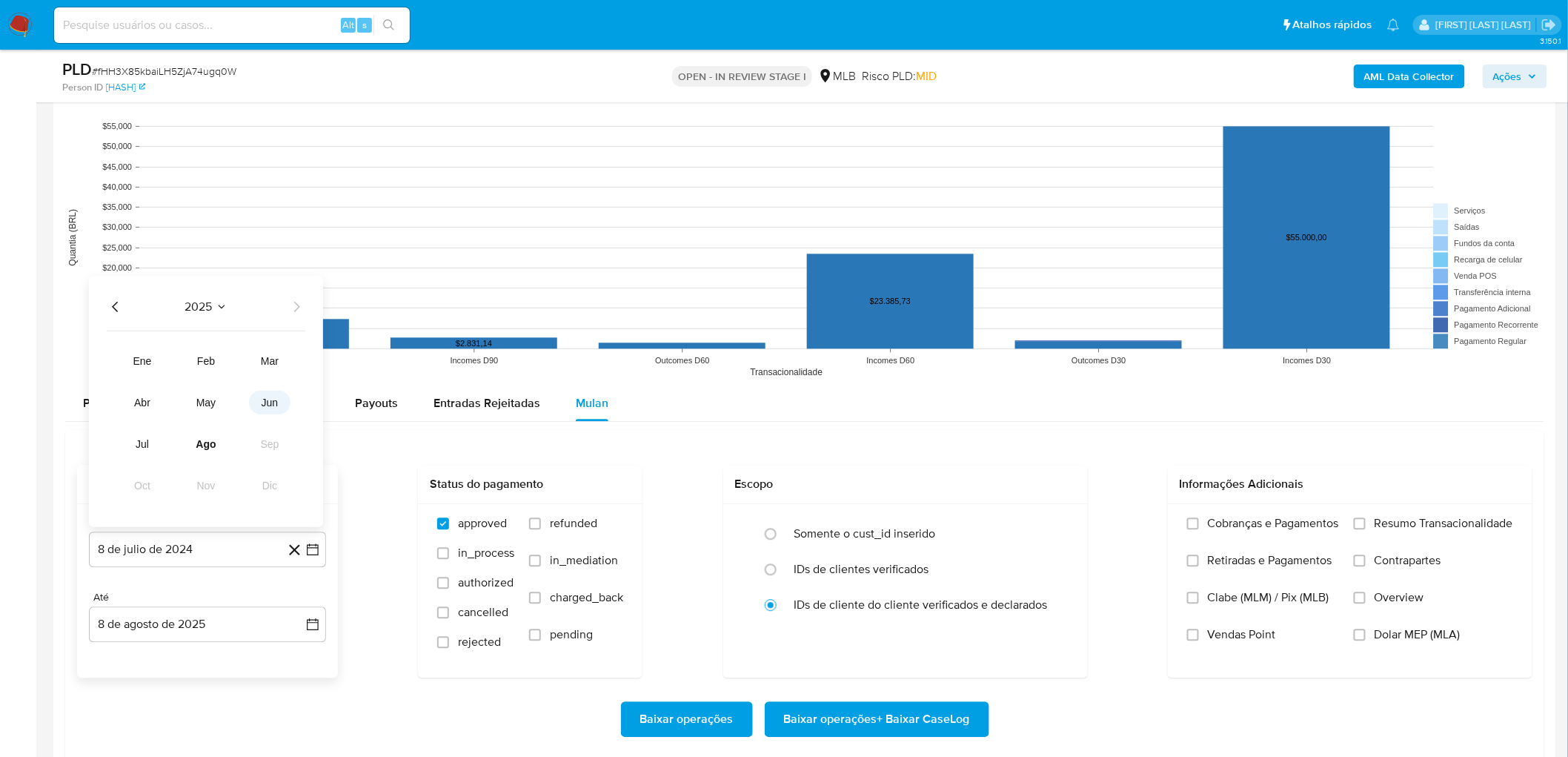 click on "jun" at bounding box center [270, 402] 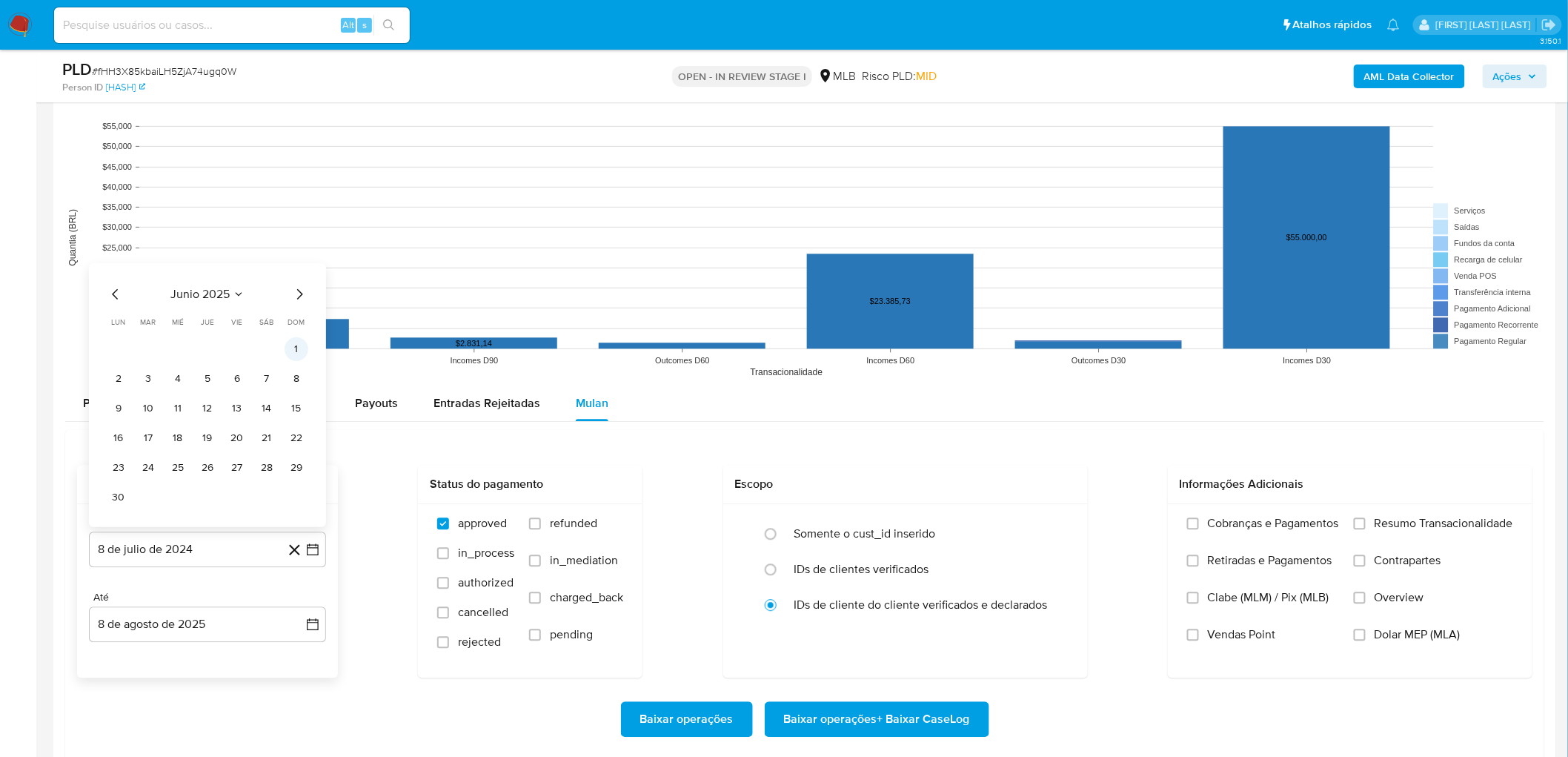 click on "1" at bounding box center [296, 348] 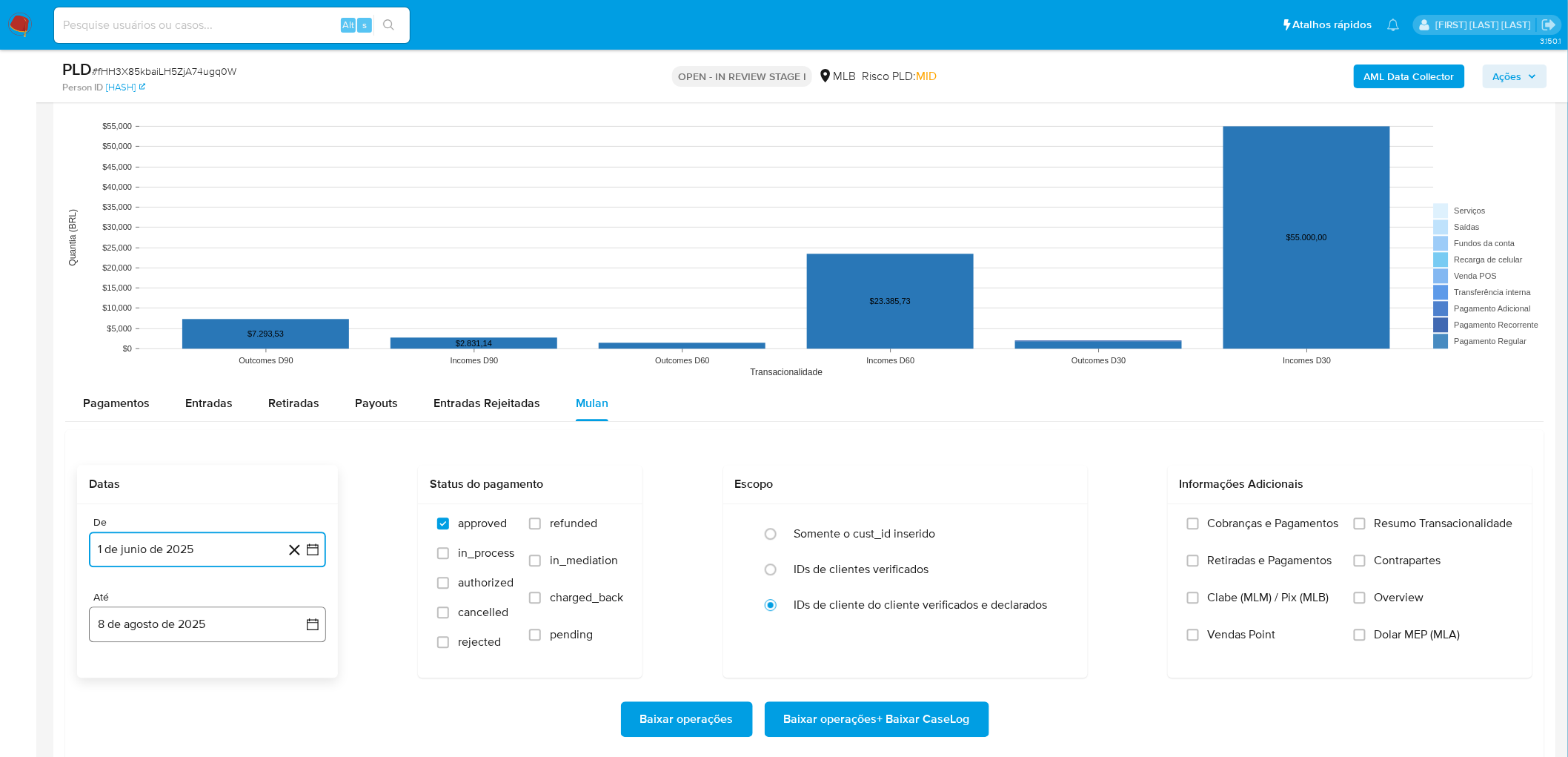 click on "8 de agosto de 2025" at bounding box center (207, 624) 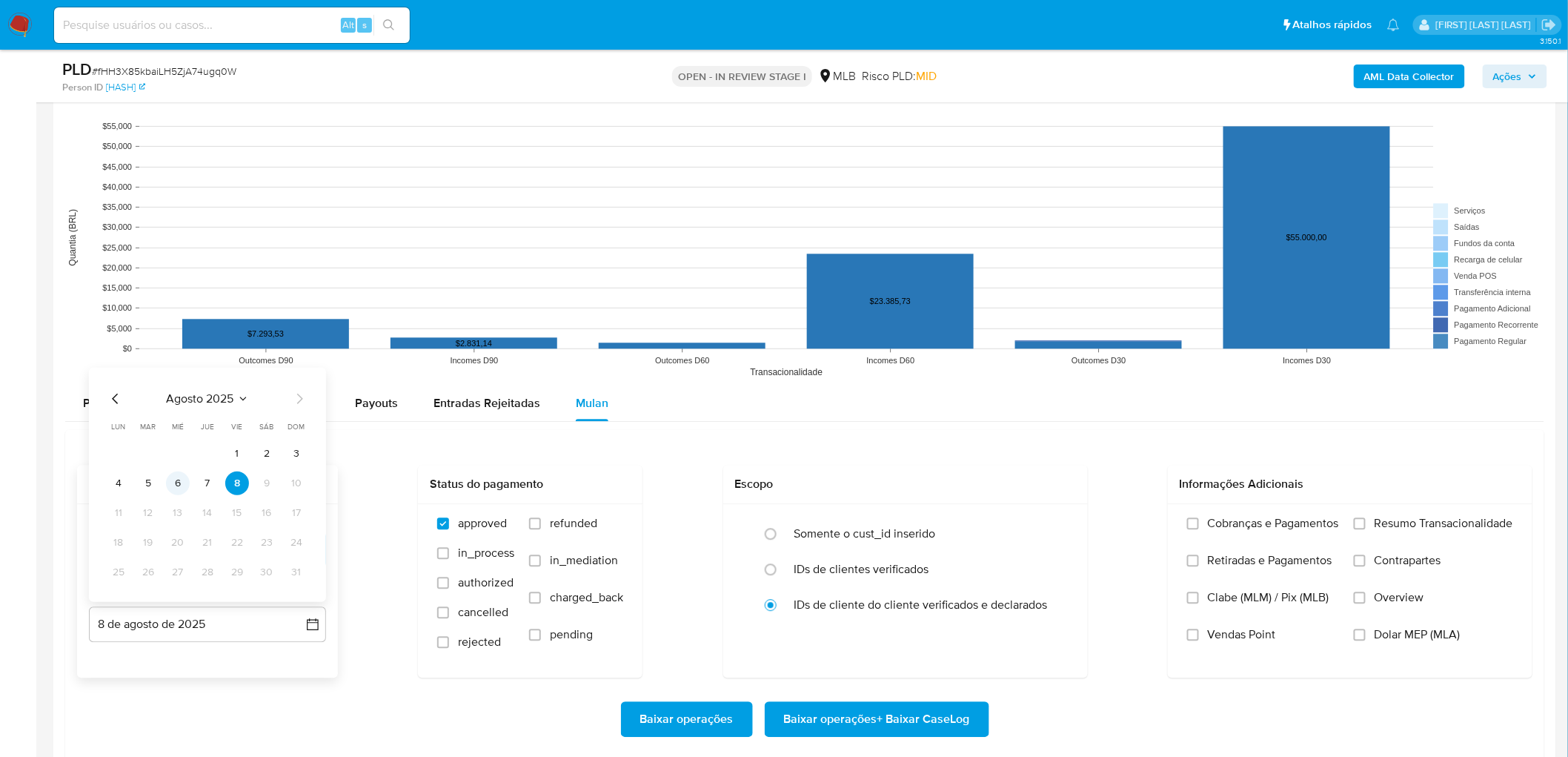 click on "6" at bounding box center [178, 483] 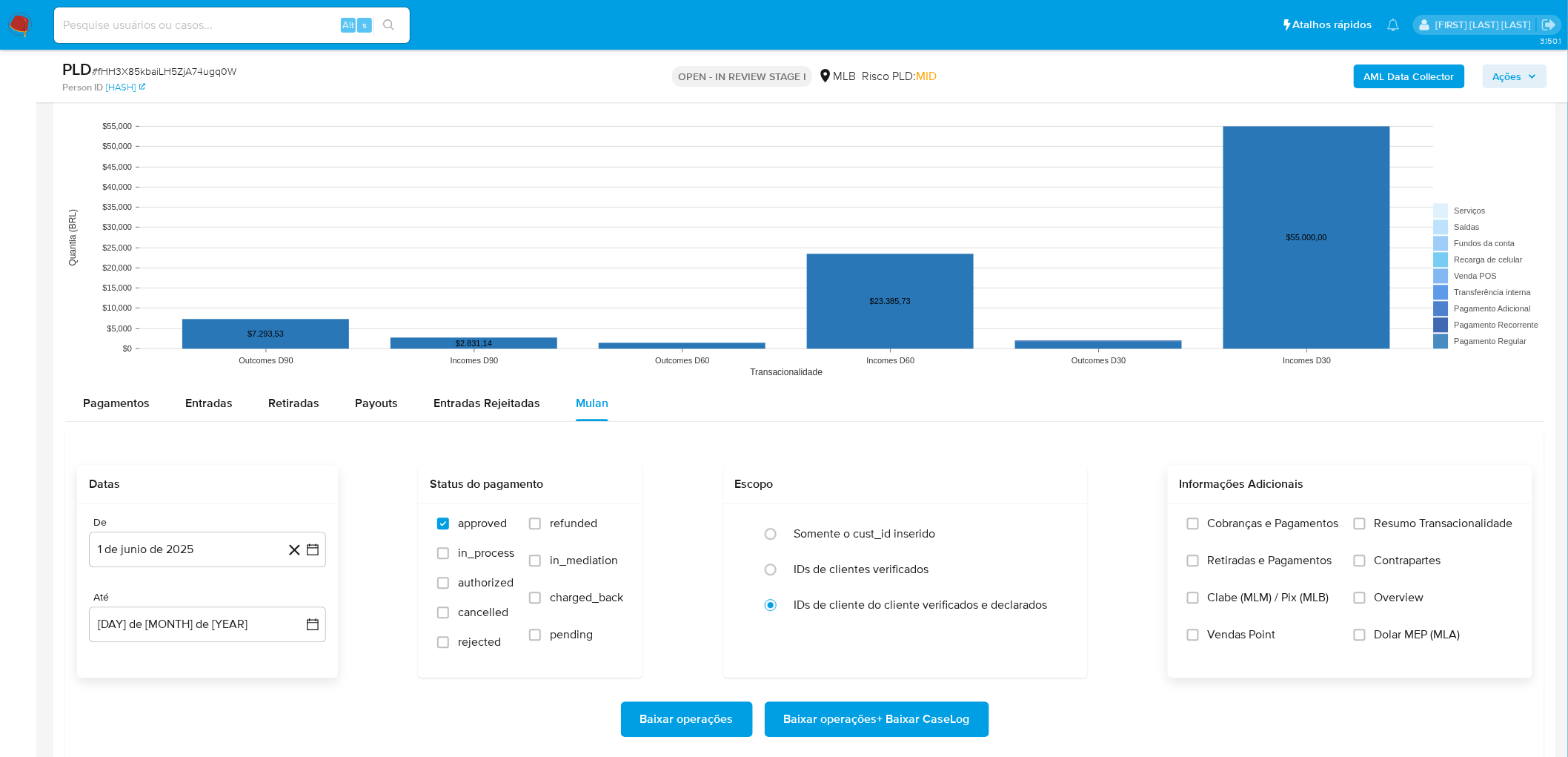 click on "Resumo Transacionalidade" at bounding box center [1444, 523] 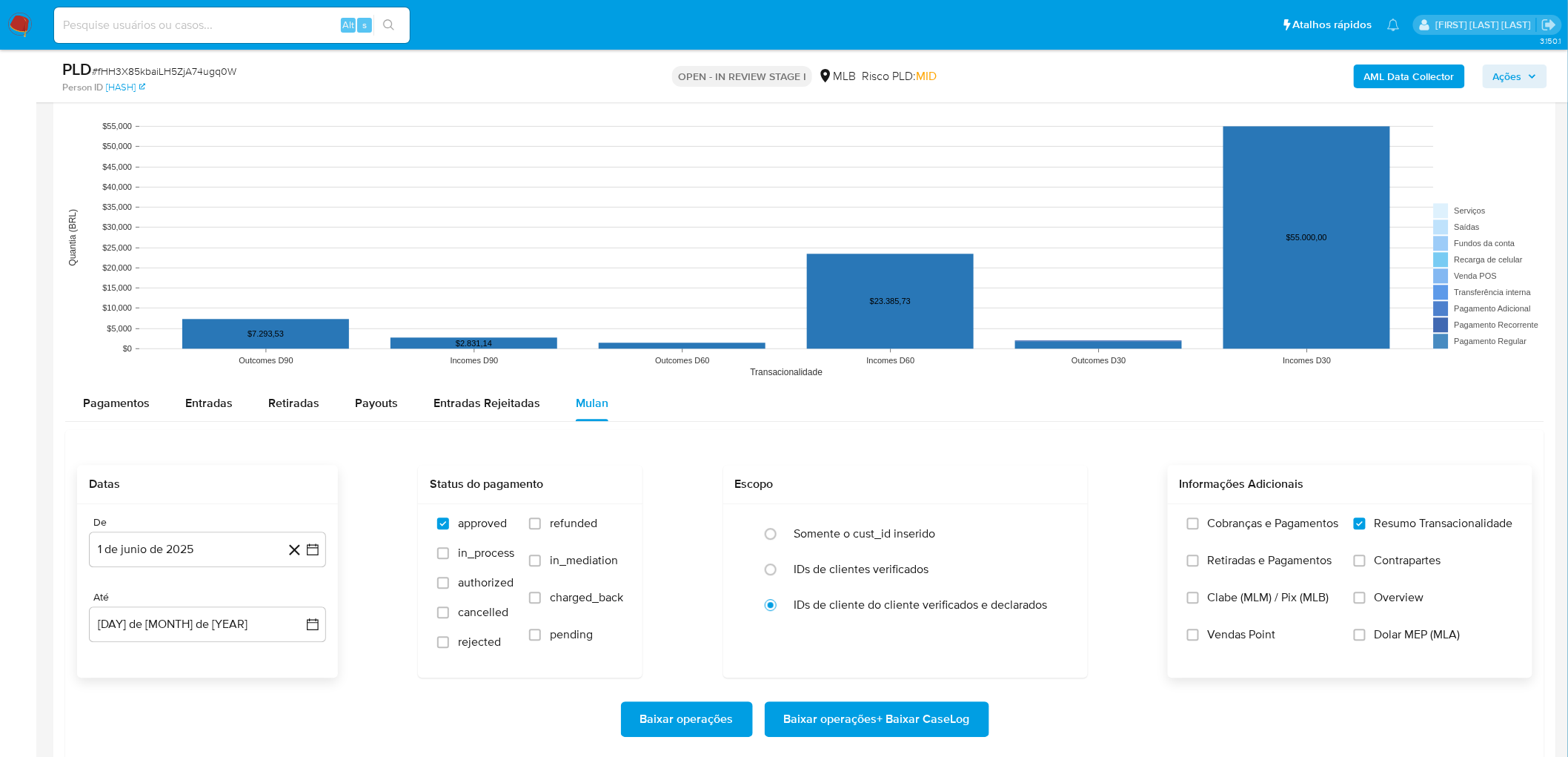 click on "Vendas Point" at bounding box center (1242, 635) 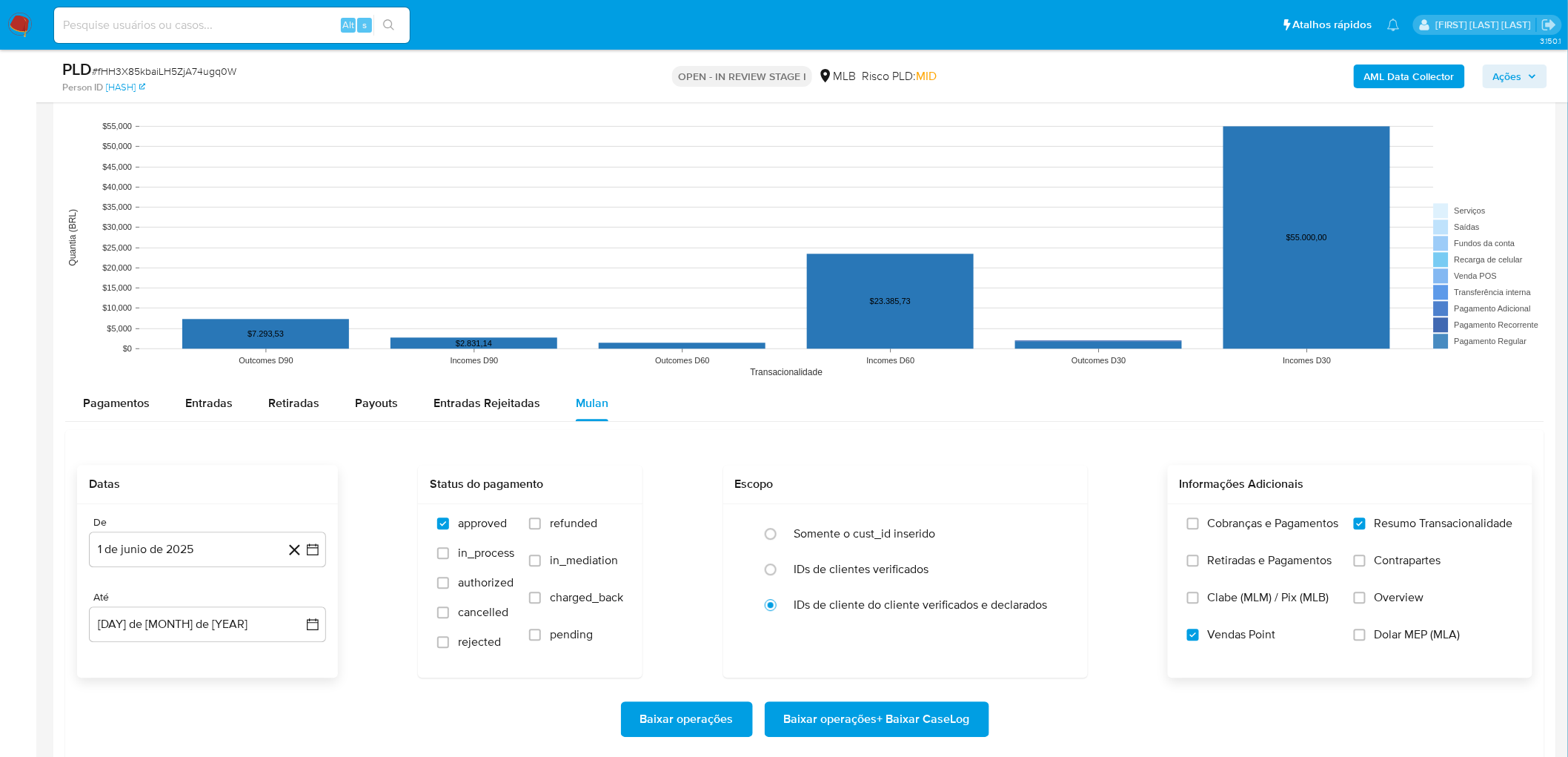 click on "Baixar operações  +   Baixar CaseLog" at bounding box center [877, 719] 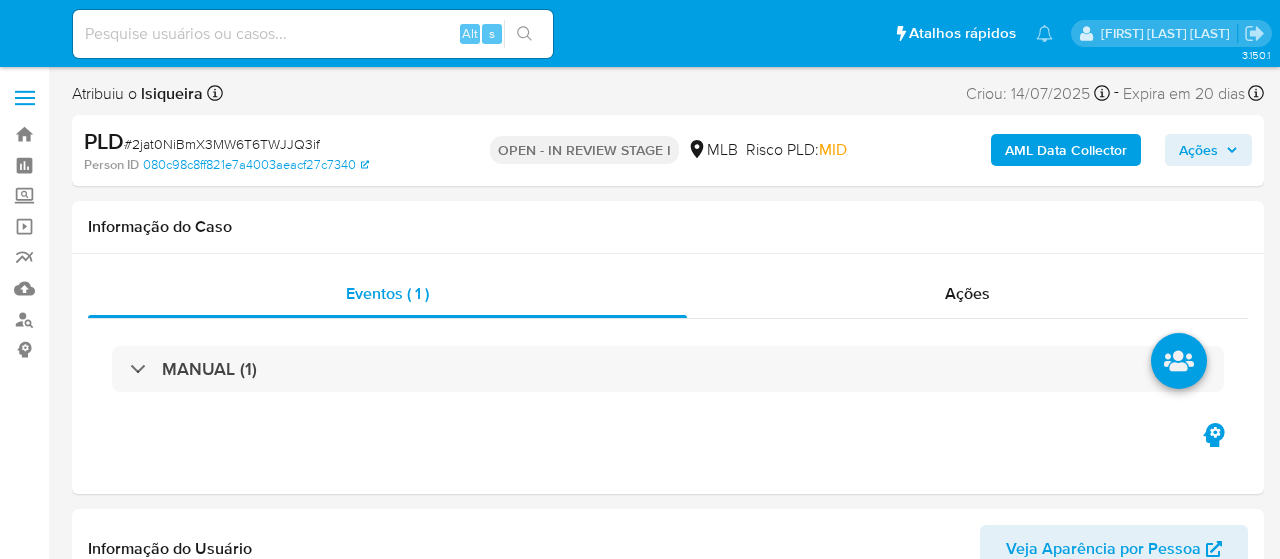 select on "10" 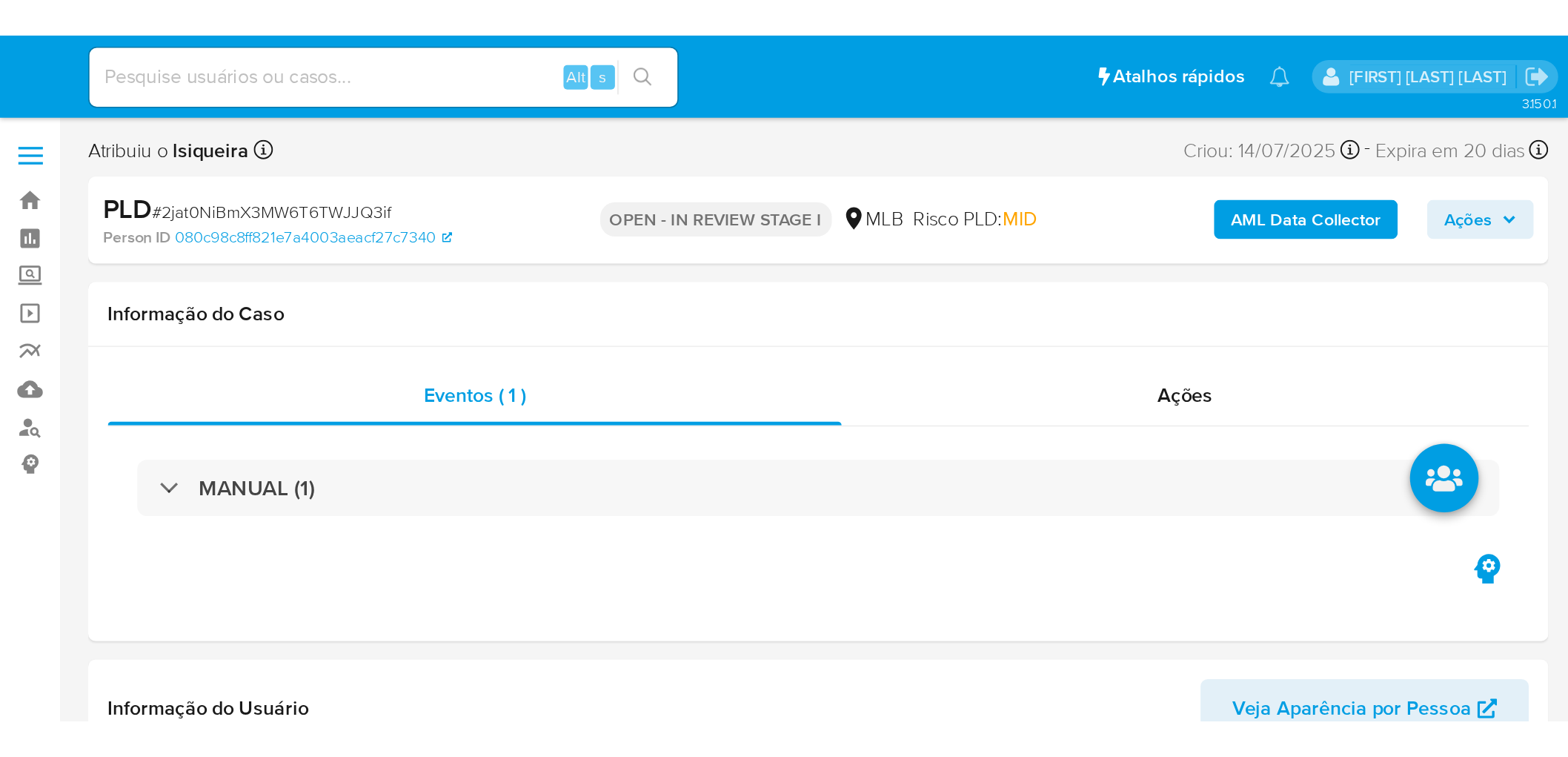 scroll, scrollTop: 0, scrollLeft: 0, axis: both 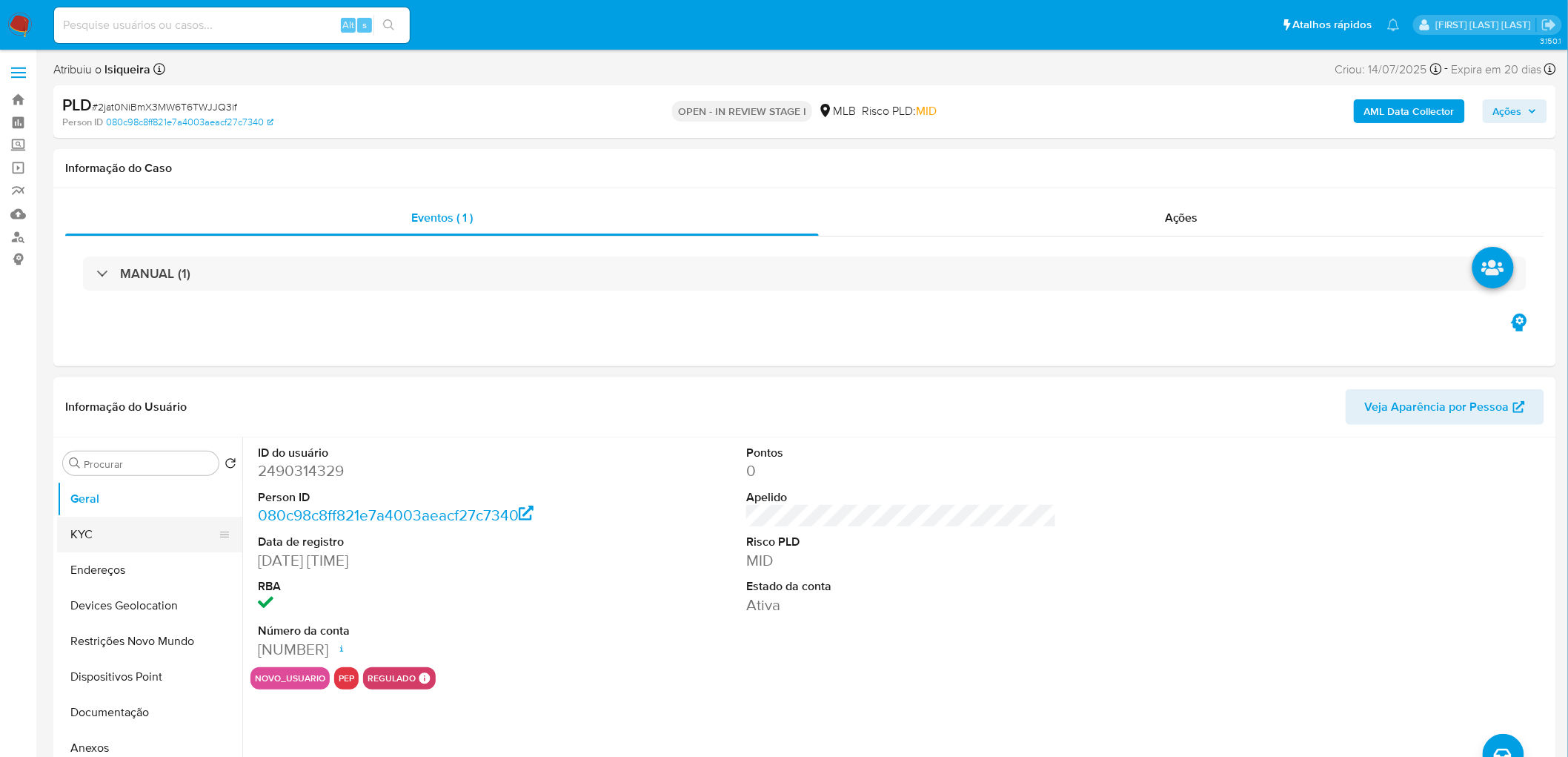 click on "KYC" at bounding box center [144, 535] 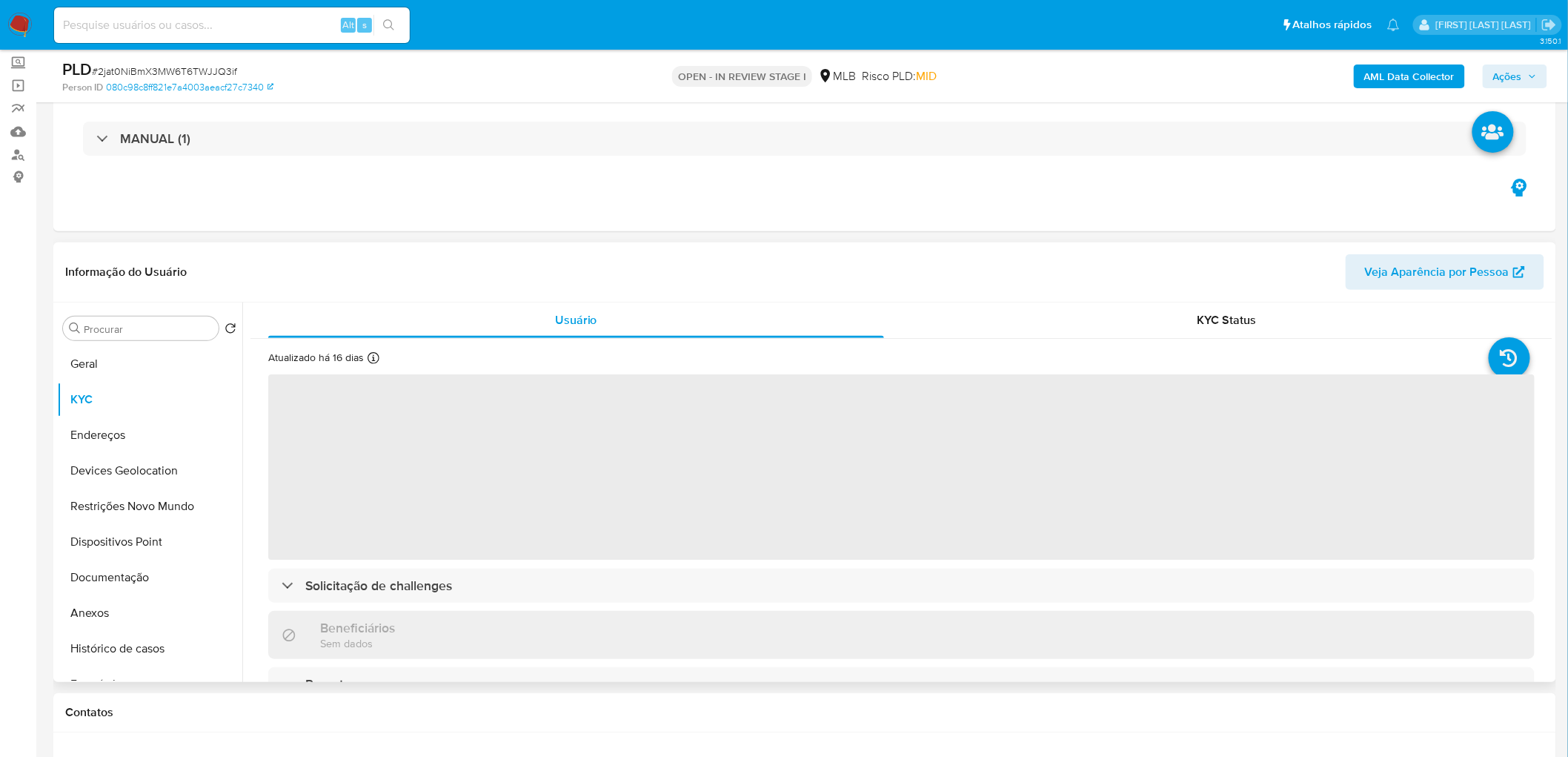 scroll, scrollTop: 165, scrollLeft: 0, axis: vertical 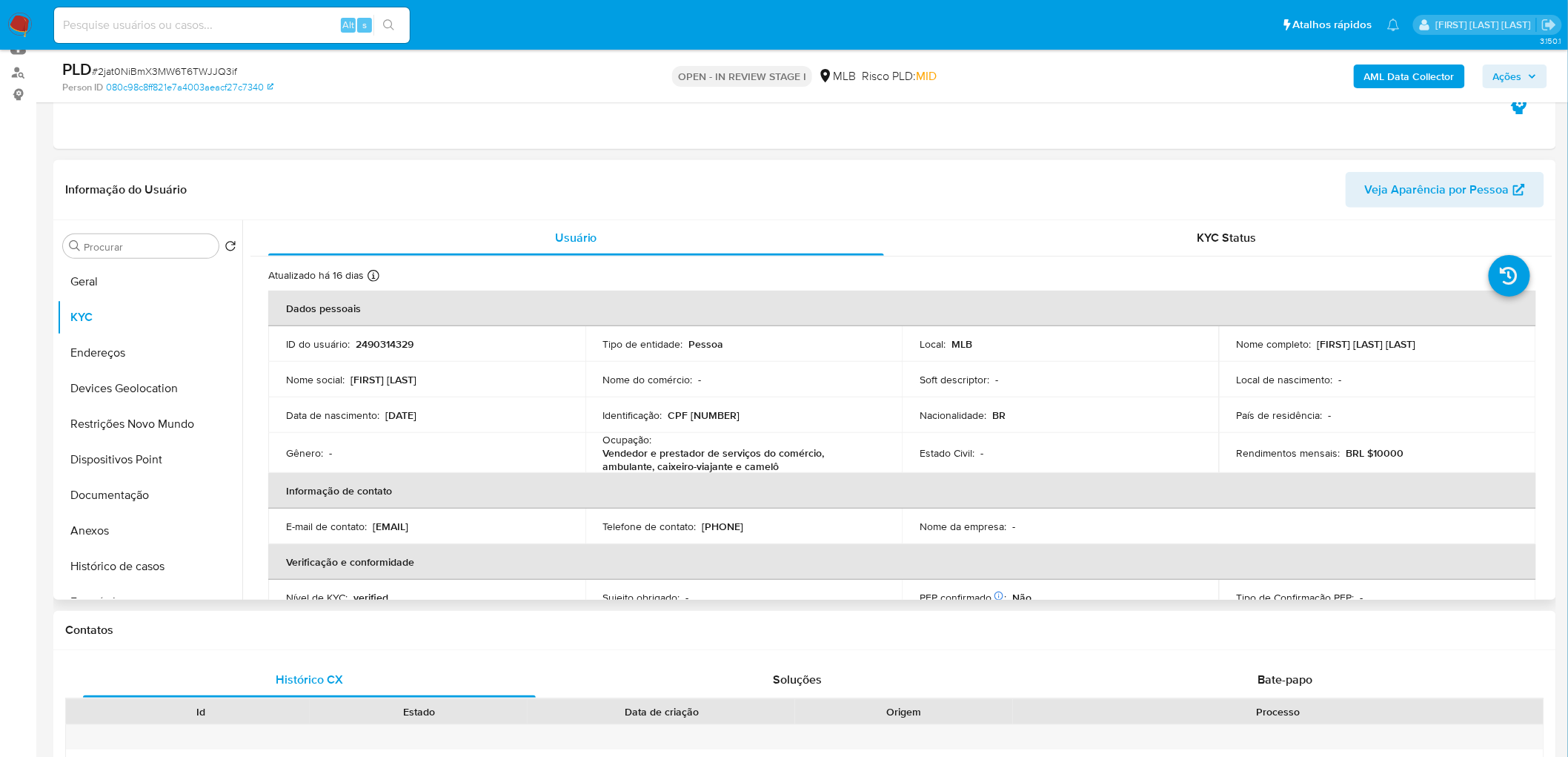drag, startPoint x: 1481, startPoint y: 343, endPoint x: 1312, endPoint y: 346, distance: 169.02663 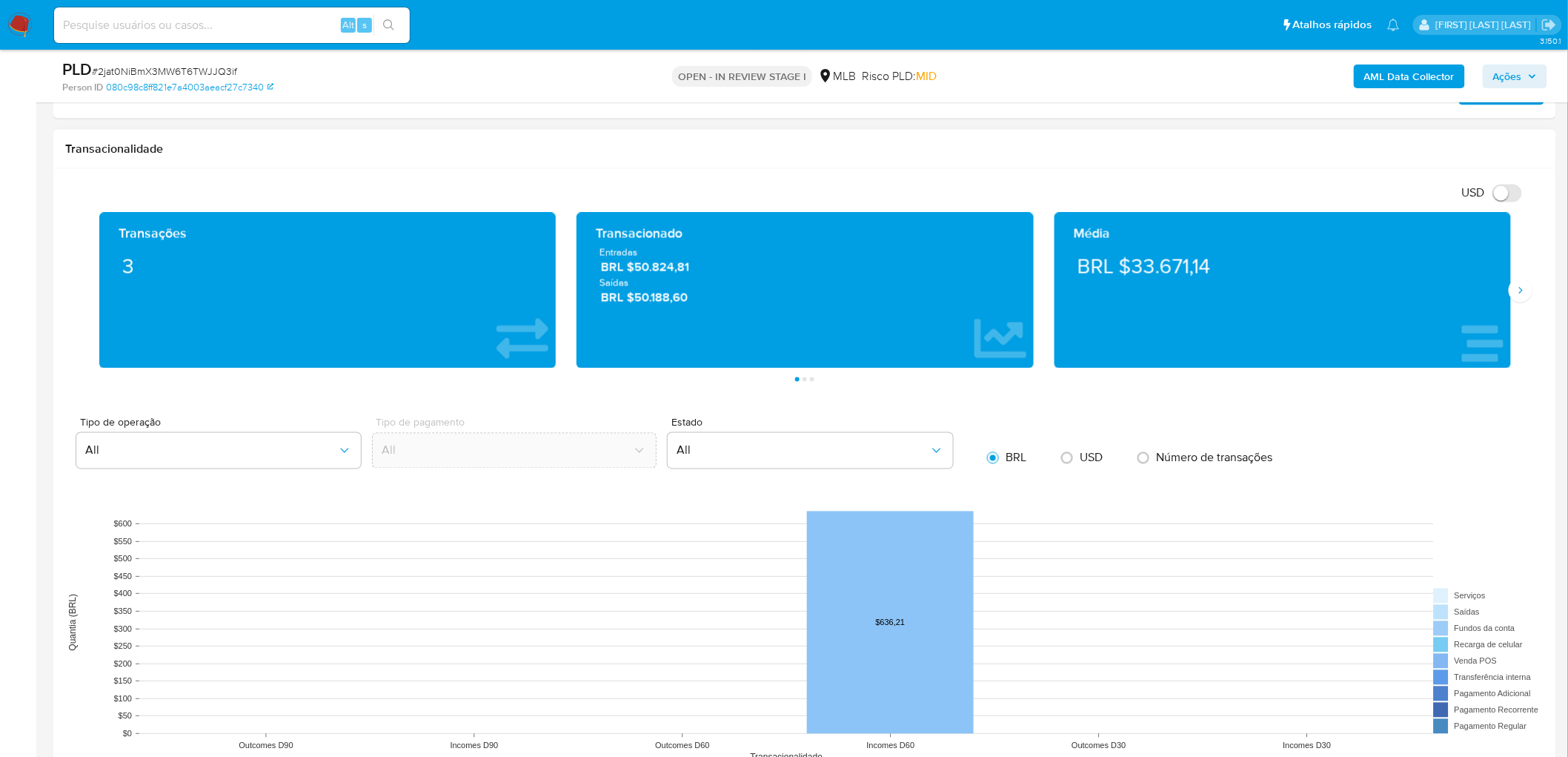 scroll, scrollTop: 1400, scrollLeft: 0, axis: vertical 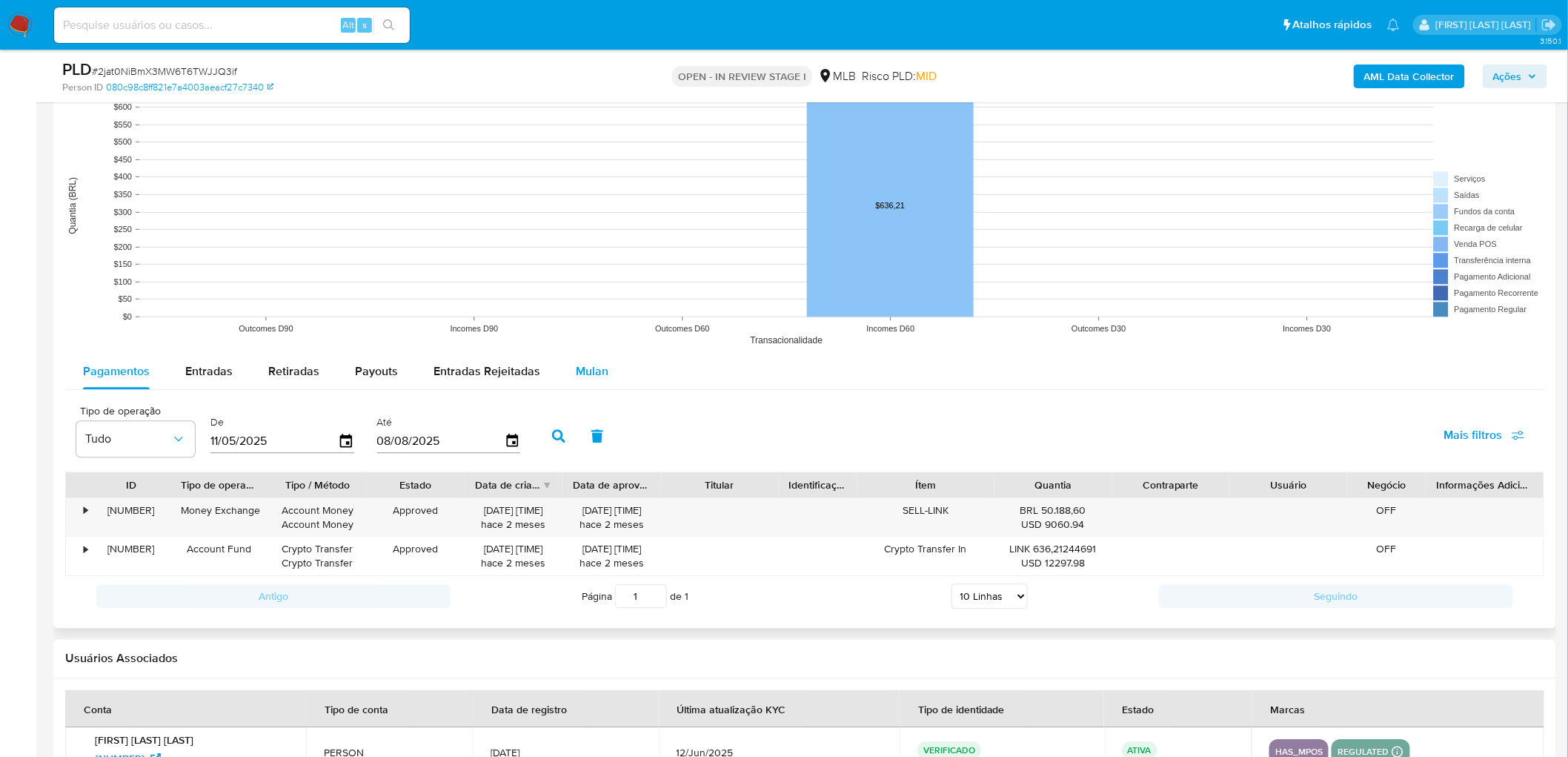 click on "Mulan" at bounding box center [592, 371] 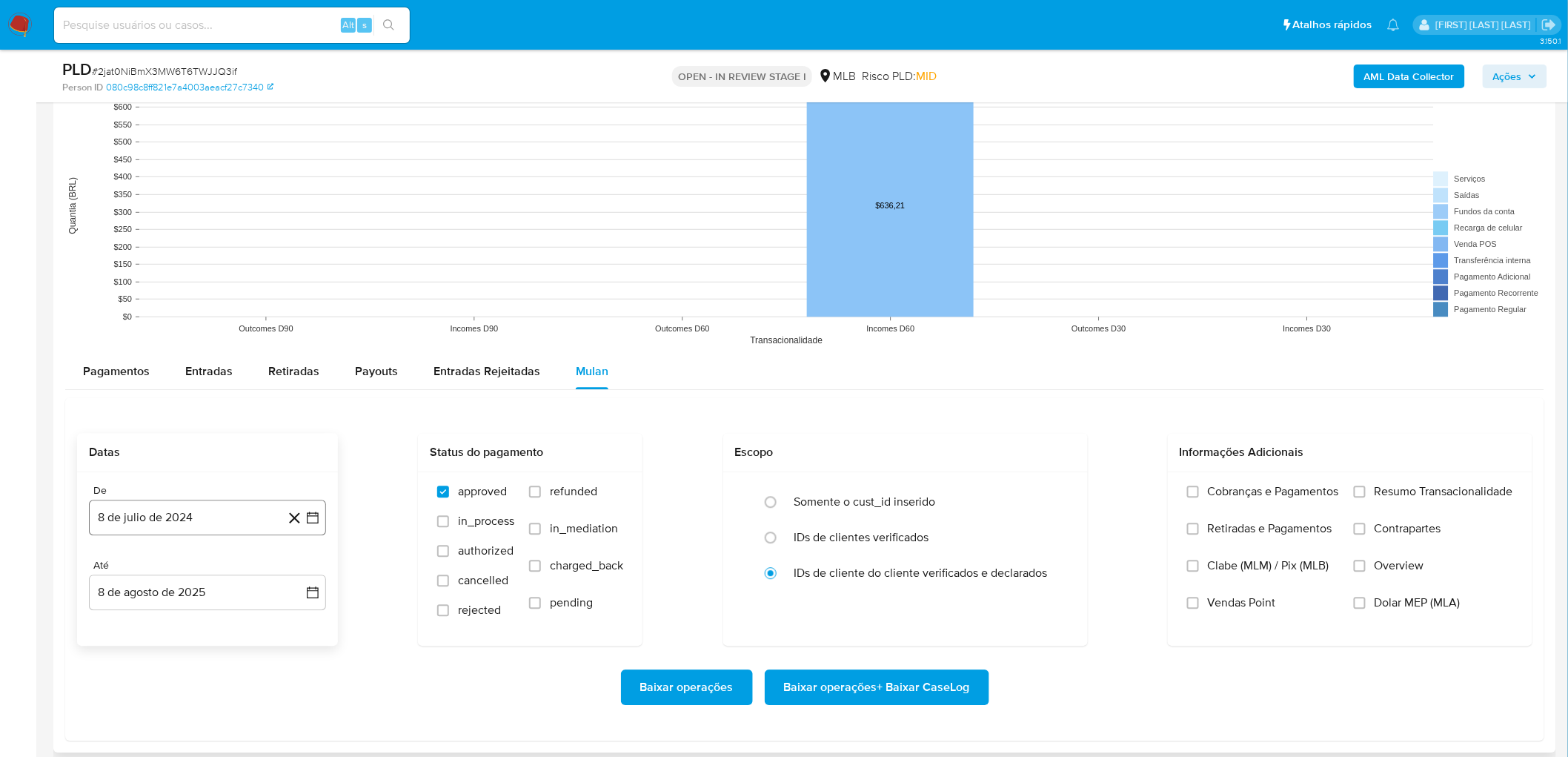 click on "8 de julio de 2024" at bounding box center (207, 518) 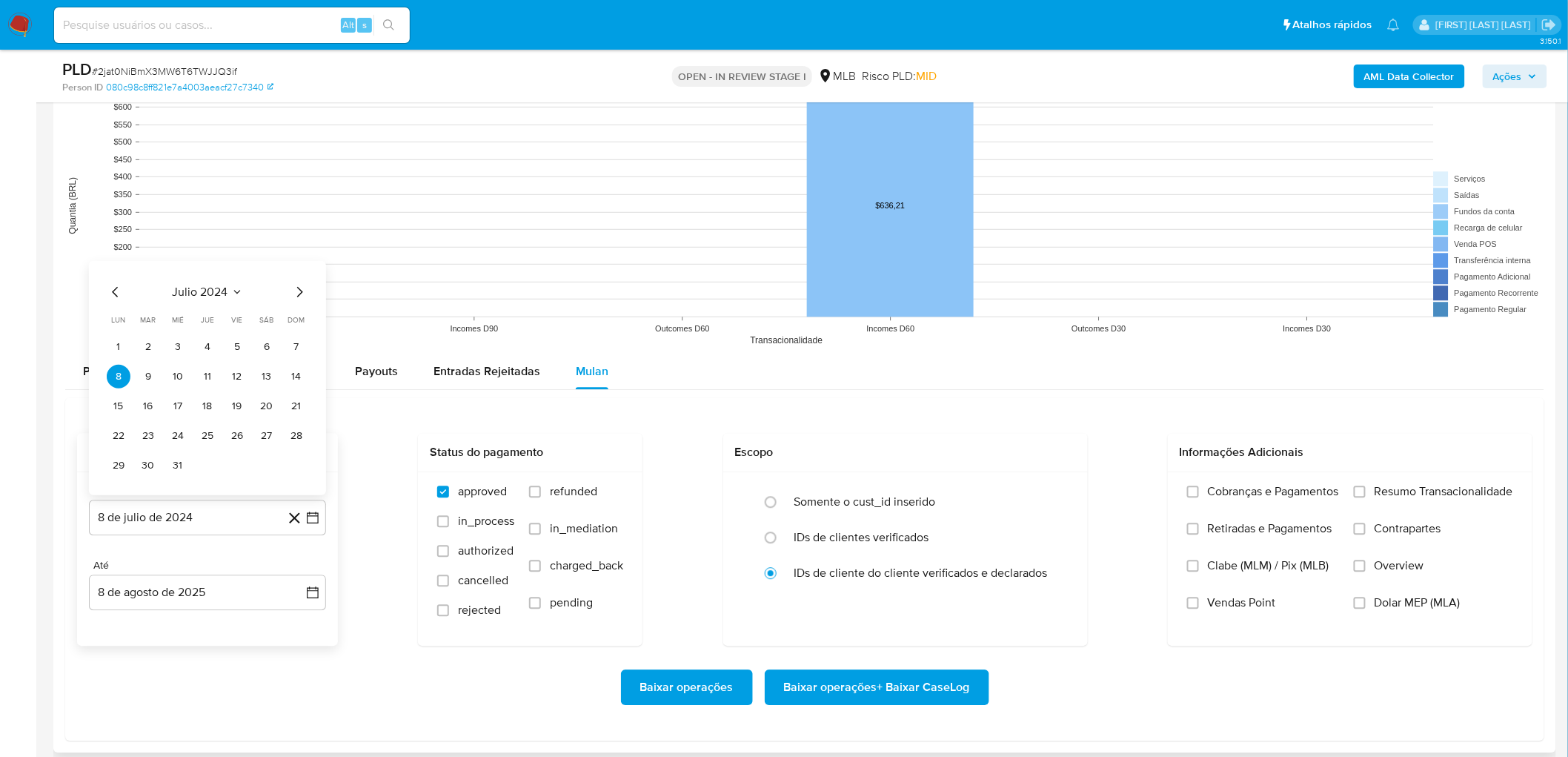 click on "julio 2024" at bounding box center [200, 291] 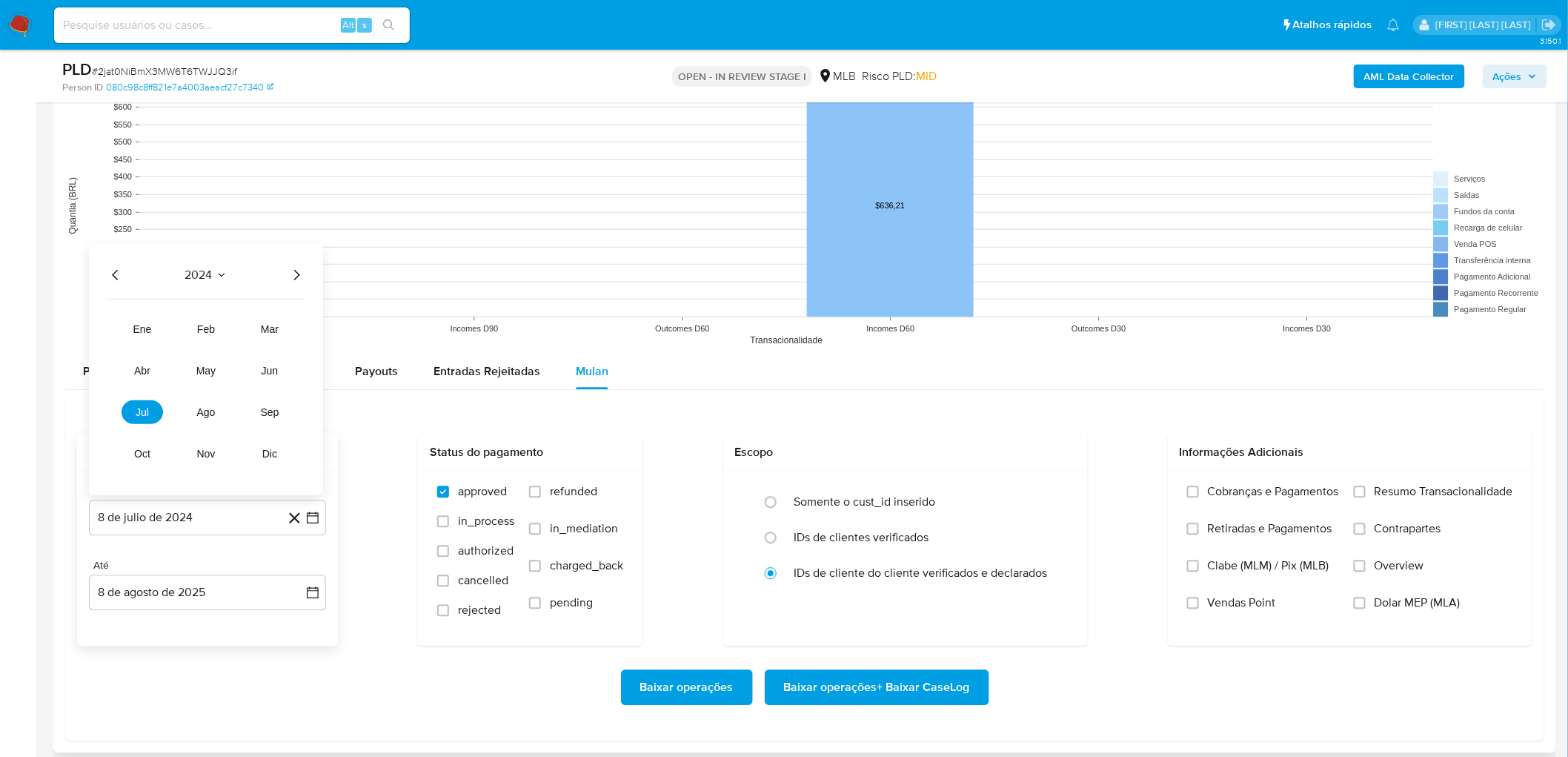 click 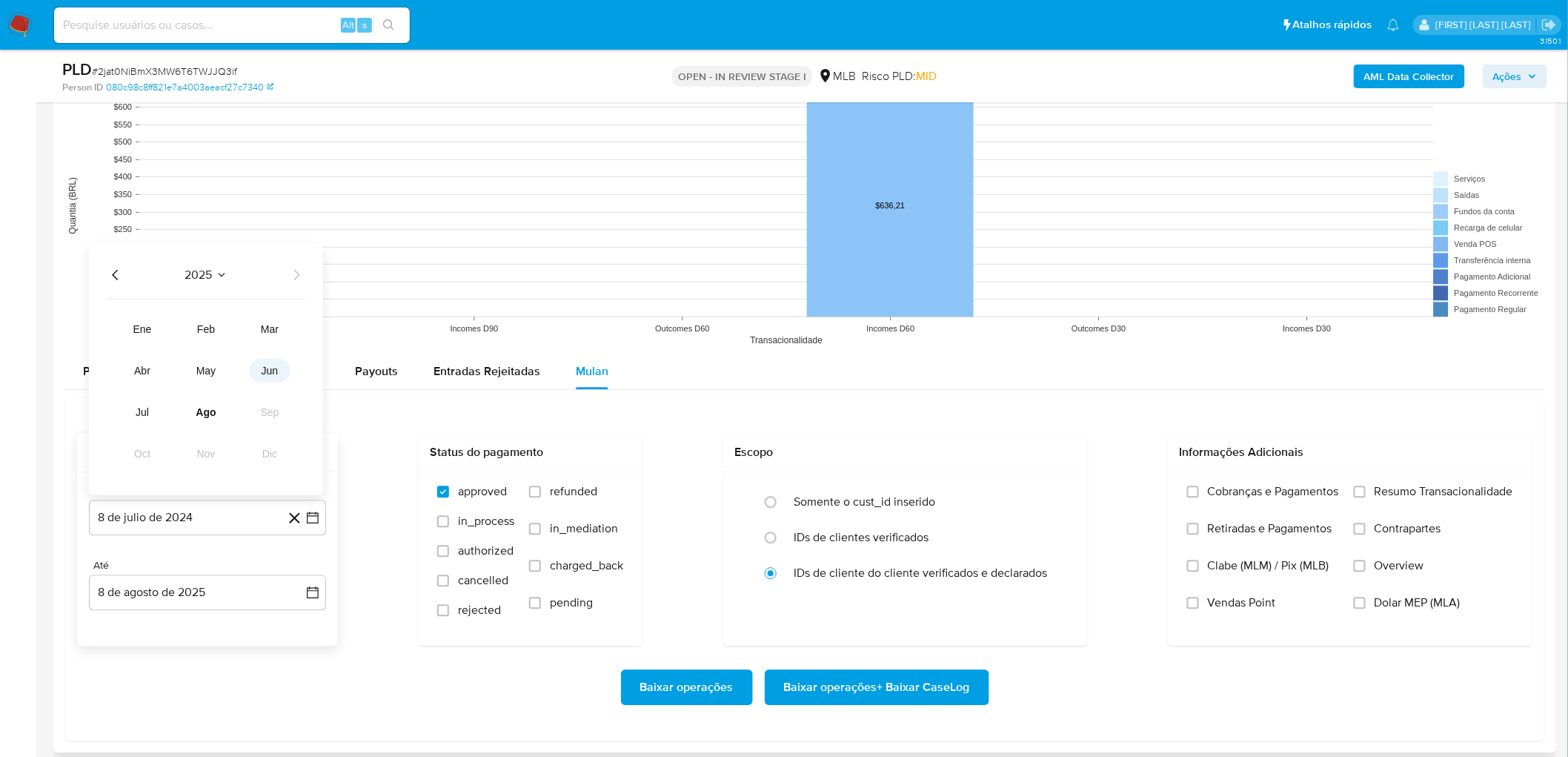click on "jun" at bounding box center (270, 370) 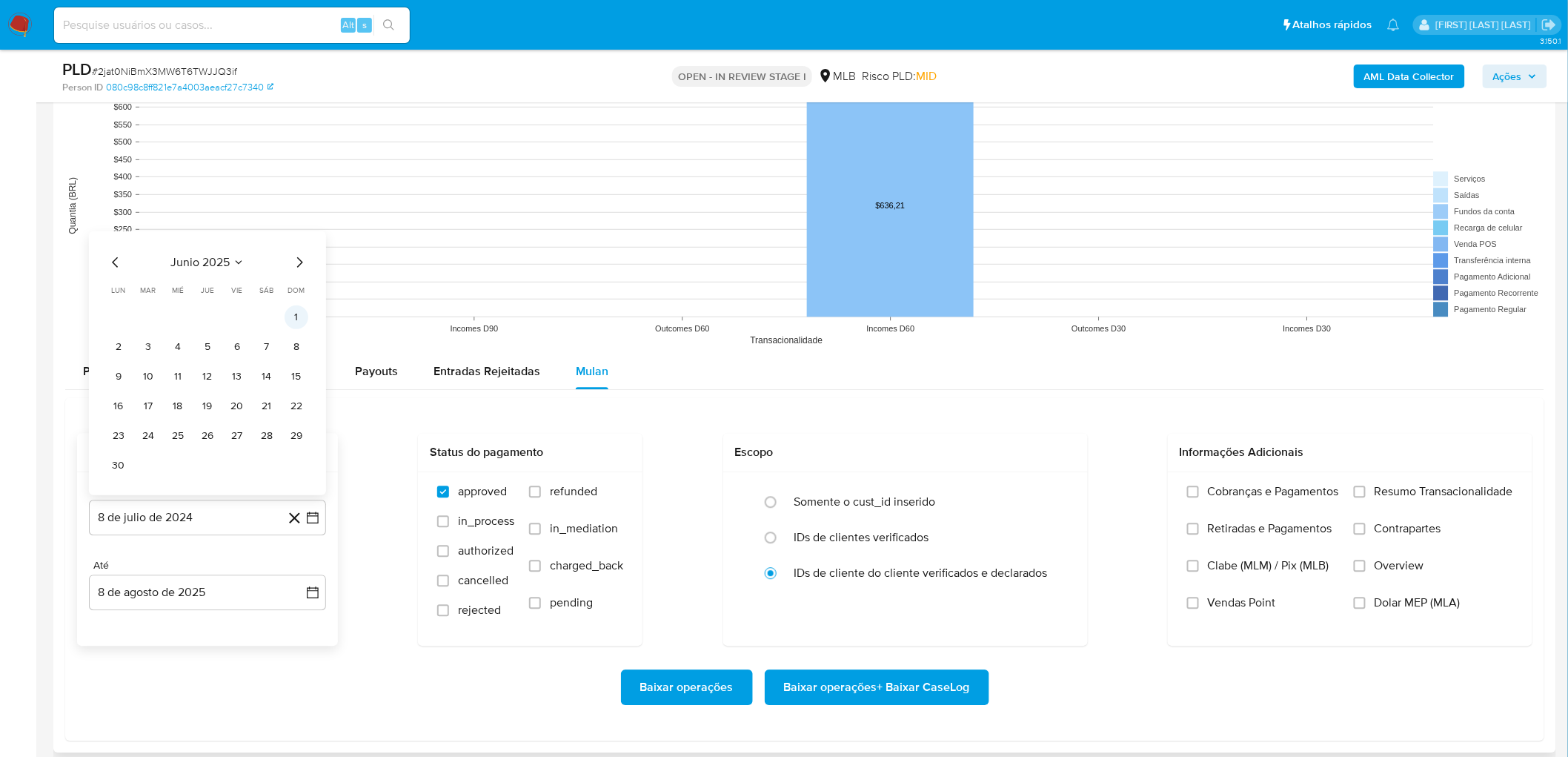 click on "1" at bounding box center (296, 317) 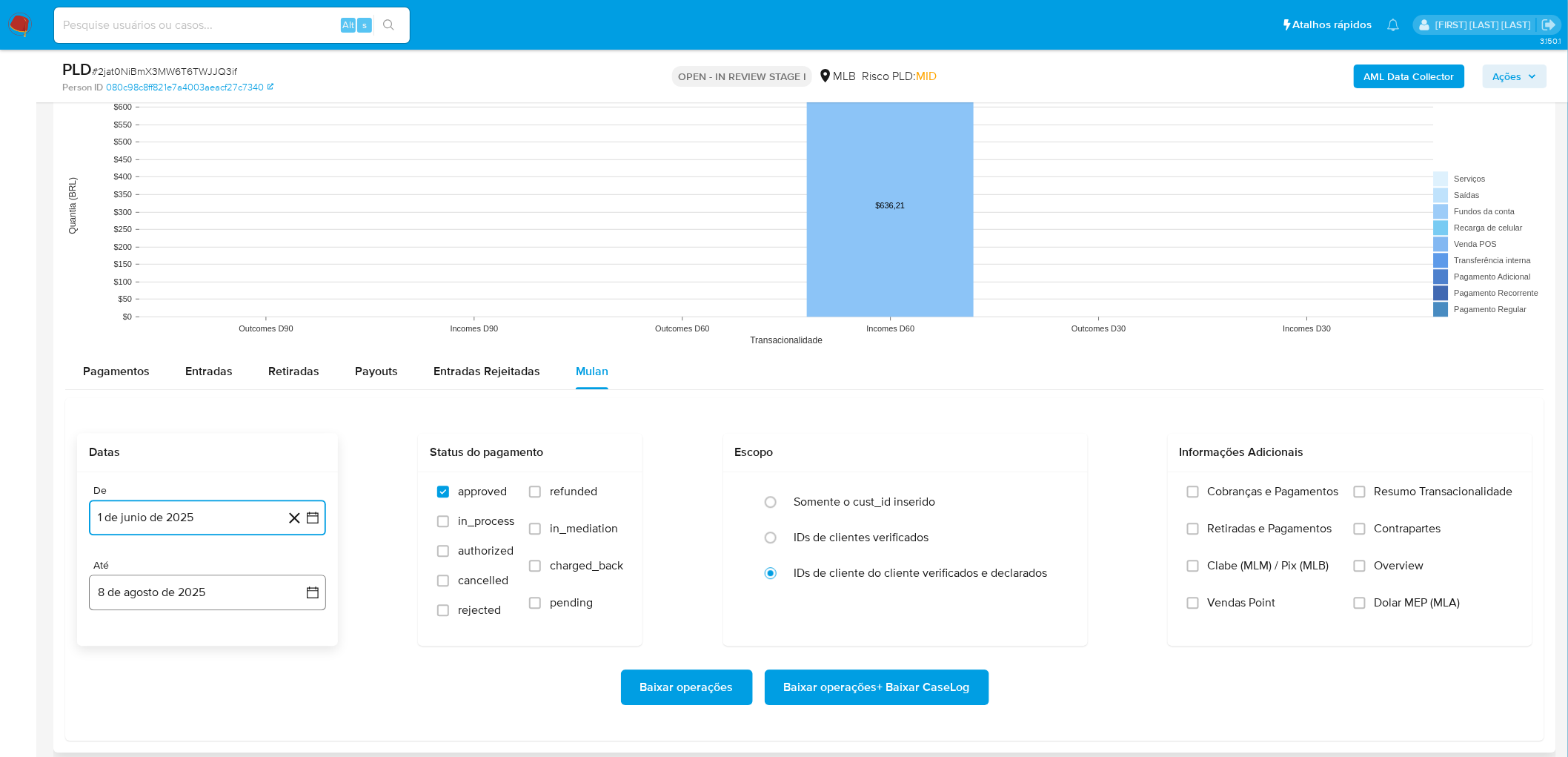 click on "8 de agosto de 2025" at bounding box center [207, 592] 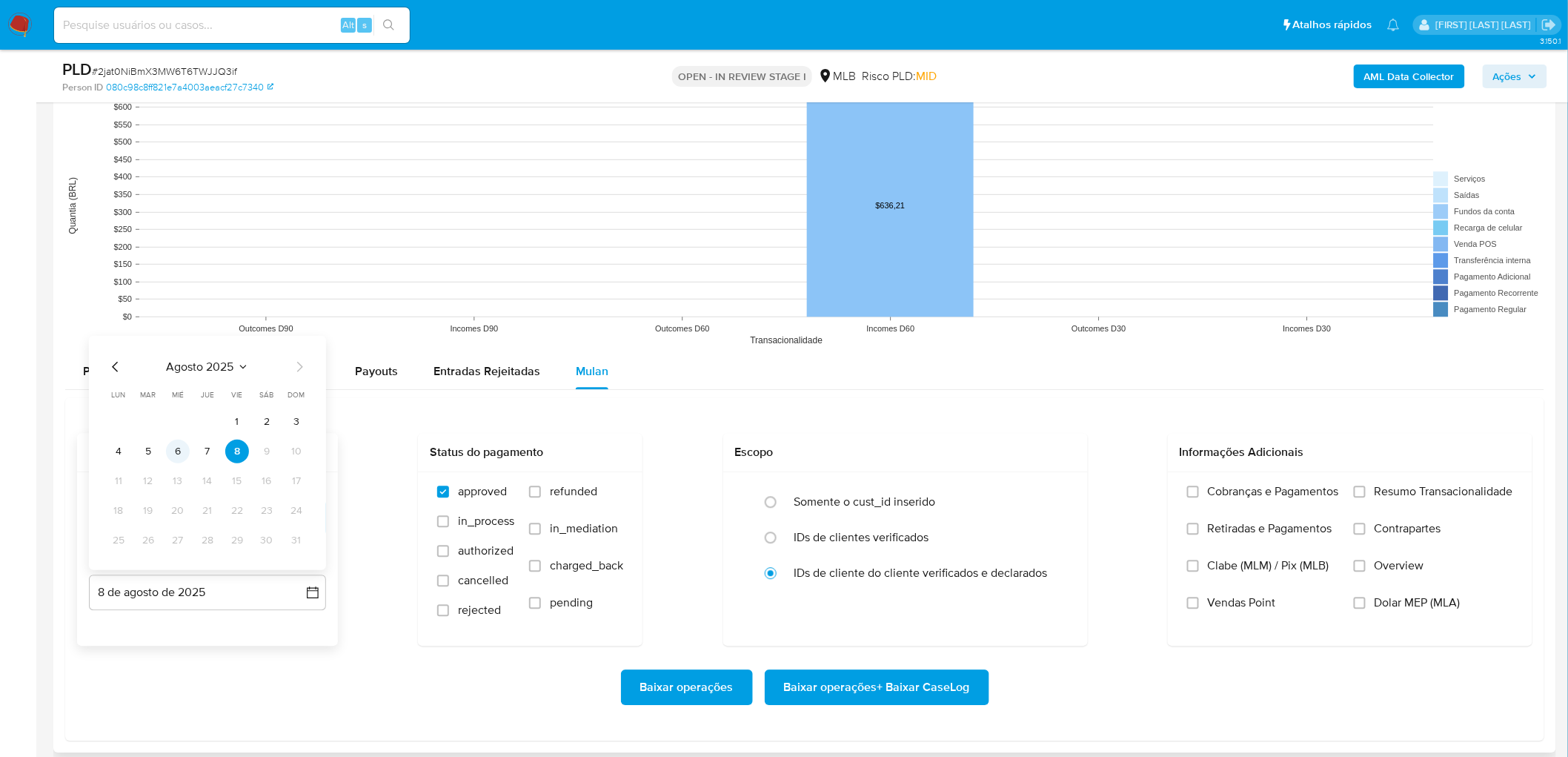click on "6" at bounding box center [178, 451] 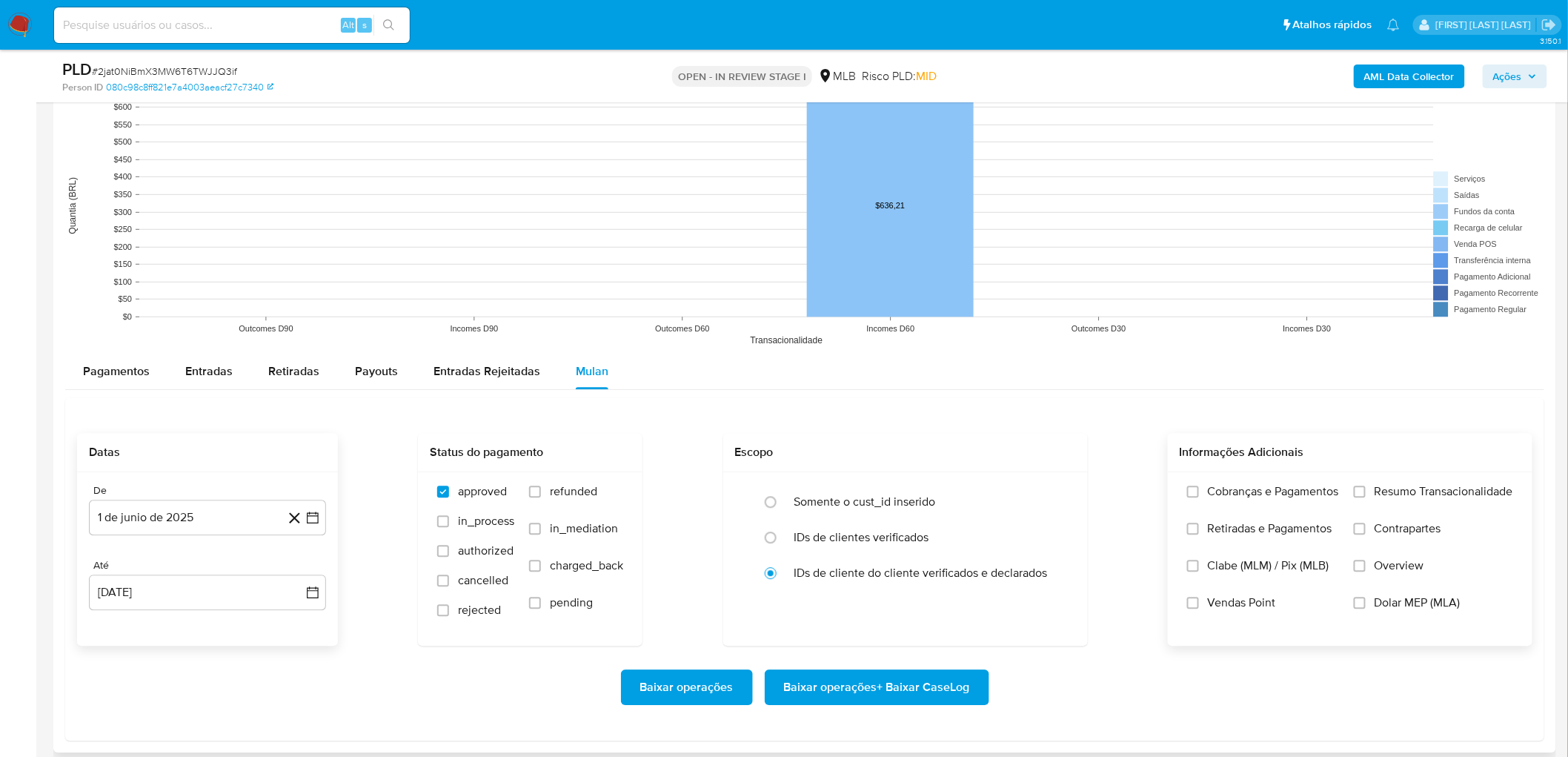 click on "Resumo Transacionalidade" at bounding box center (1444, 492) 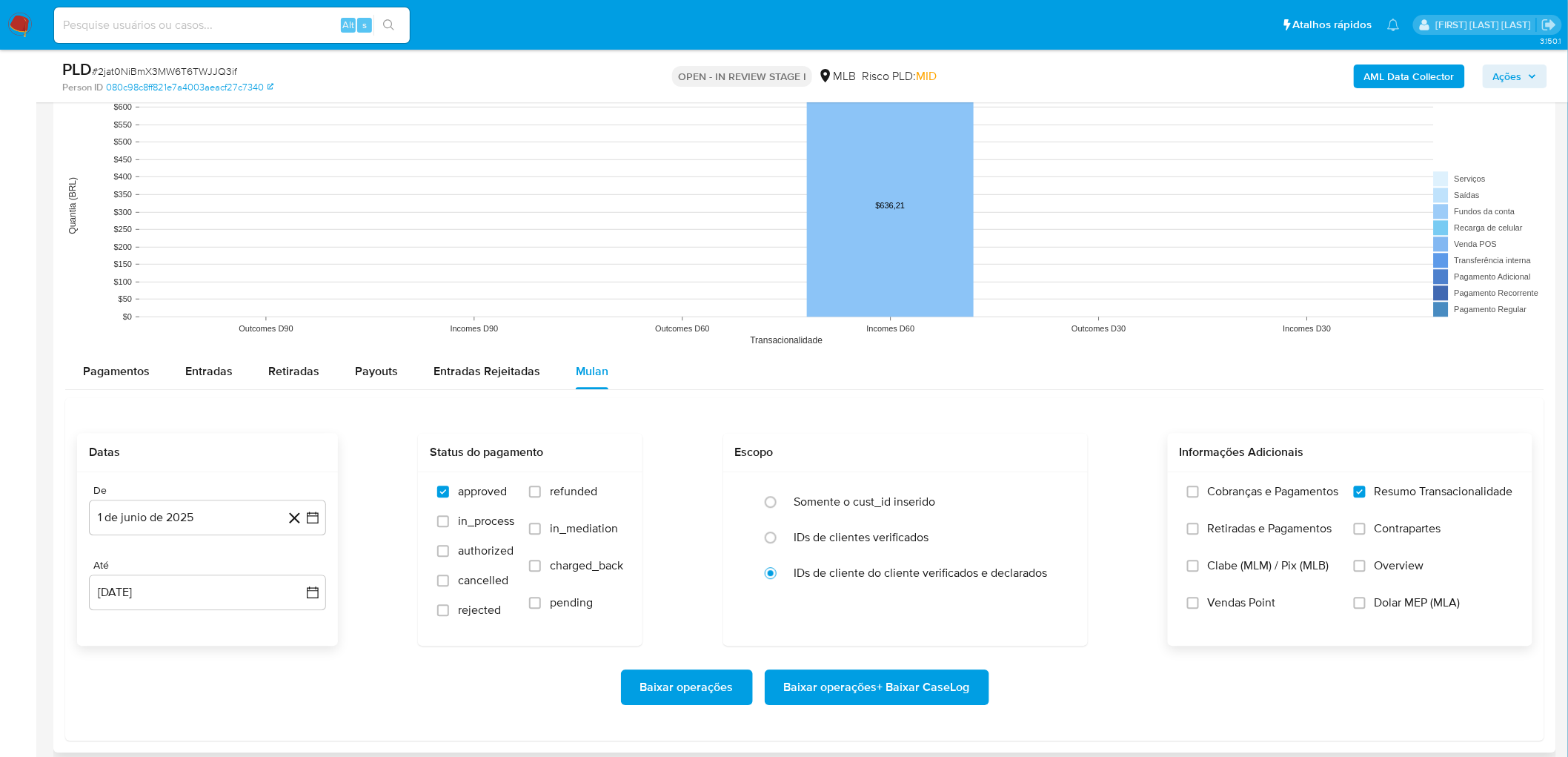 click on "Vendas Point" at bounding box center (1242, 603) 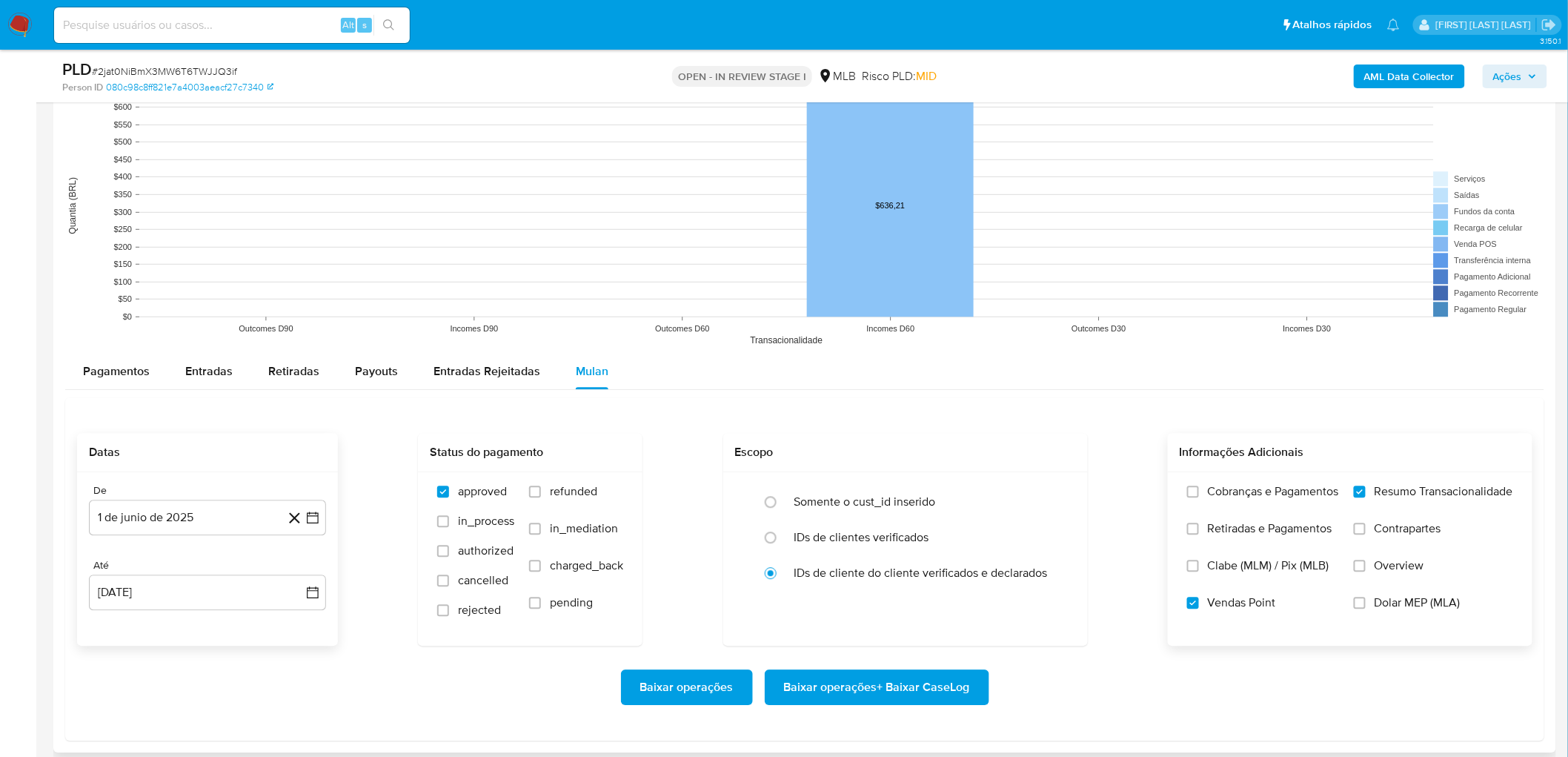 click on "Baixar operações  +   Baixar CaseLog" at bounding box center [877, 687] 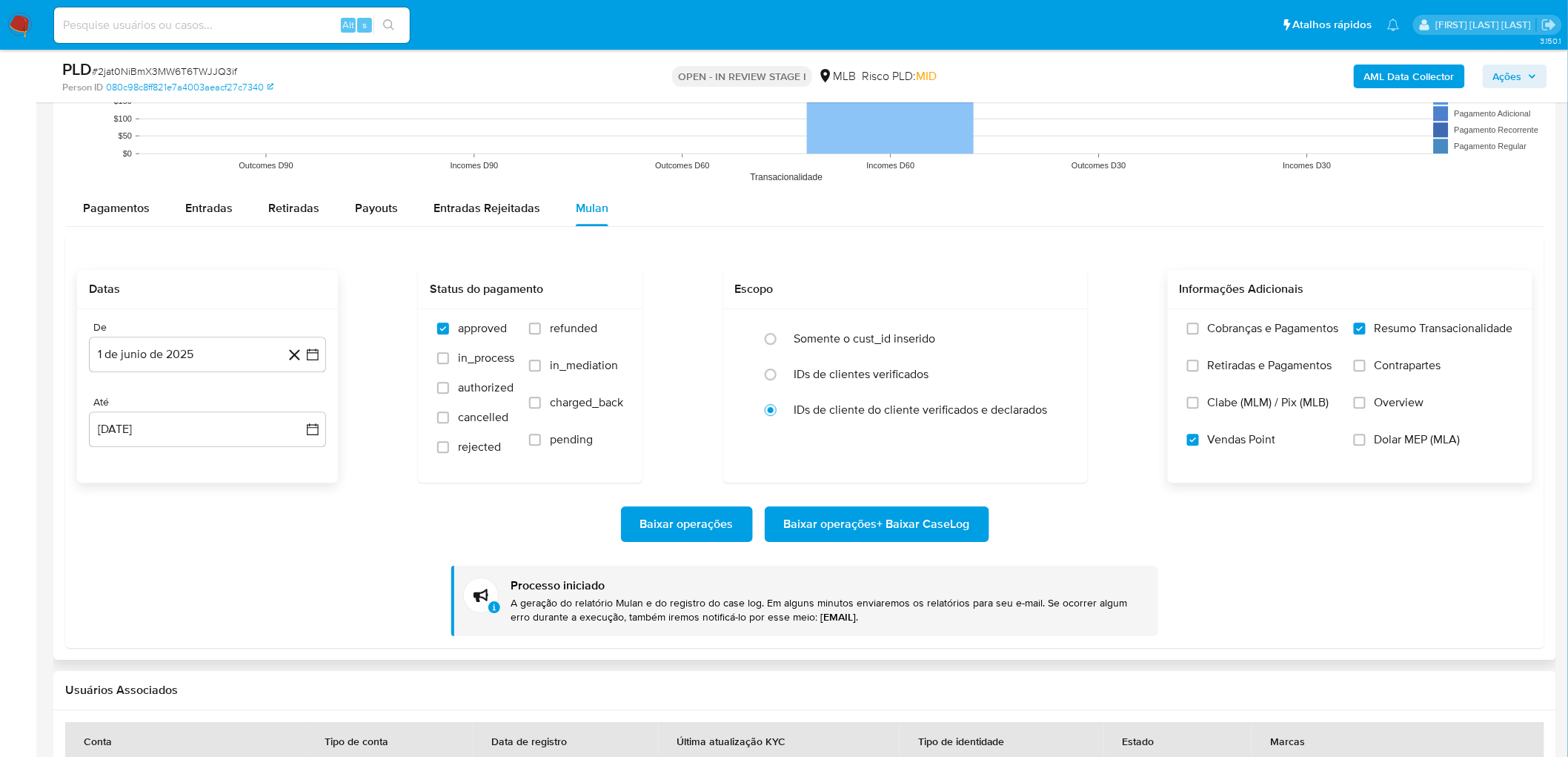 scroll, scrollTop: 1565, scrollLeft: 0, axis: vertical 